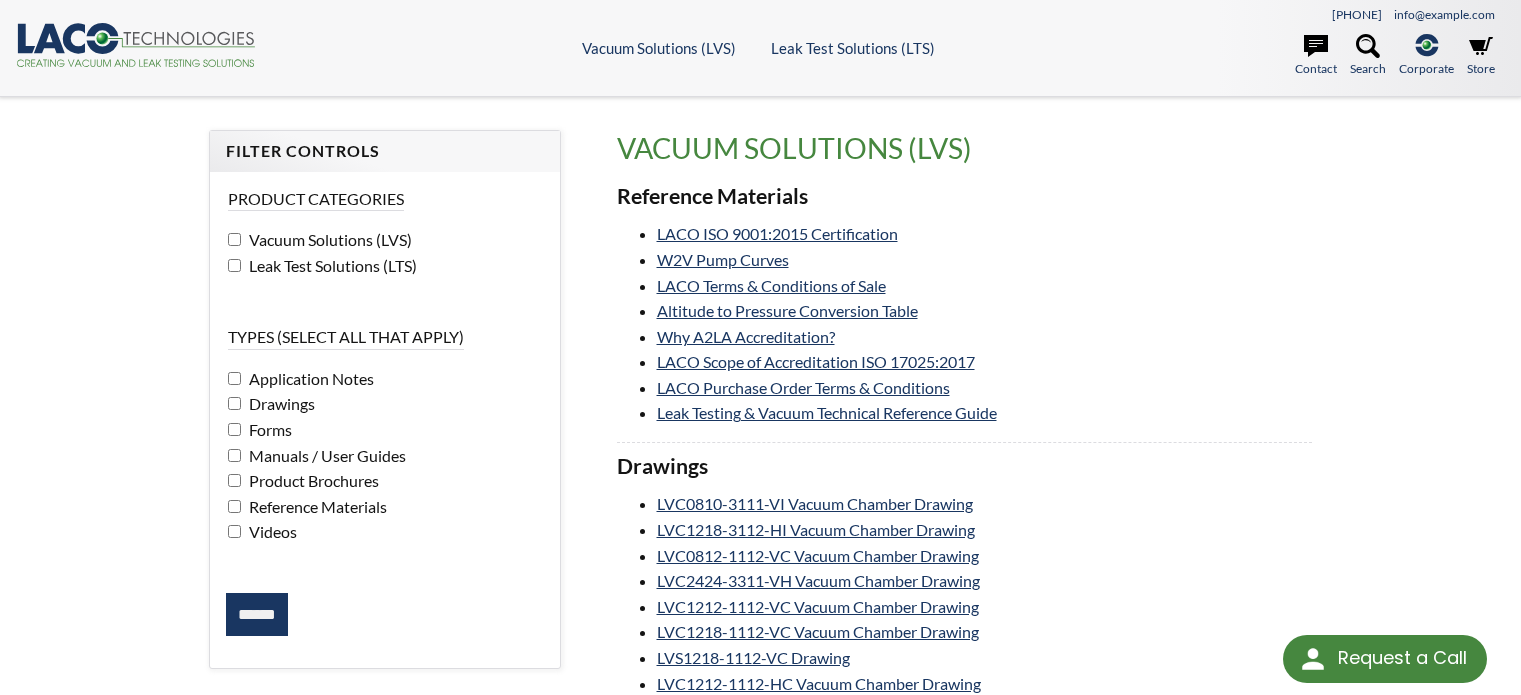 scroll, scrollTop: 0, scrollLeft: 0, axis: both 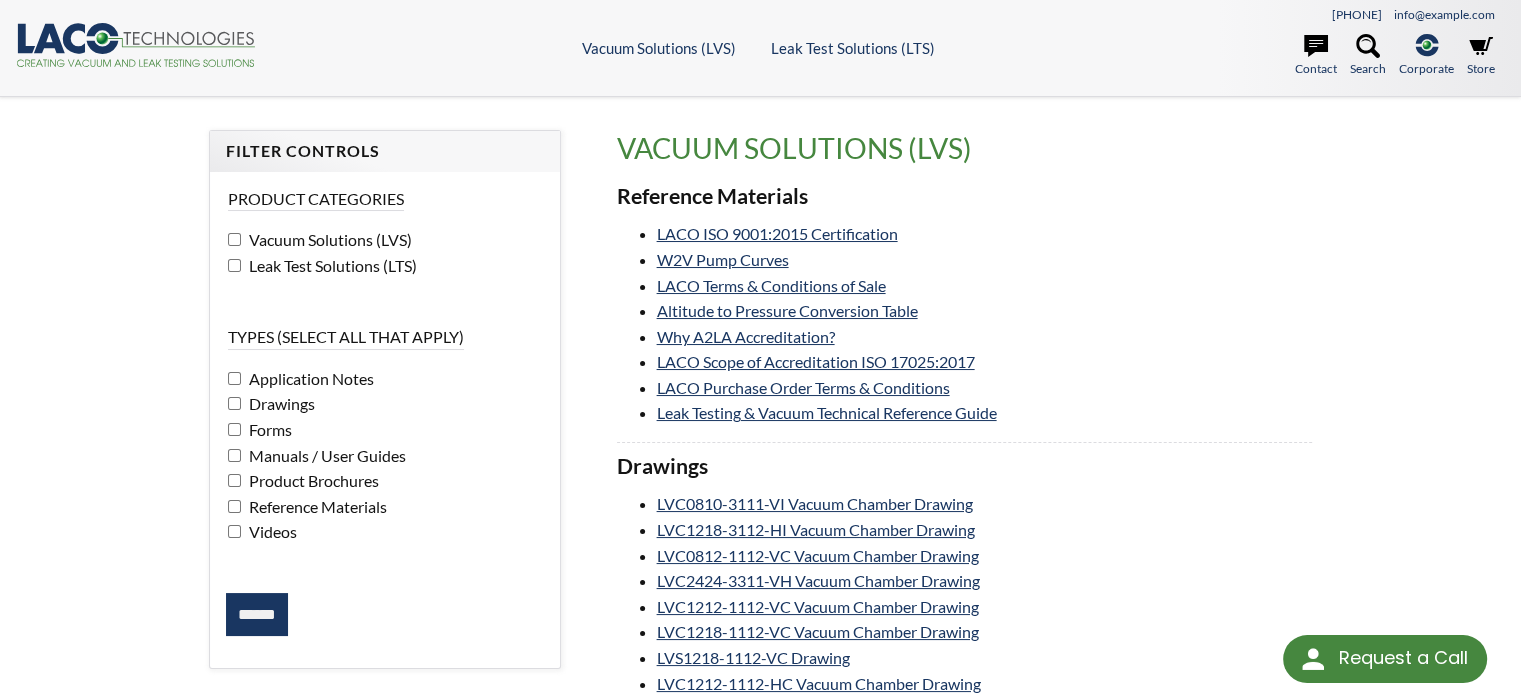 click on "******" at bounding box center (257, 615) 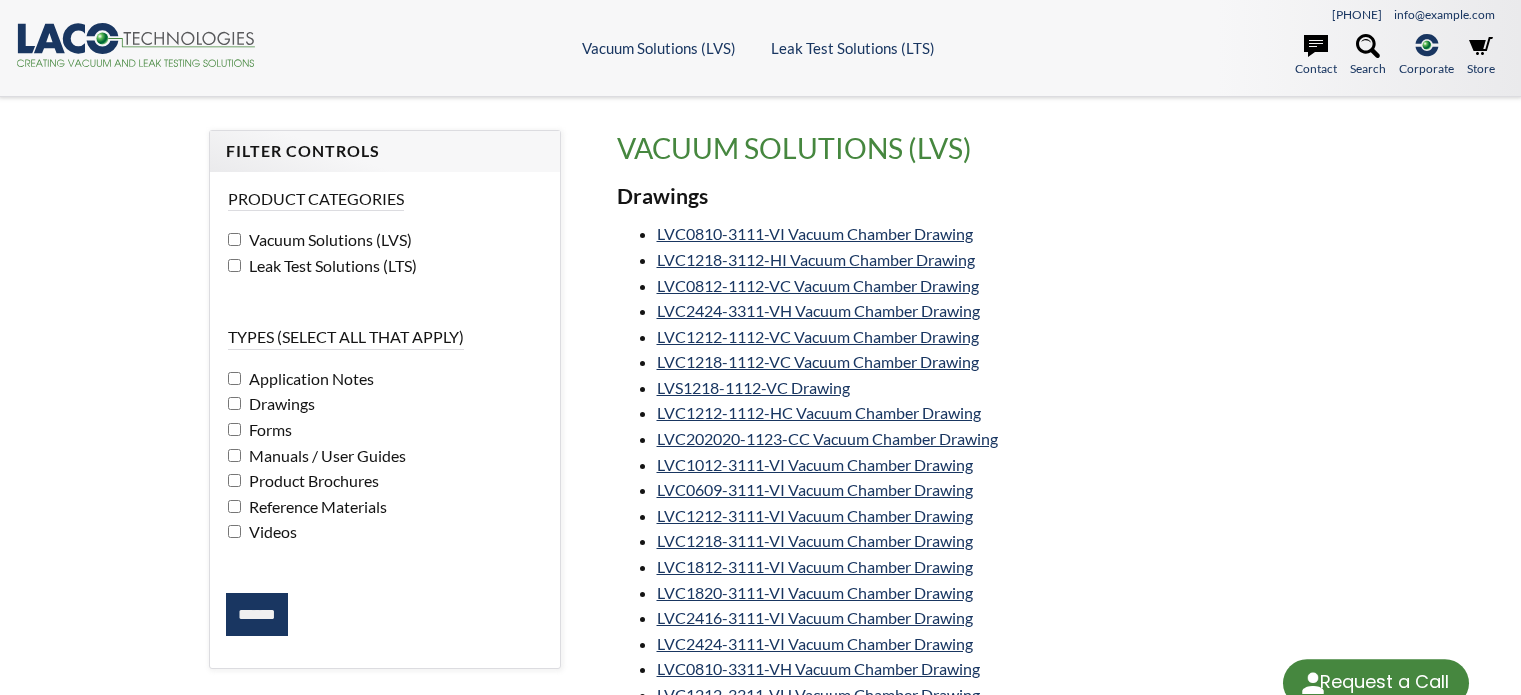 scroll, scrollTop: 0, scrollLeft: 0, axis: both 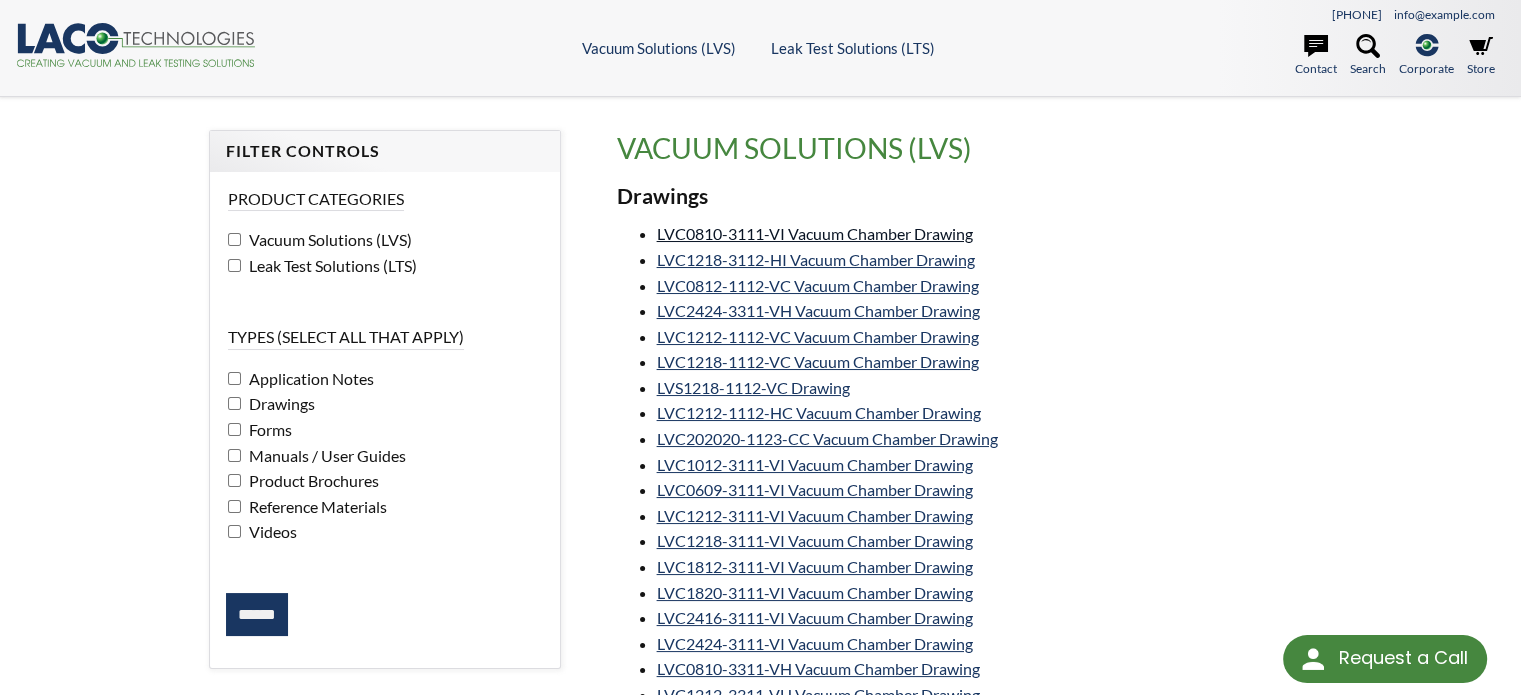 click on "LVC0810-3111-VI Vacuum Chamber Drawing" at bounding box center [815, 233] 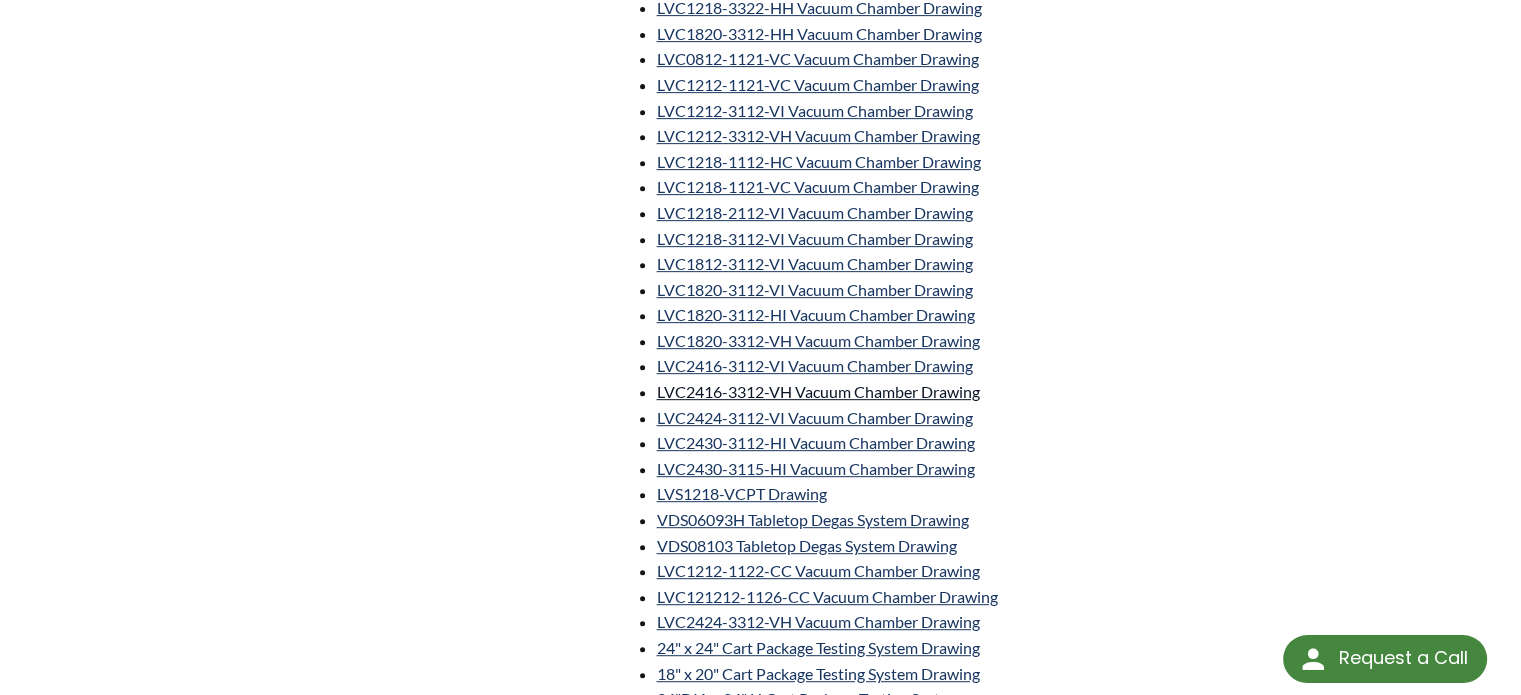 scroll, scrollTop: 1000, scrollLeft: 0, axis: vertical 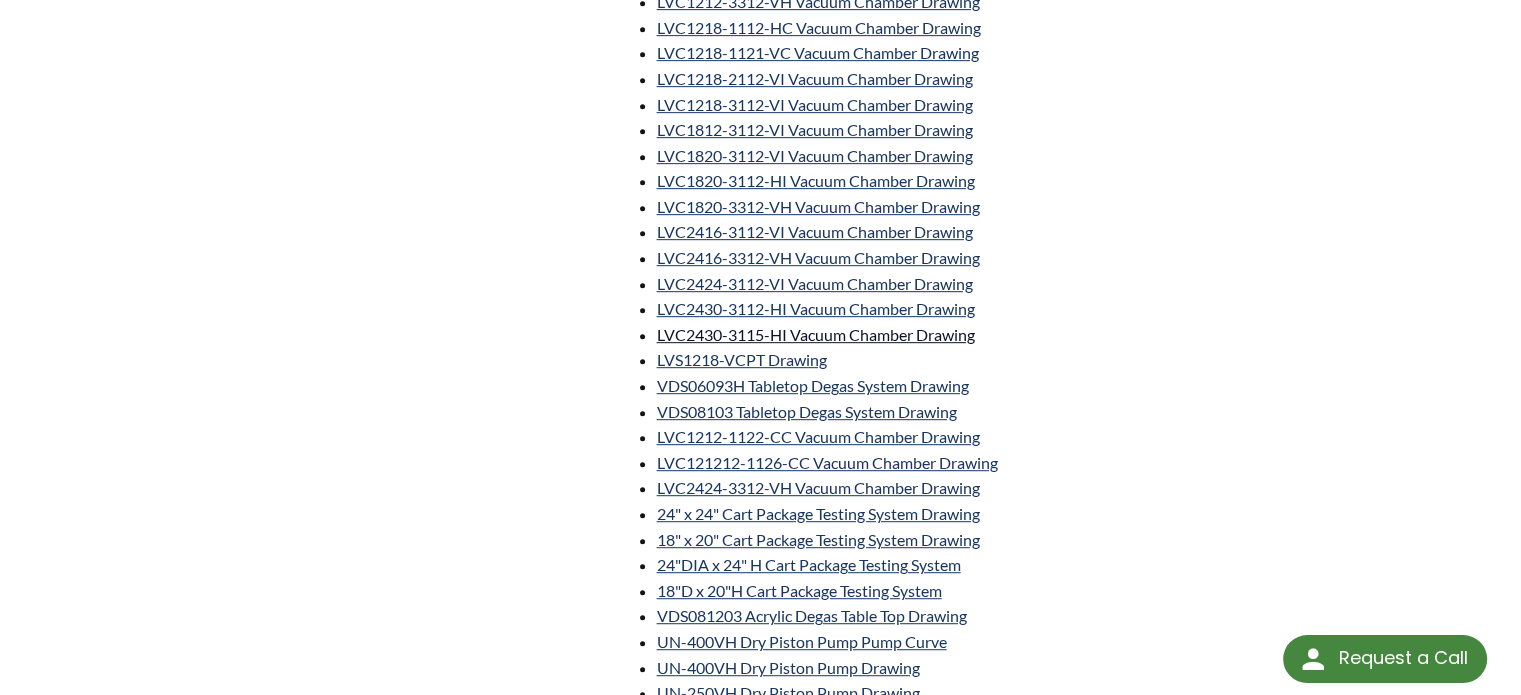 click on "LVC2430-3115-HI Vacuum Chamber Drawing" at bounding box center [816, 334] 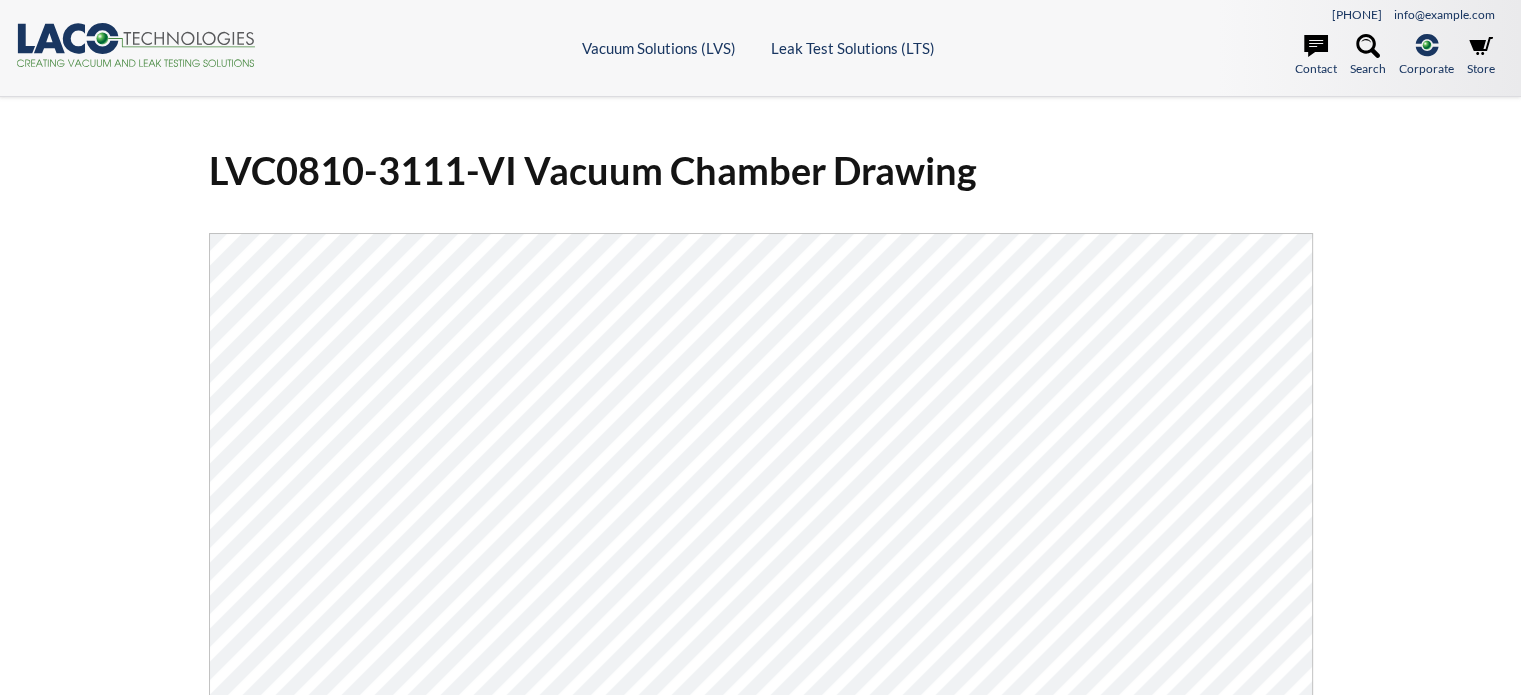 scroll, scrollTop: 0, scrollLeft: 0, axis: both 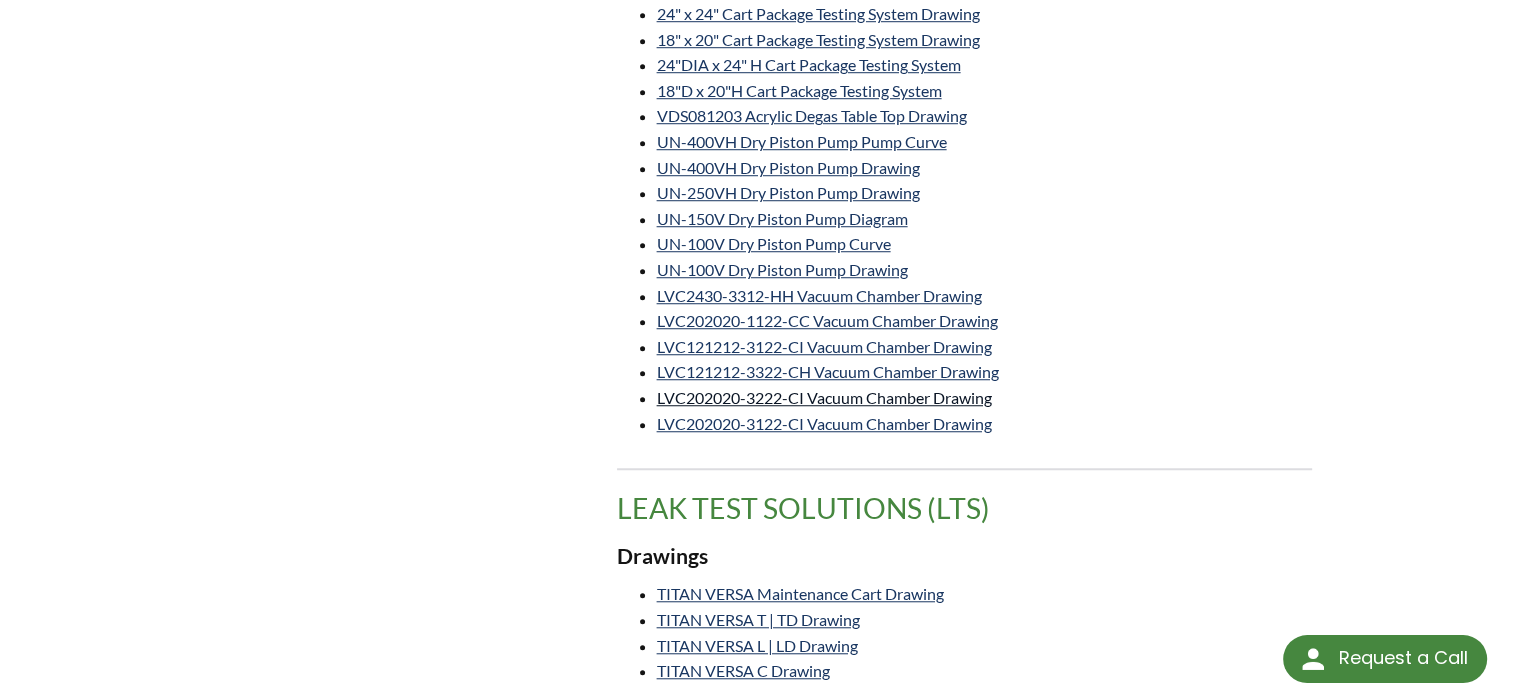 click on "LVC202020-3222-CI Vacuum Chamber Drawing" at bounding box center [824, 397] 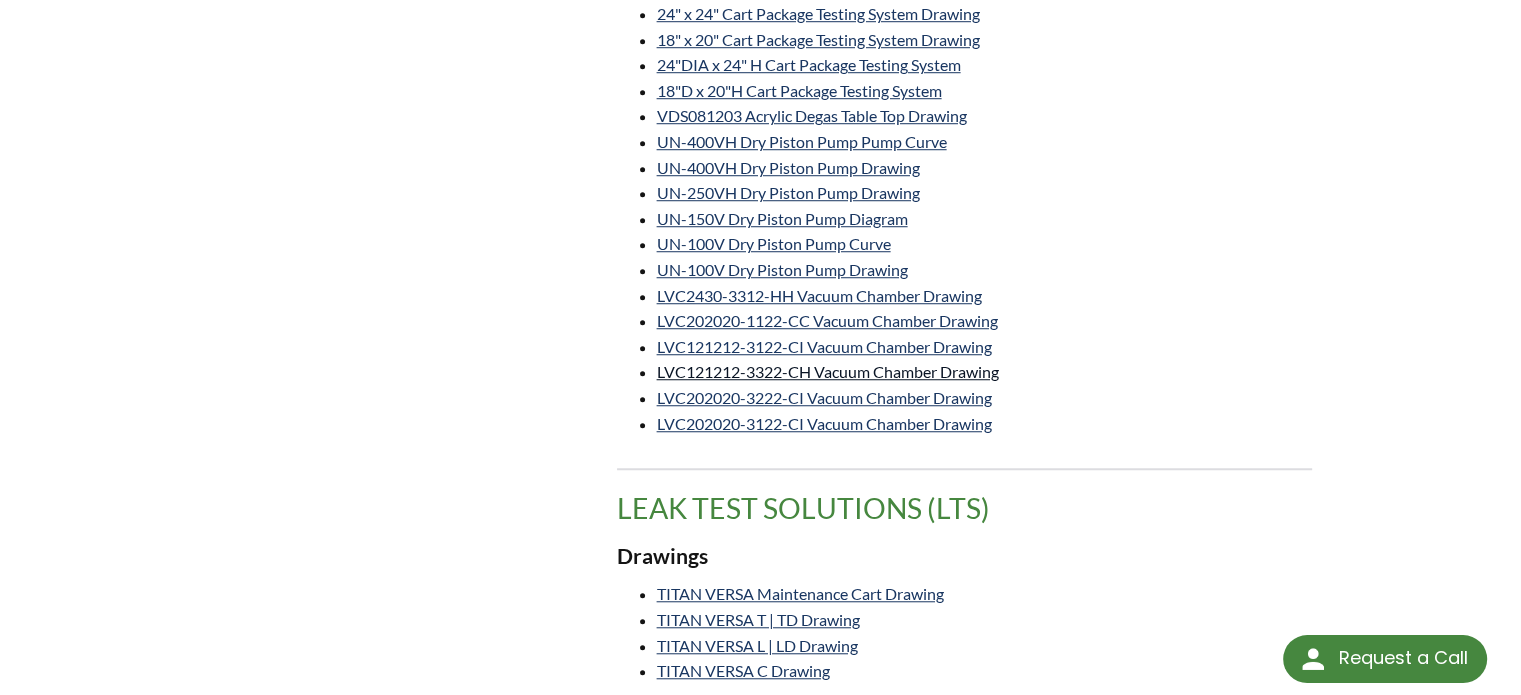 click on "LVC121212-3322-CH Vacuum Chamber Drawing" at bounding box center (828, 371) 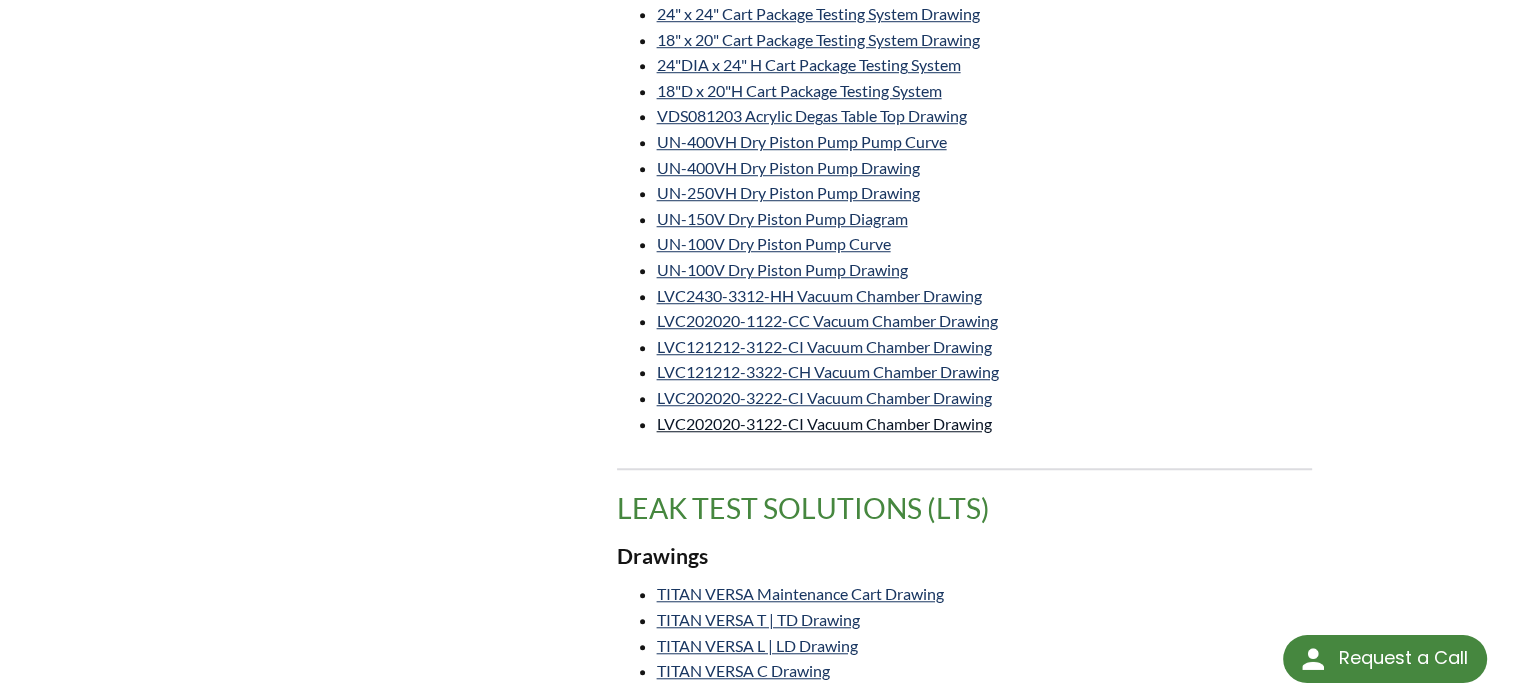 click on "LVC202020-3122-CI Vacuum Chamber Drawing" at bounding box center (824, 423) 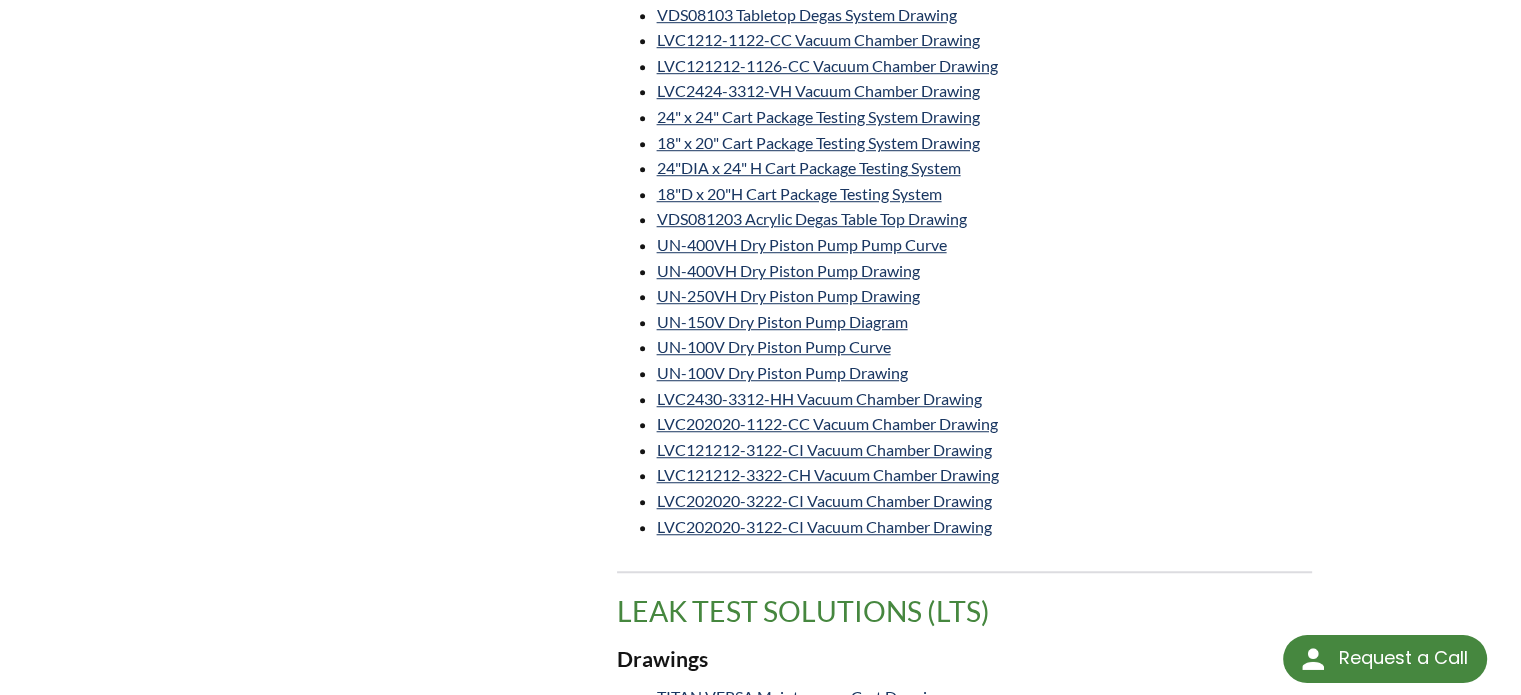 scroll, scrollTop: 1400, scrollLeft: 0, axis: vertical 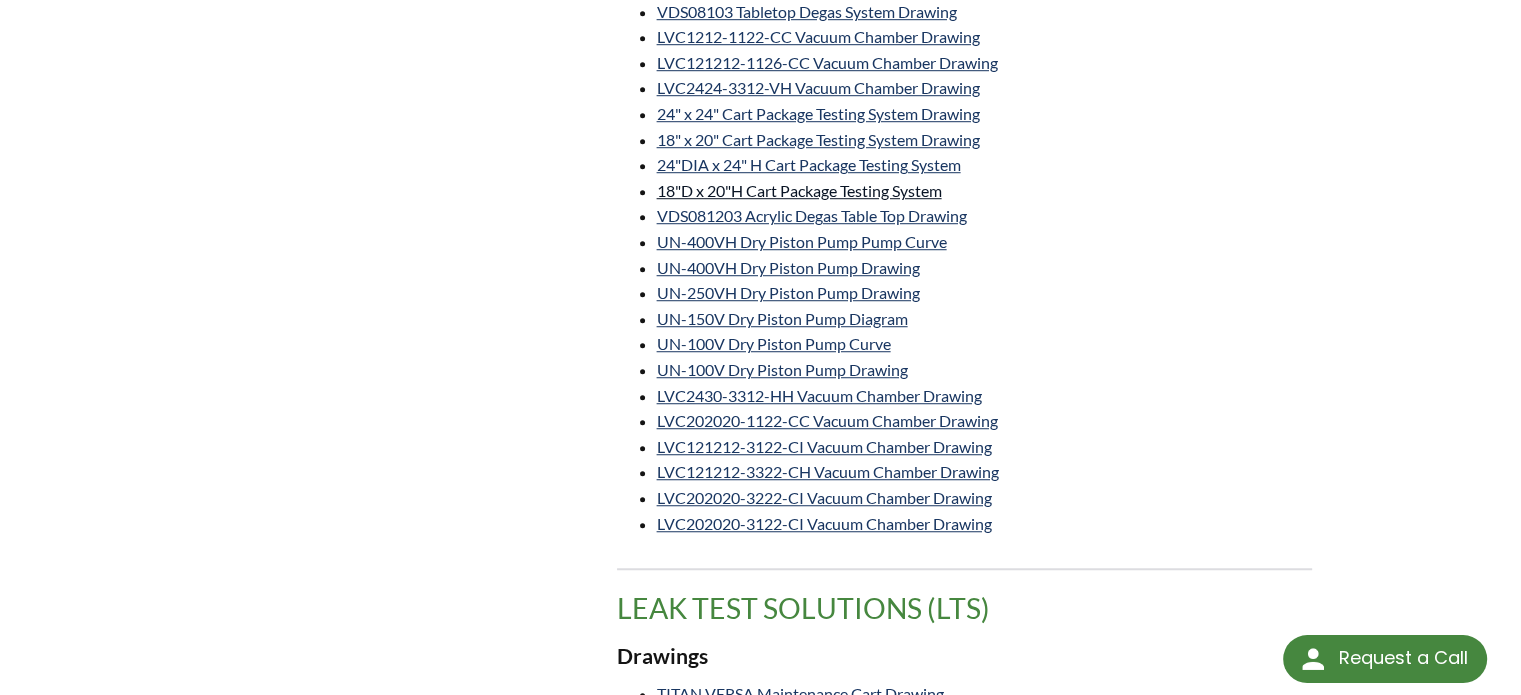 click on "18"D x 20"H Cart Package Testing System" at bounding box center (799, 190) 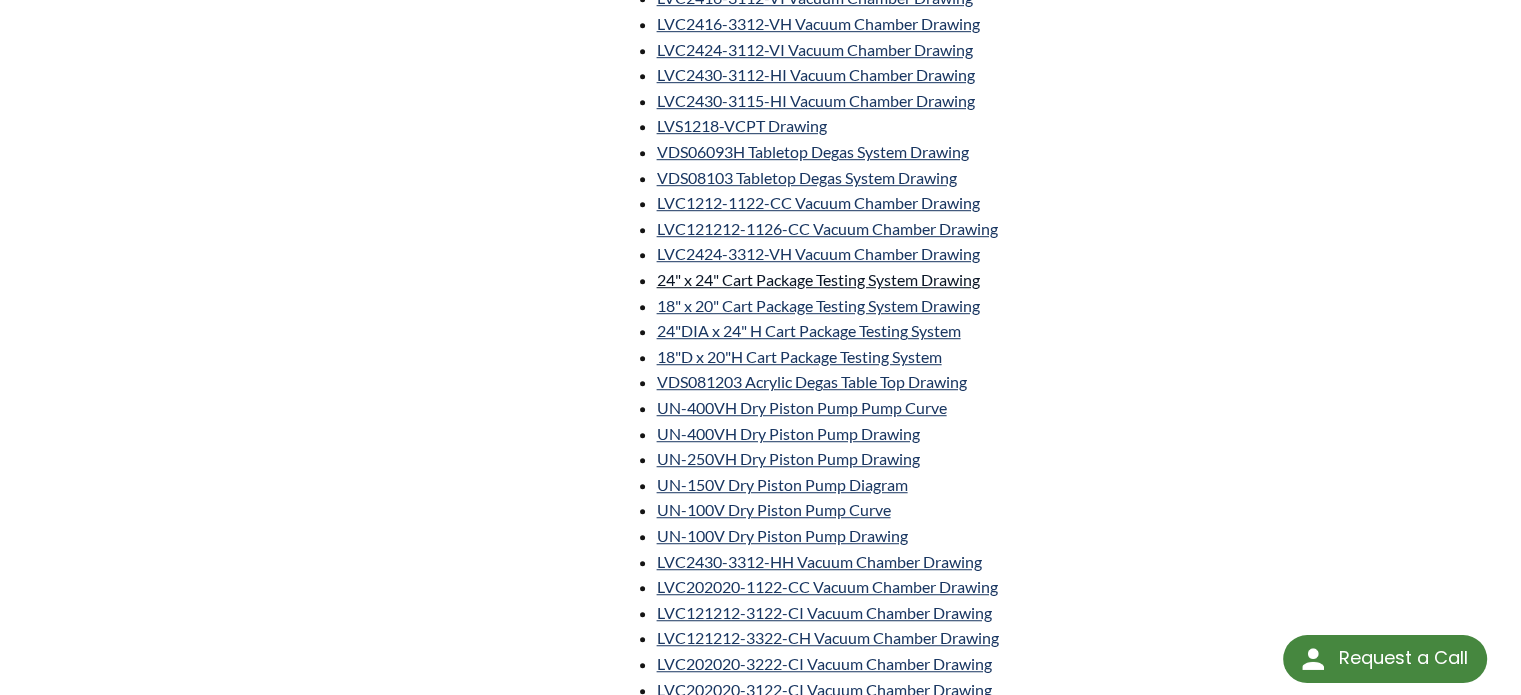 scroll, scrollTop: 1200, scrollLeft: 0, axis: vertical 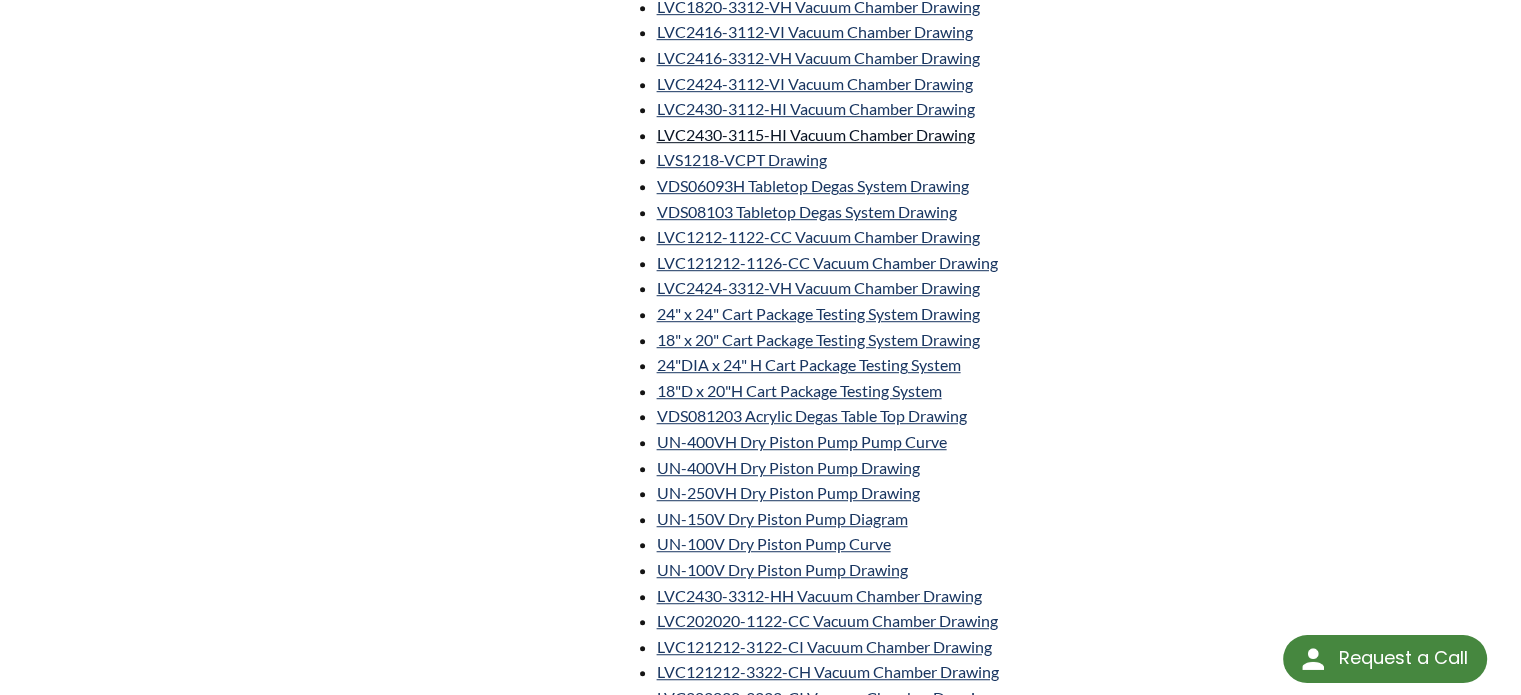 click on "LVC2430-3115-HI Vacuum Chamber Drawing" at bounding box center [816, 134] 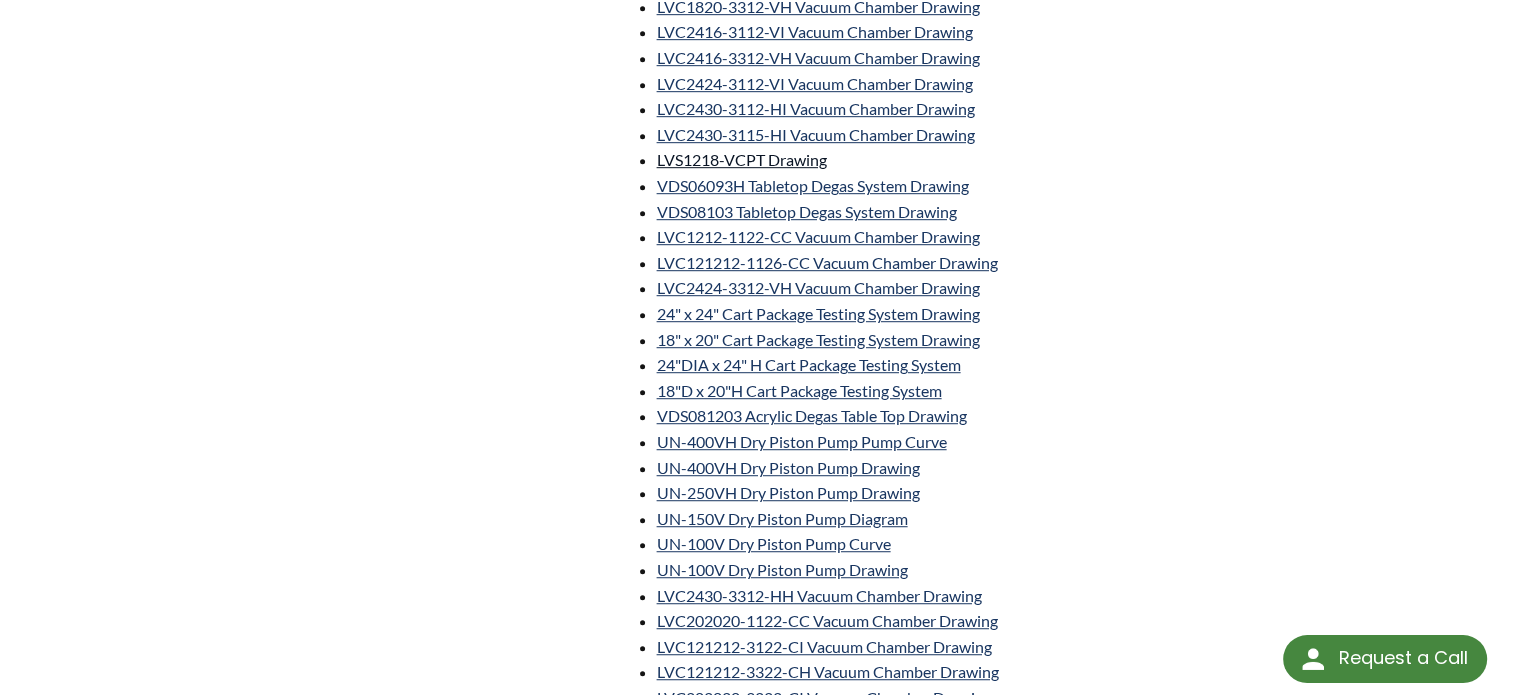 scroll, scrollTop: 1100, scrollLeft: 0, axis: vertical 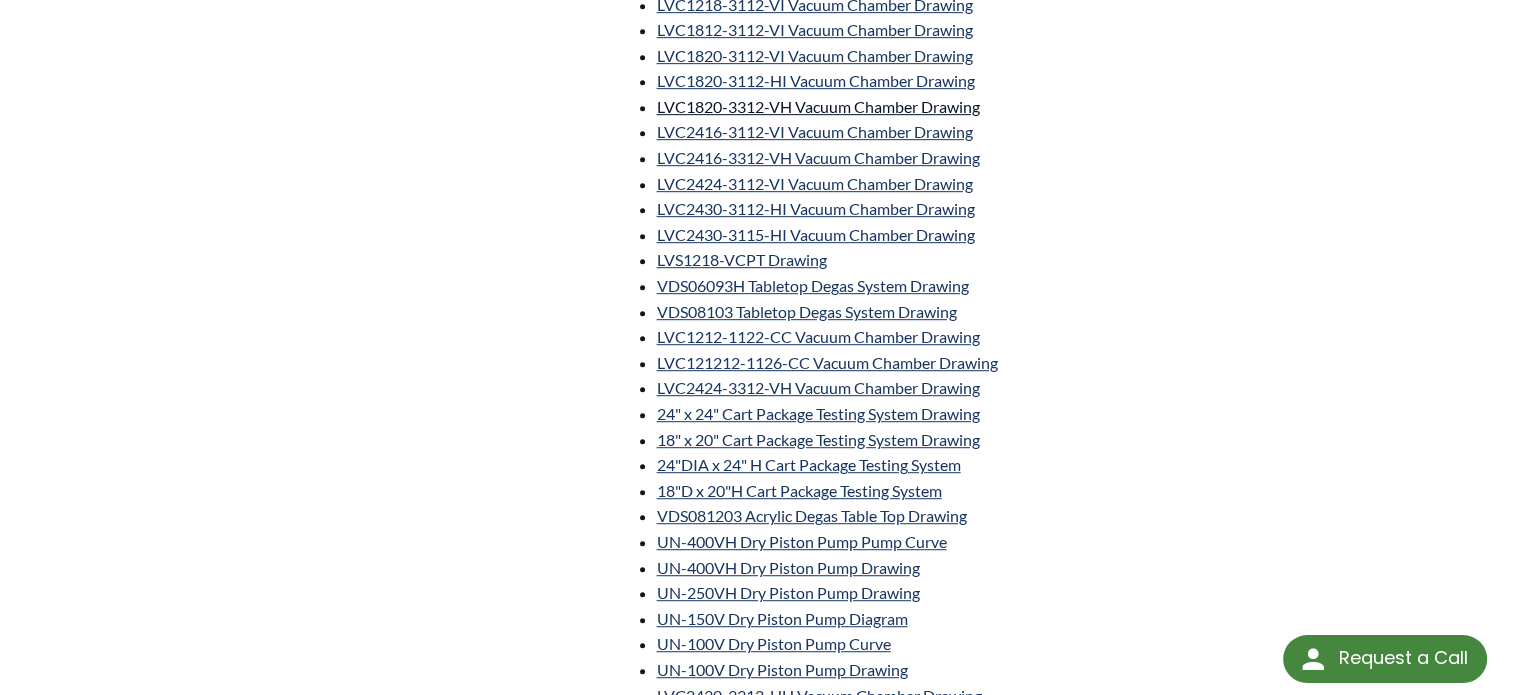 click on "LVC1820-3312-VH Vacuum Chamber Drawing" at bounding box center (818, 106) 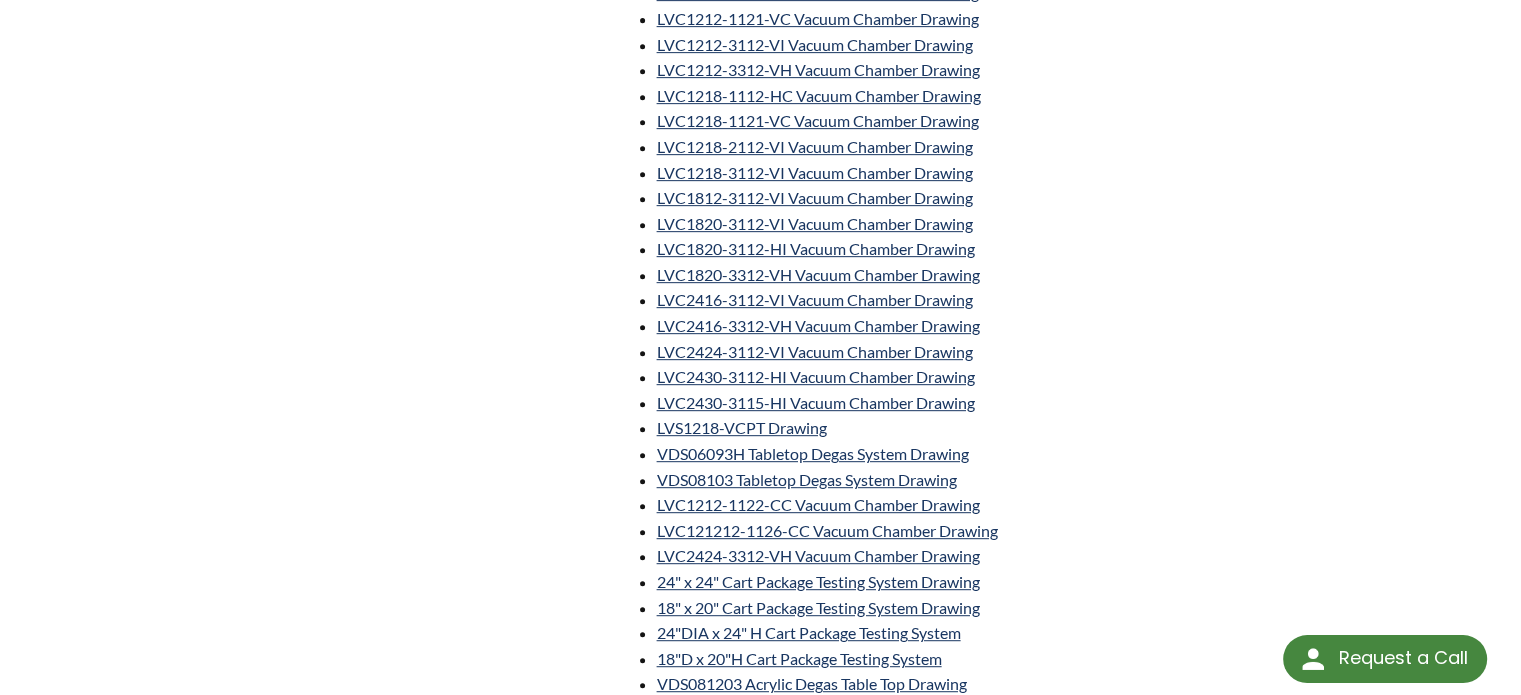 scroll, scrollTop: 900, scrollLeft: 0, axis: vertical 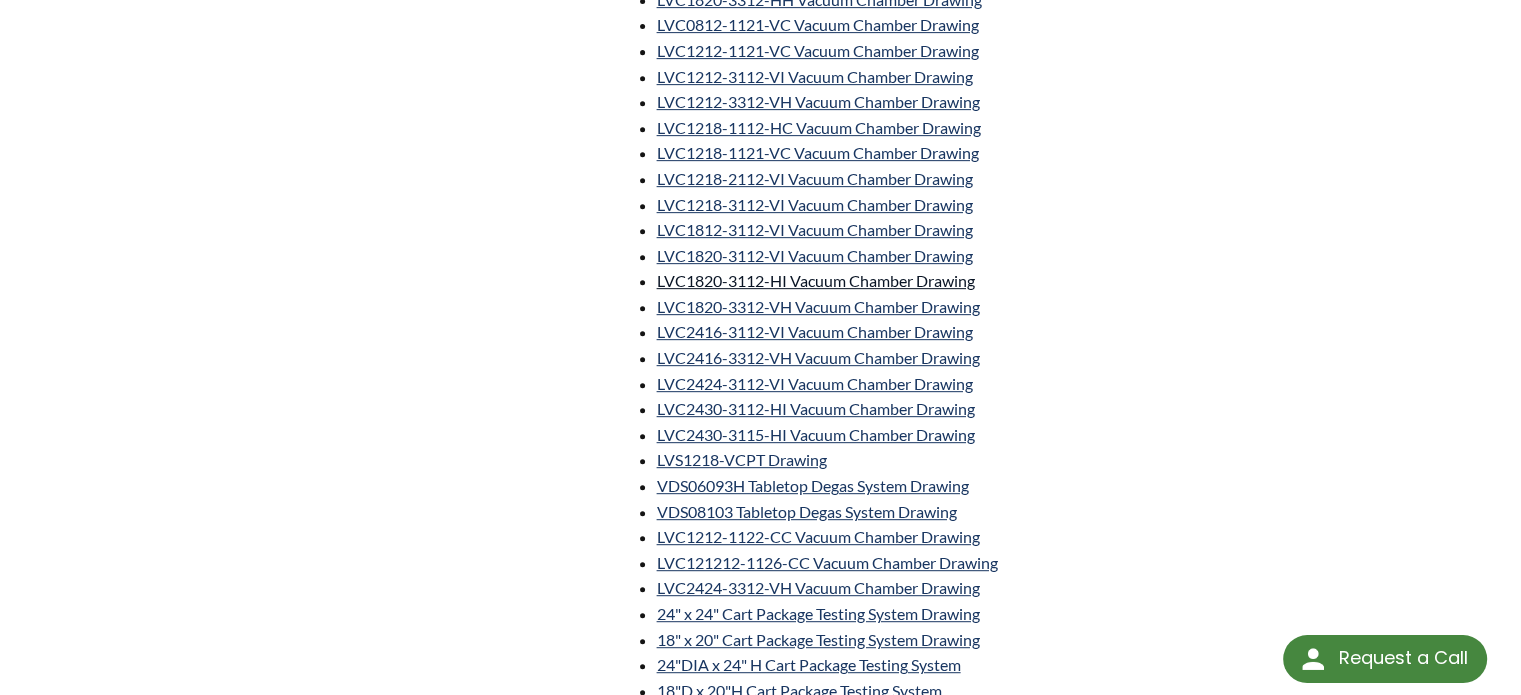 click on "LVC1820-3112-HI Vacuum Chamber Drawing" at bounding box center [816, 280] 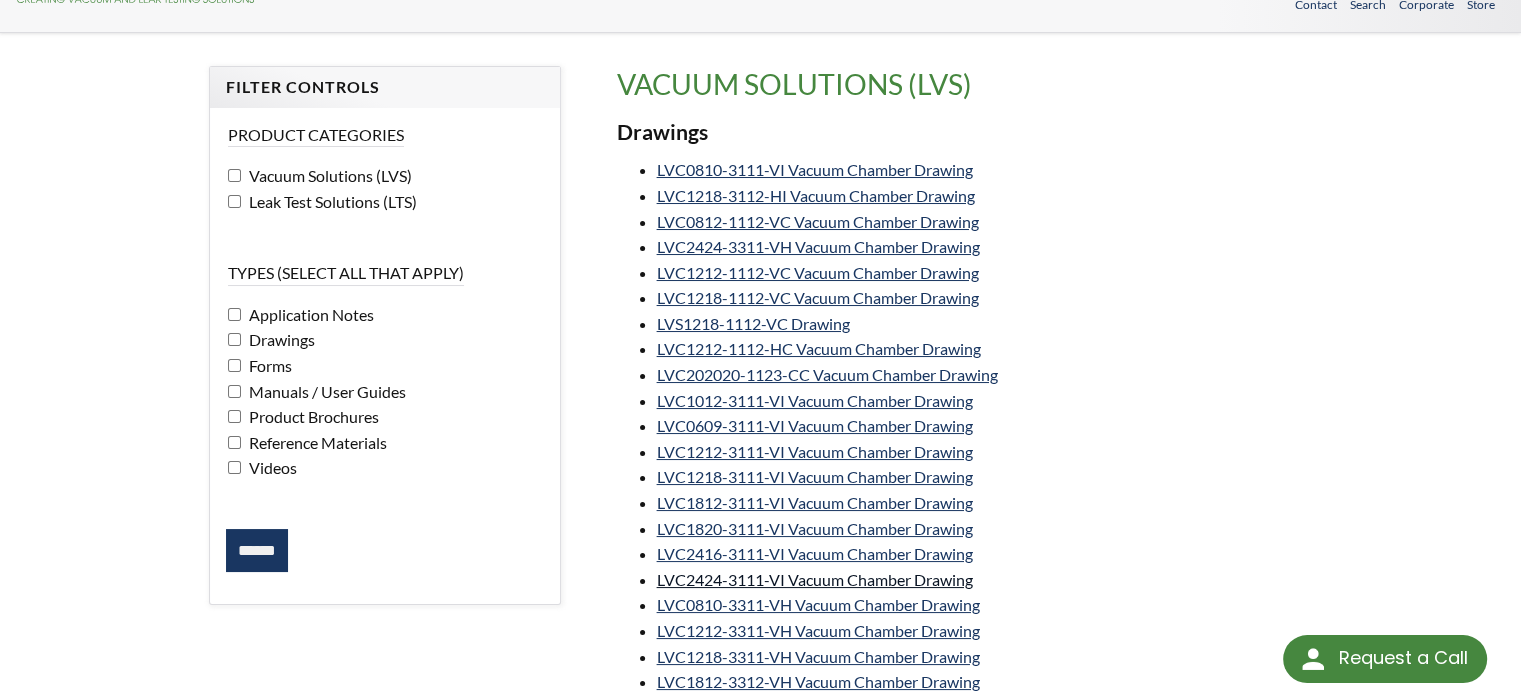scroll, scrollTop: 100, scrollLeft: 0, axis: vertical 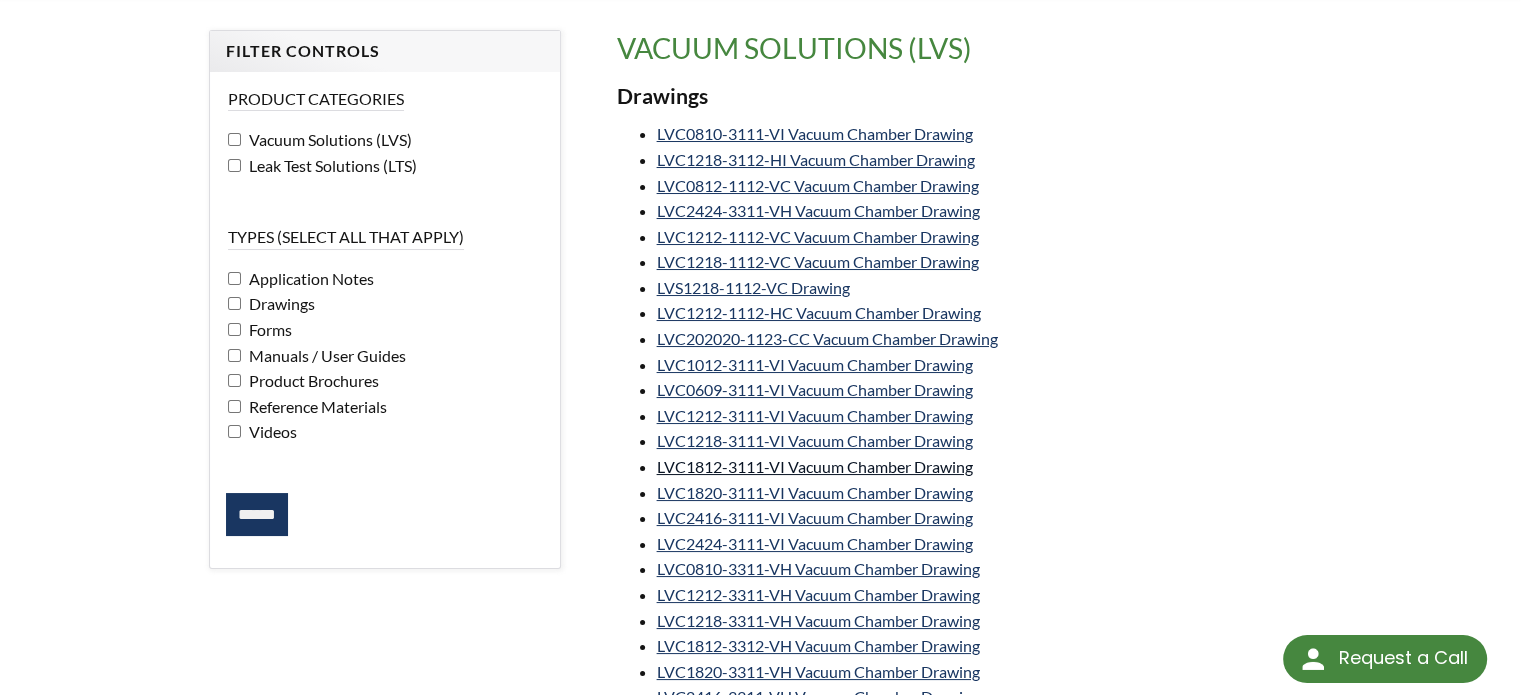 click on "LVC1812-3111-VI Vacuum Chamber Drawing" at bounding box center [815, 466] 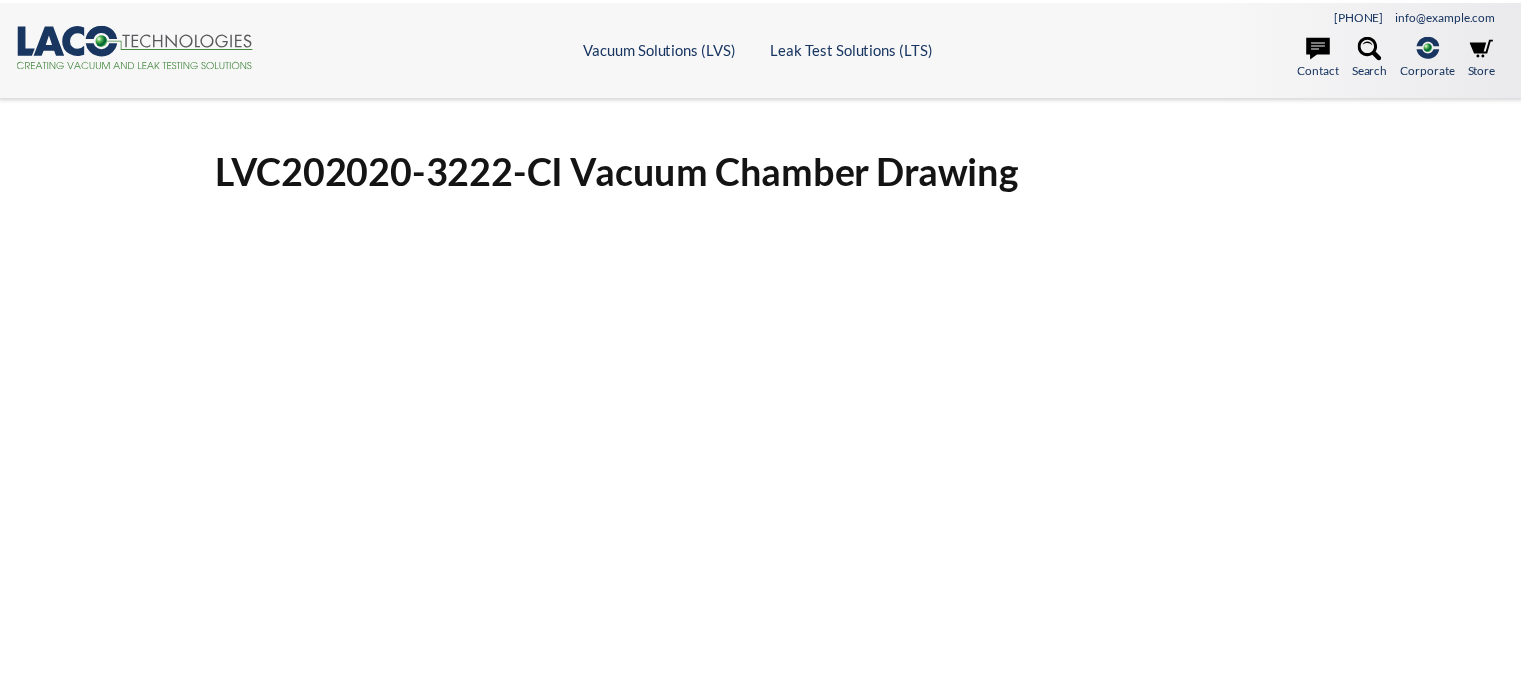 scroll, scrollTop: 0, scrollLeft: 0, axis: both 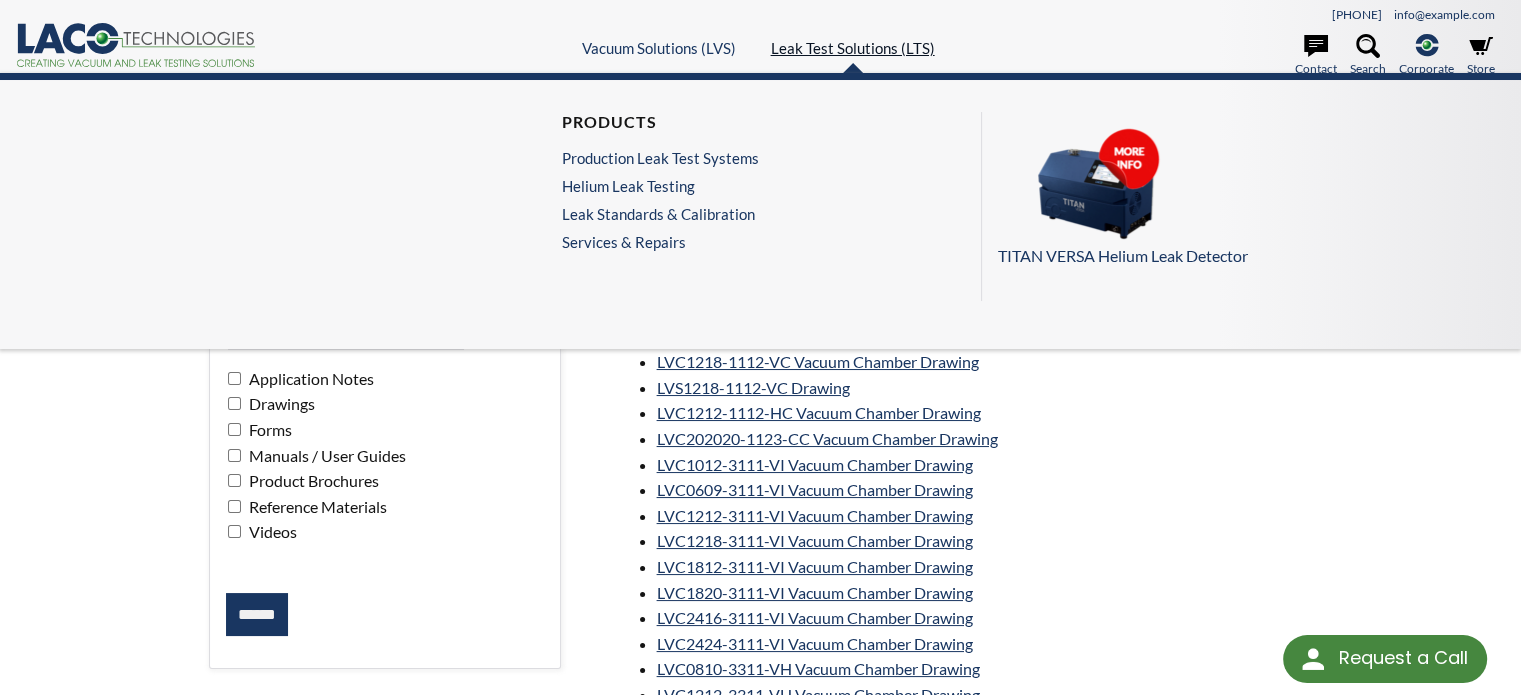 click on "Leak Test Solutions (LTS)" at bounding box center (853, 48) 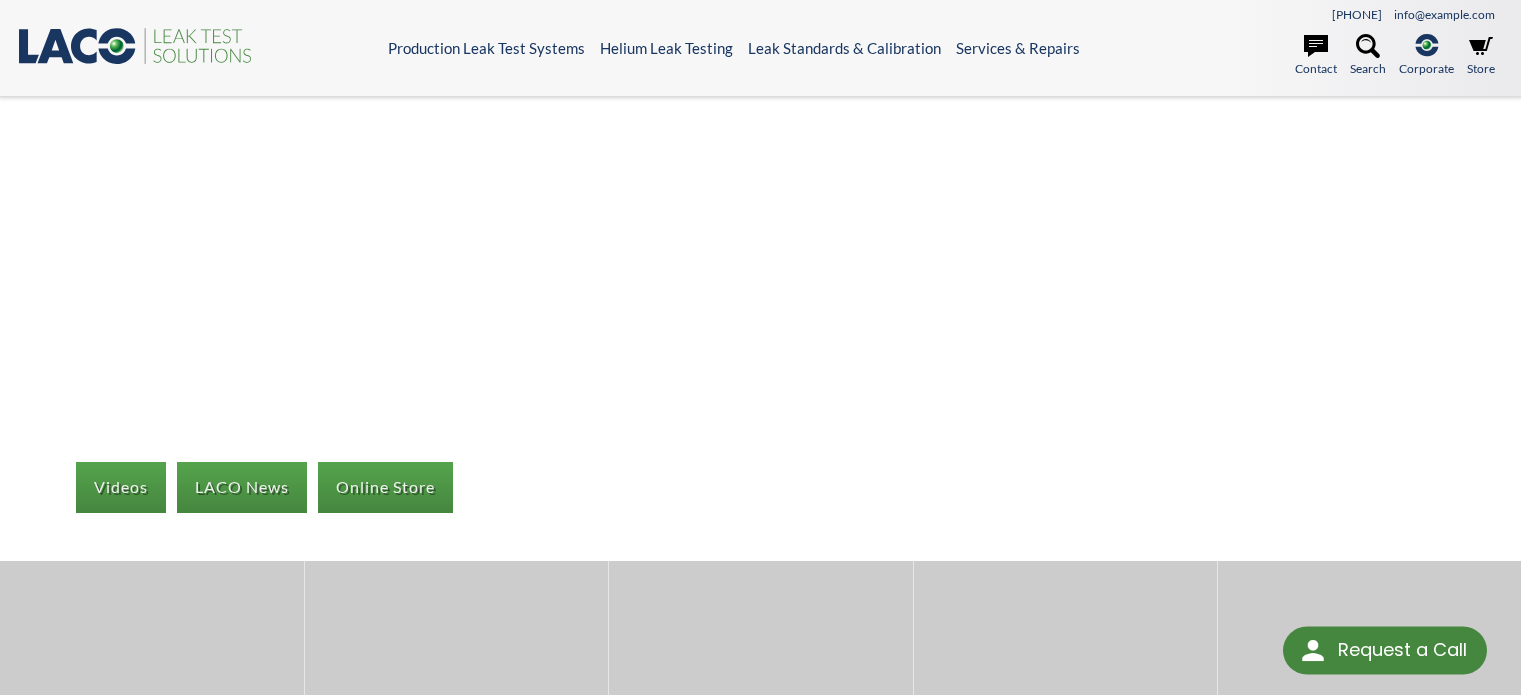 scroll, scrollTop: 0, scrollLeft: 0, axis: both 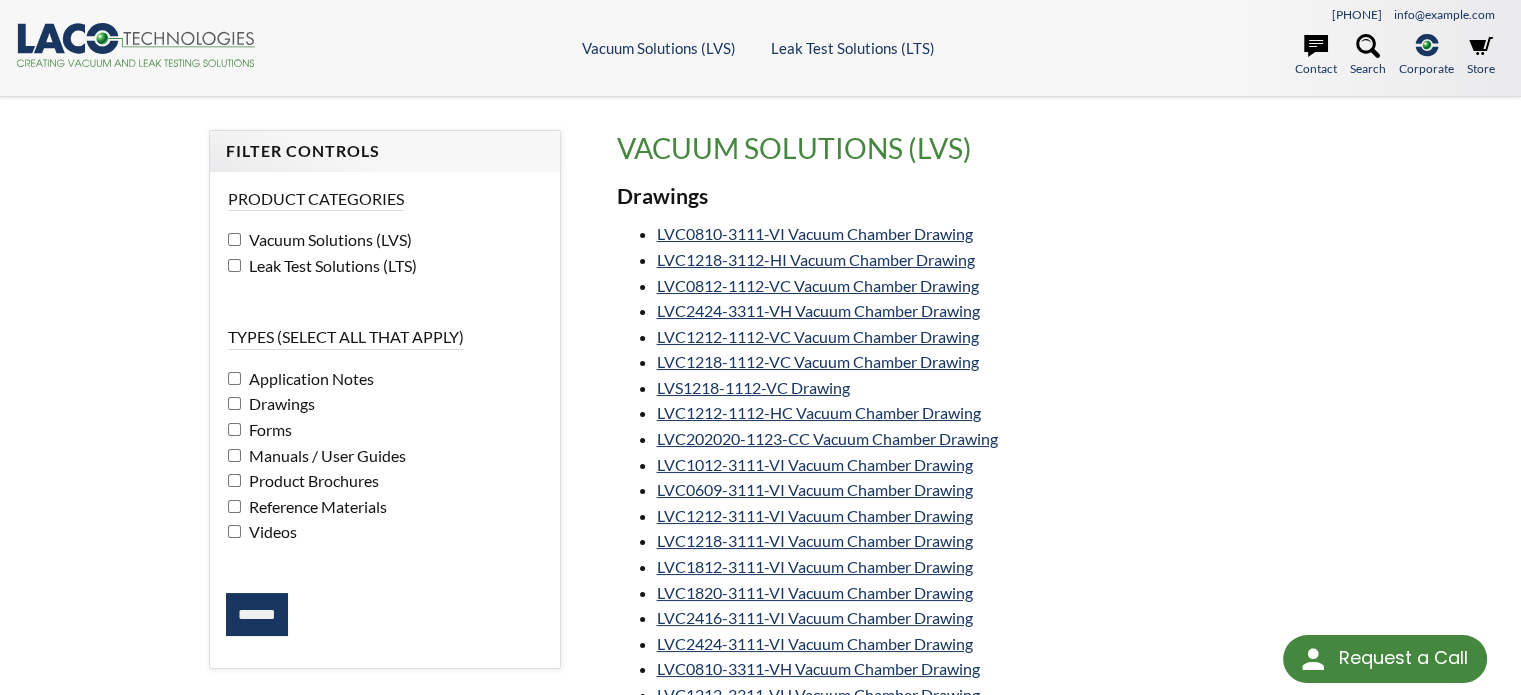 click at bounding box center (74, 38) 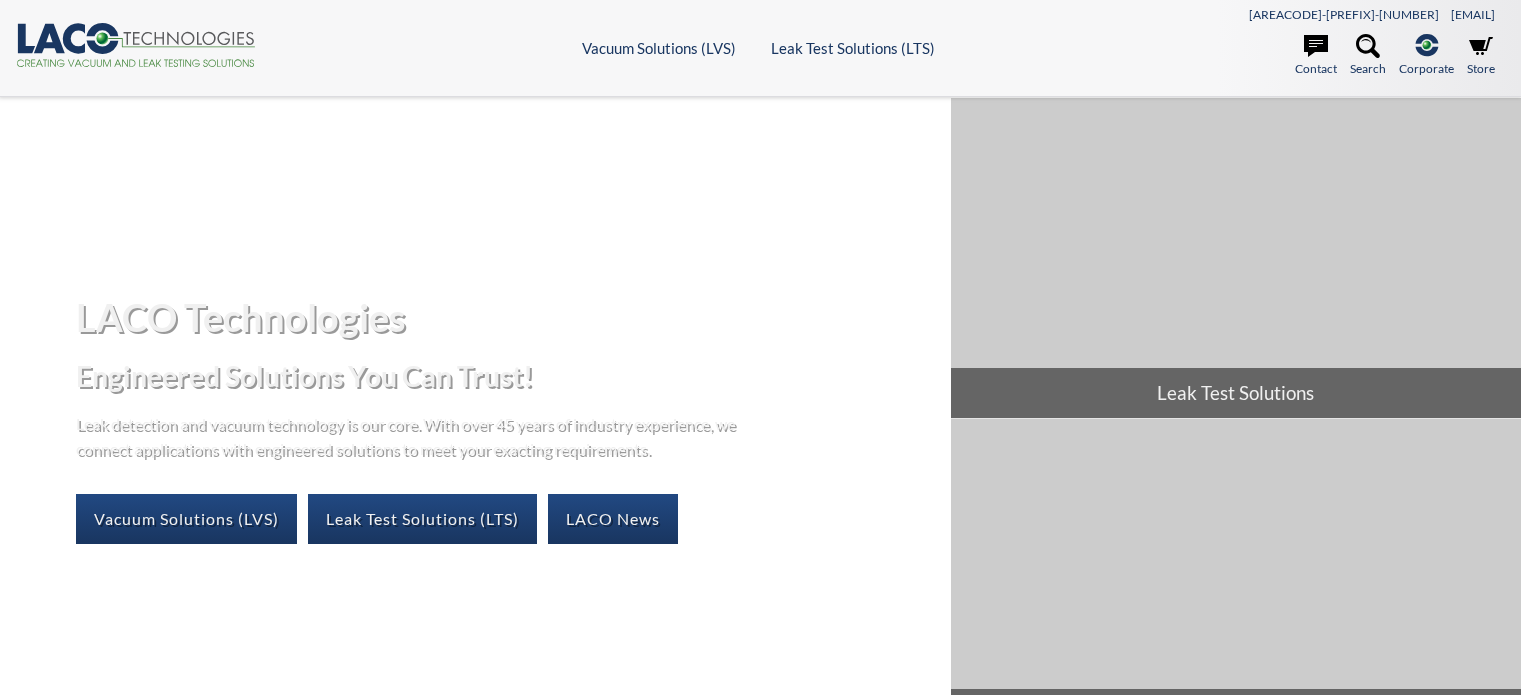 scroll, scrollTop: 0, scrollLeft: 0, axis: both 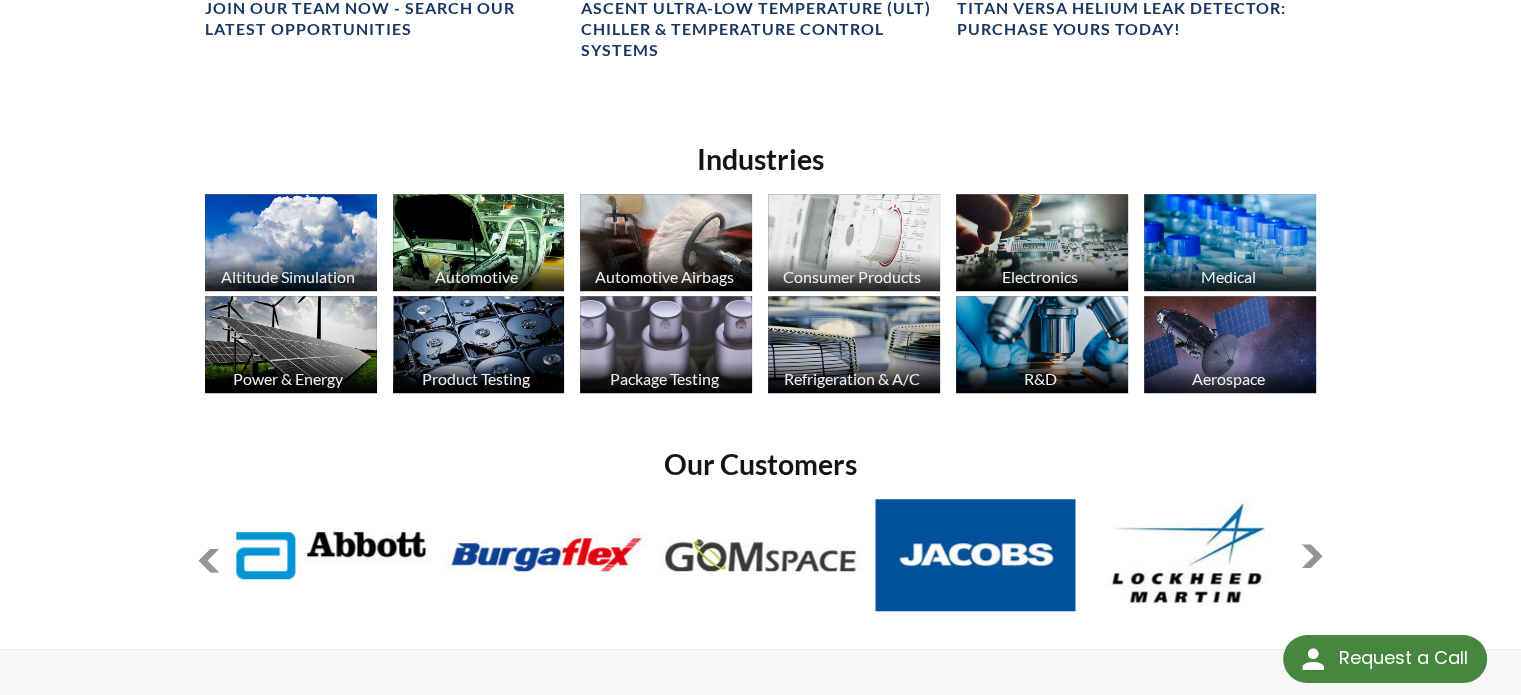 click at bounding box center (1312, 556) 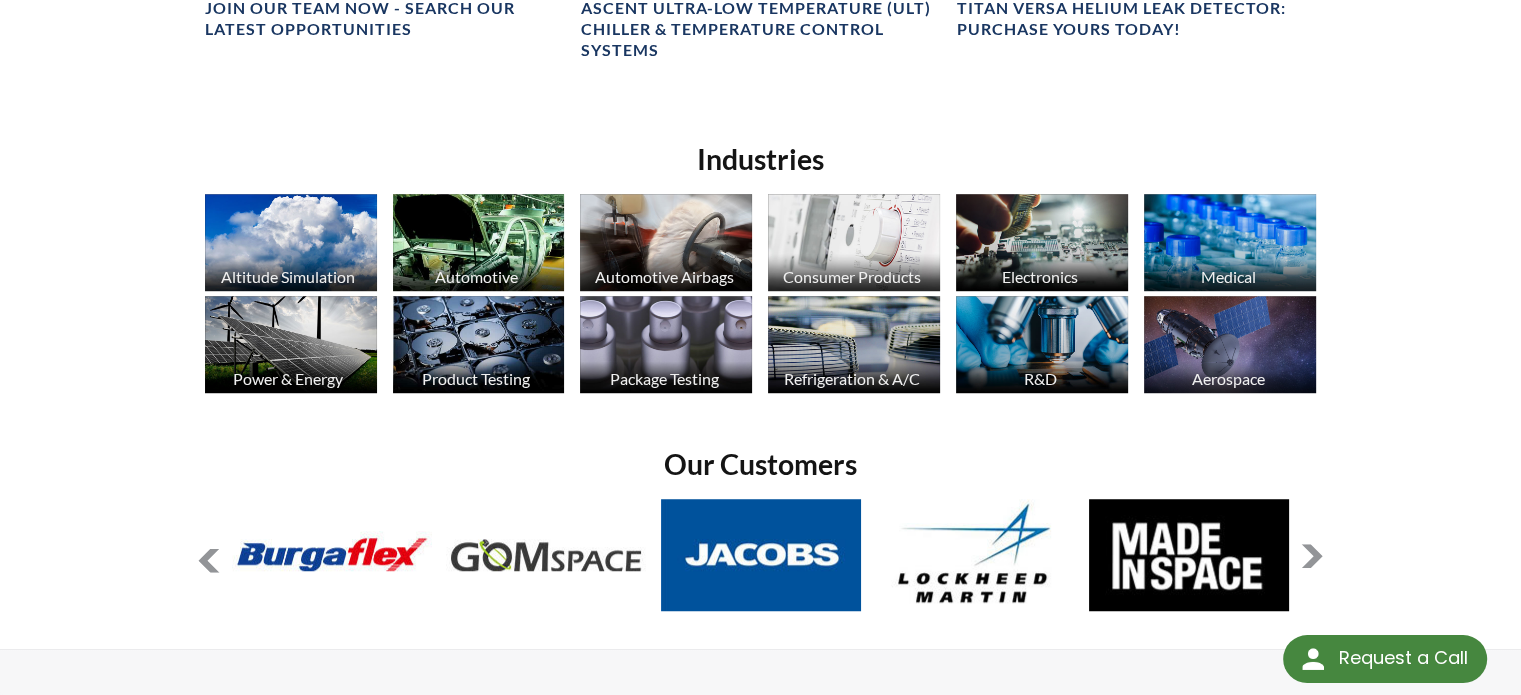 click at bounding box center [1312, 556] 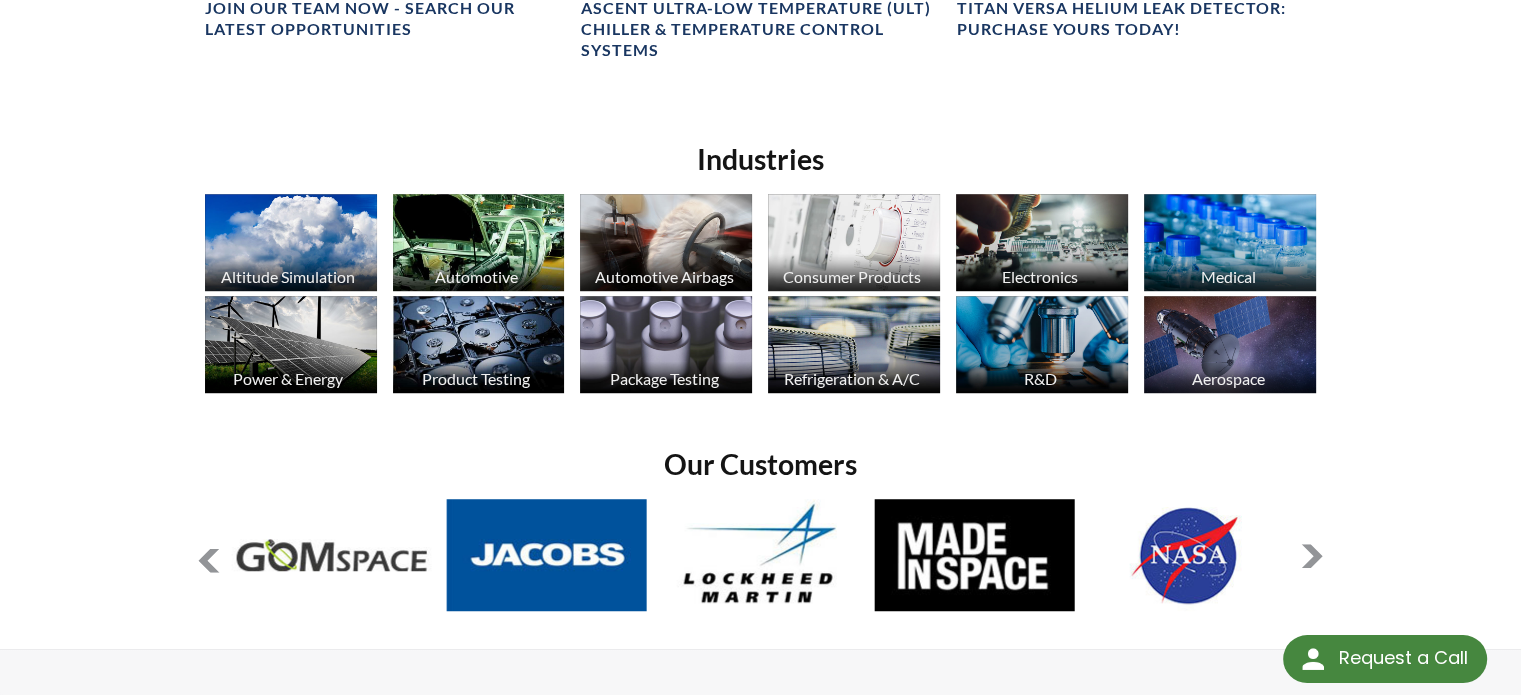 click at bounding box center [1312, 556] 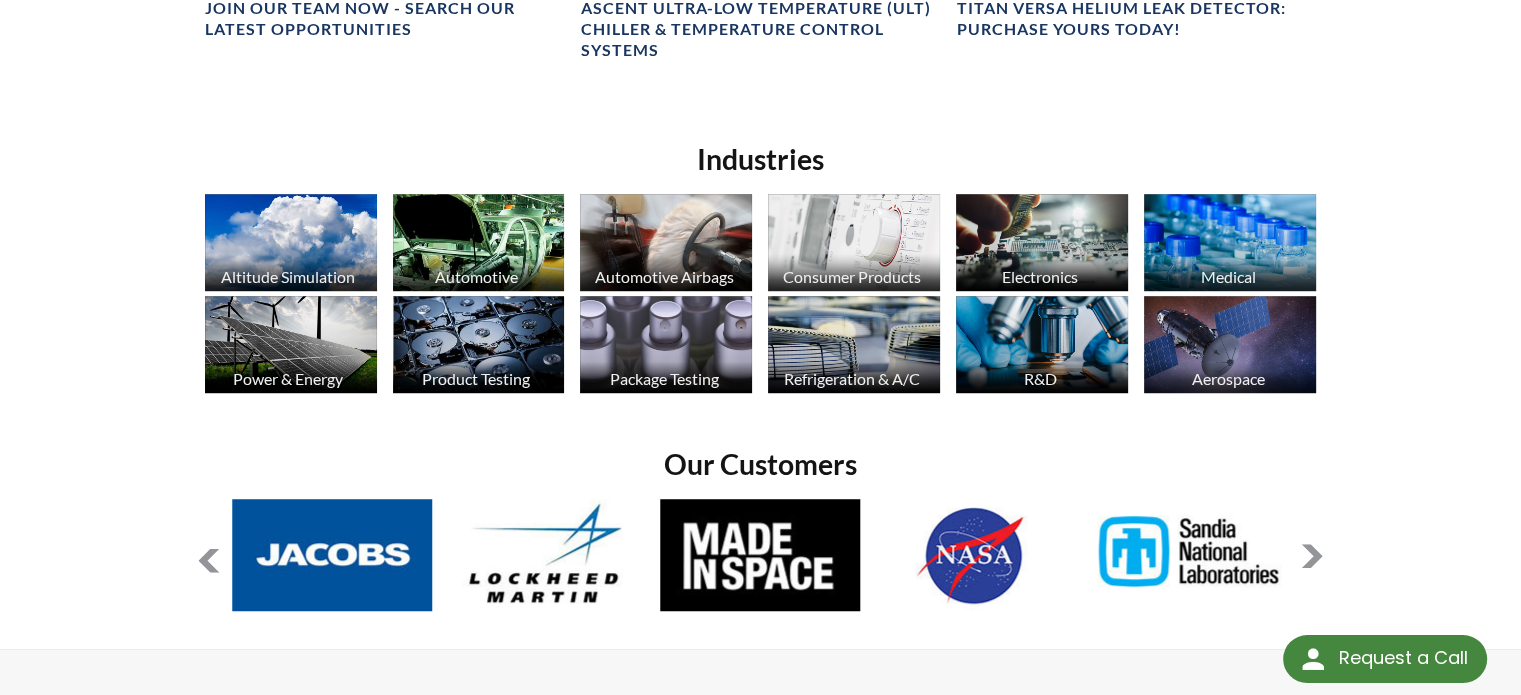 click at bounding box center (1312, 556) 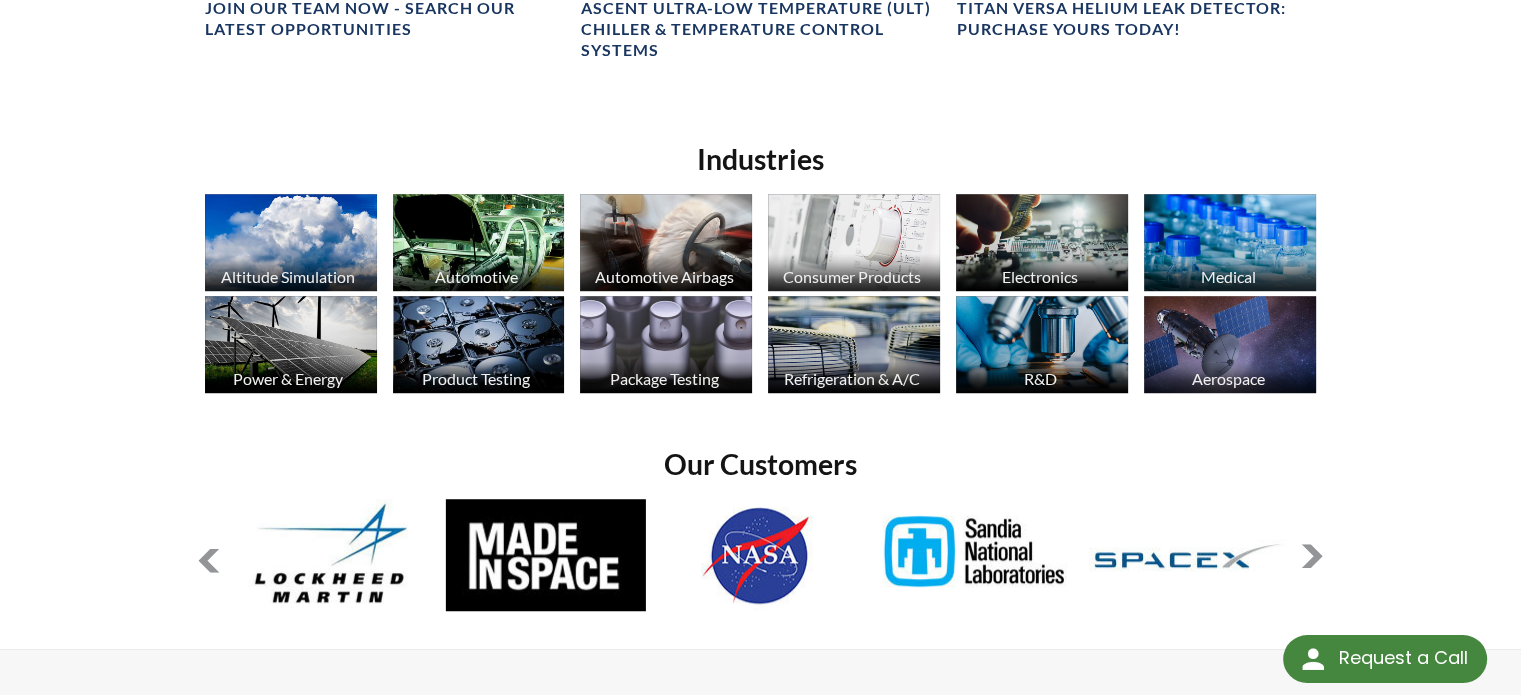 click at bounding box center [1312, 556] 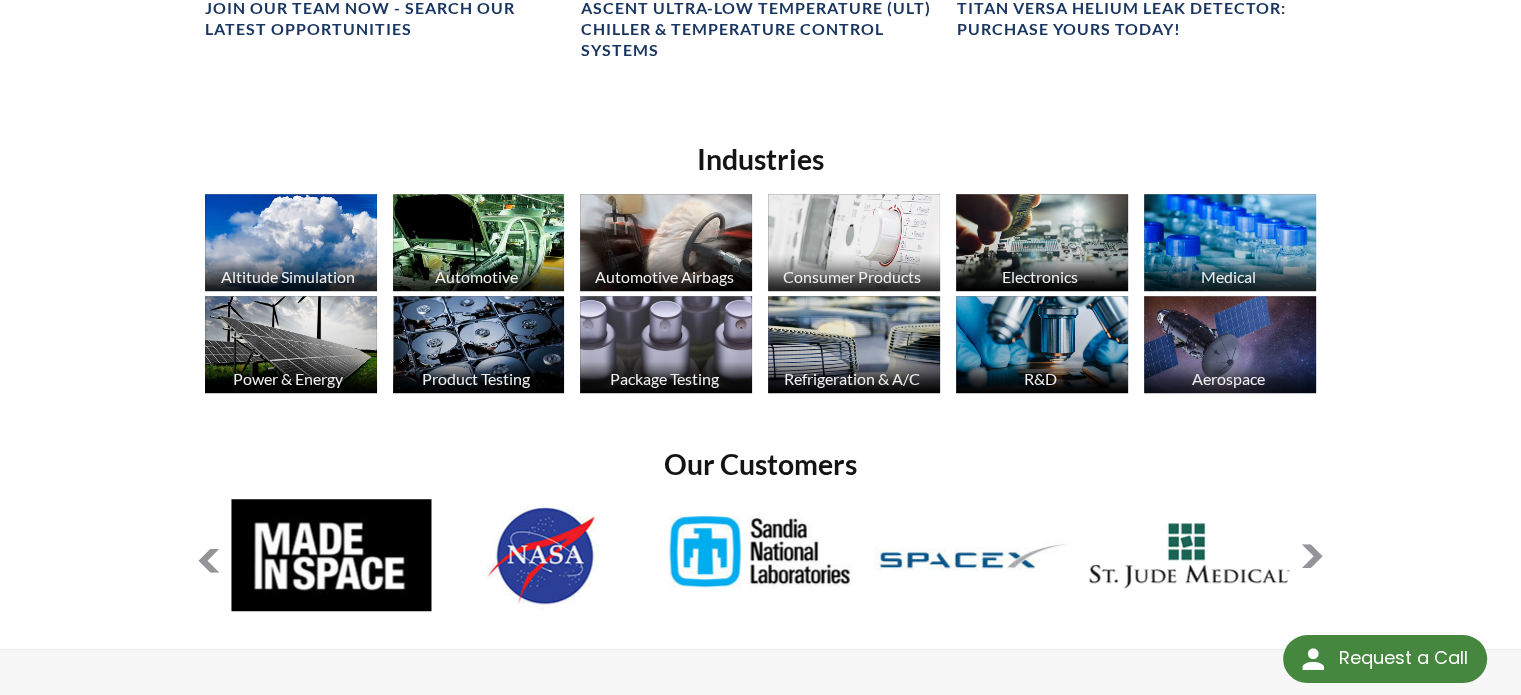 click at bounding box center [1312, 556] 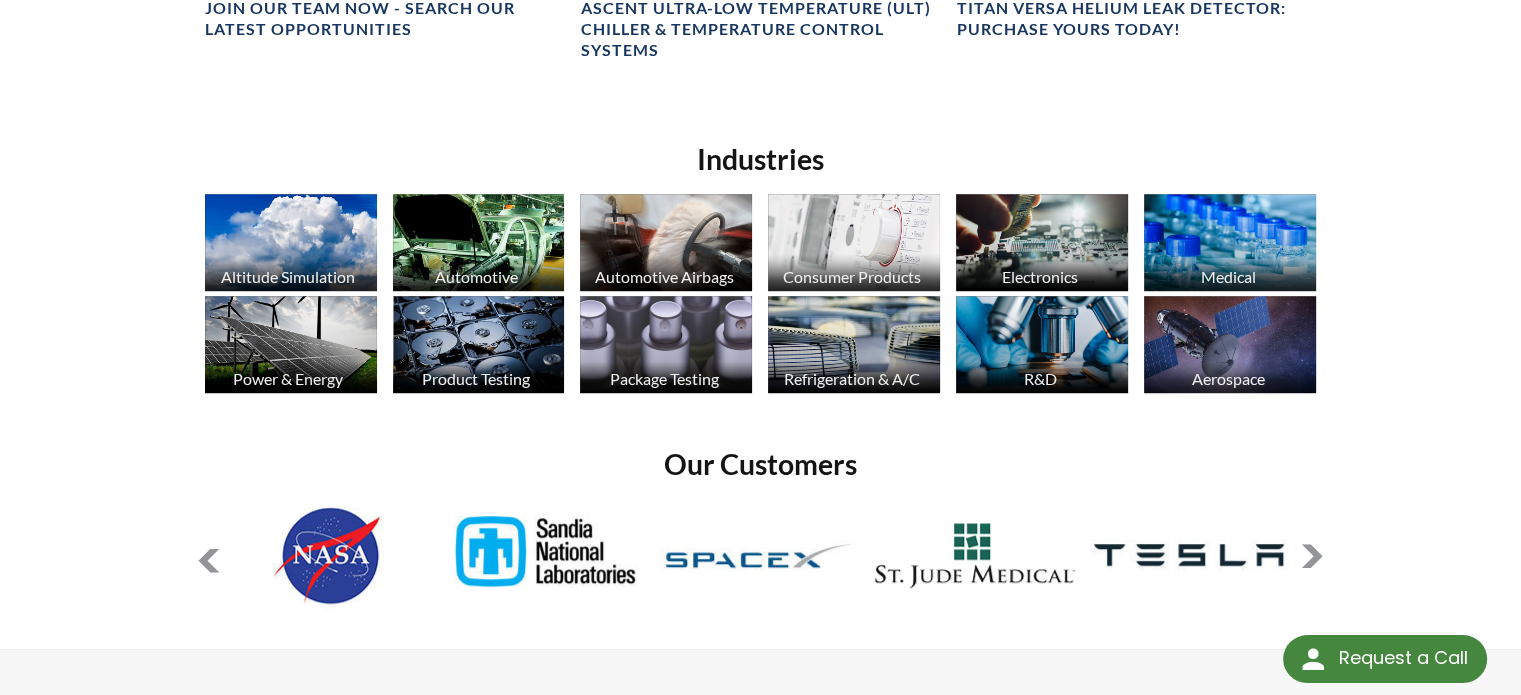 click at bounding box center [1312, 556] 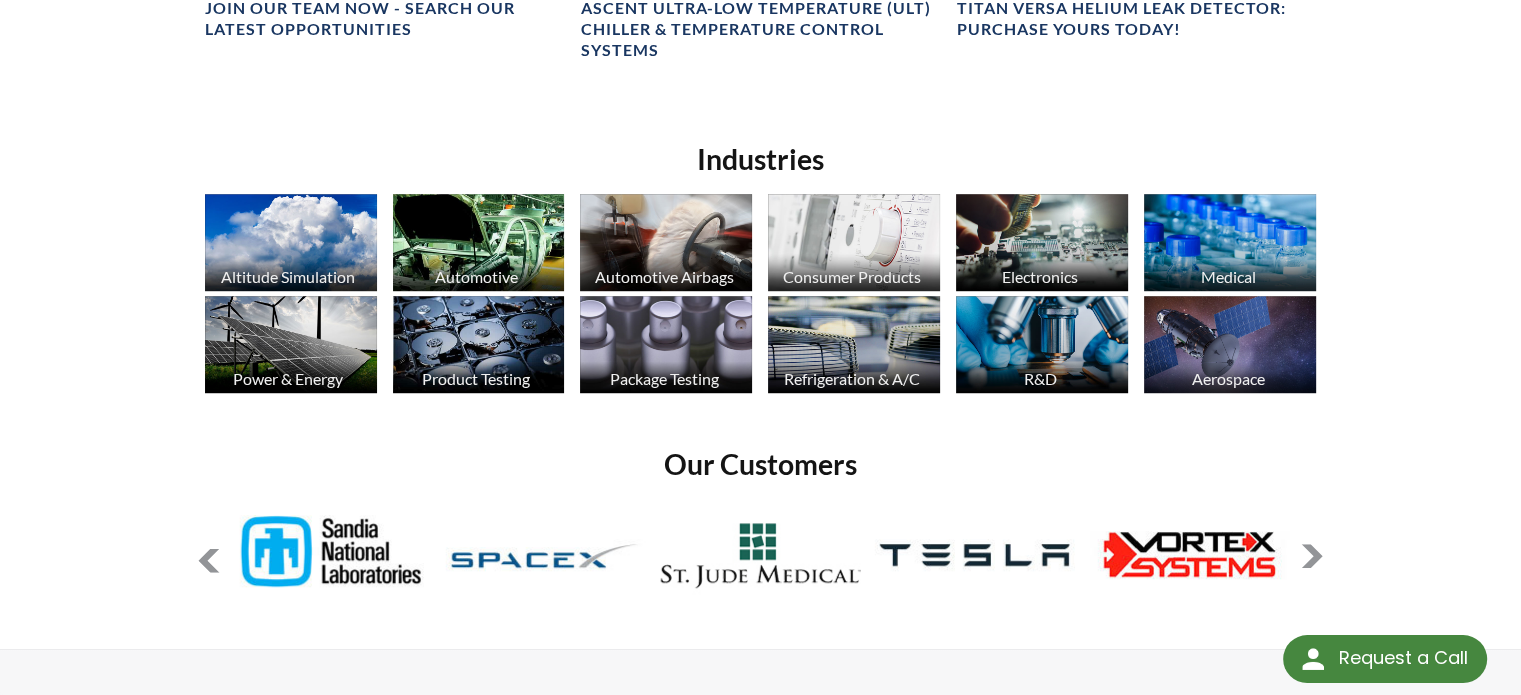 click at bounding box center [1312, 556] 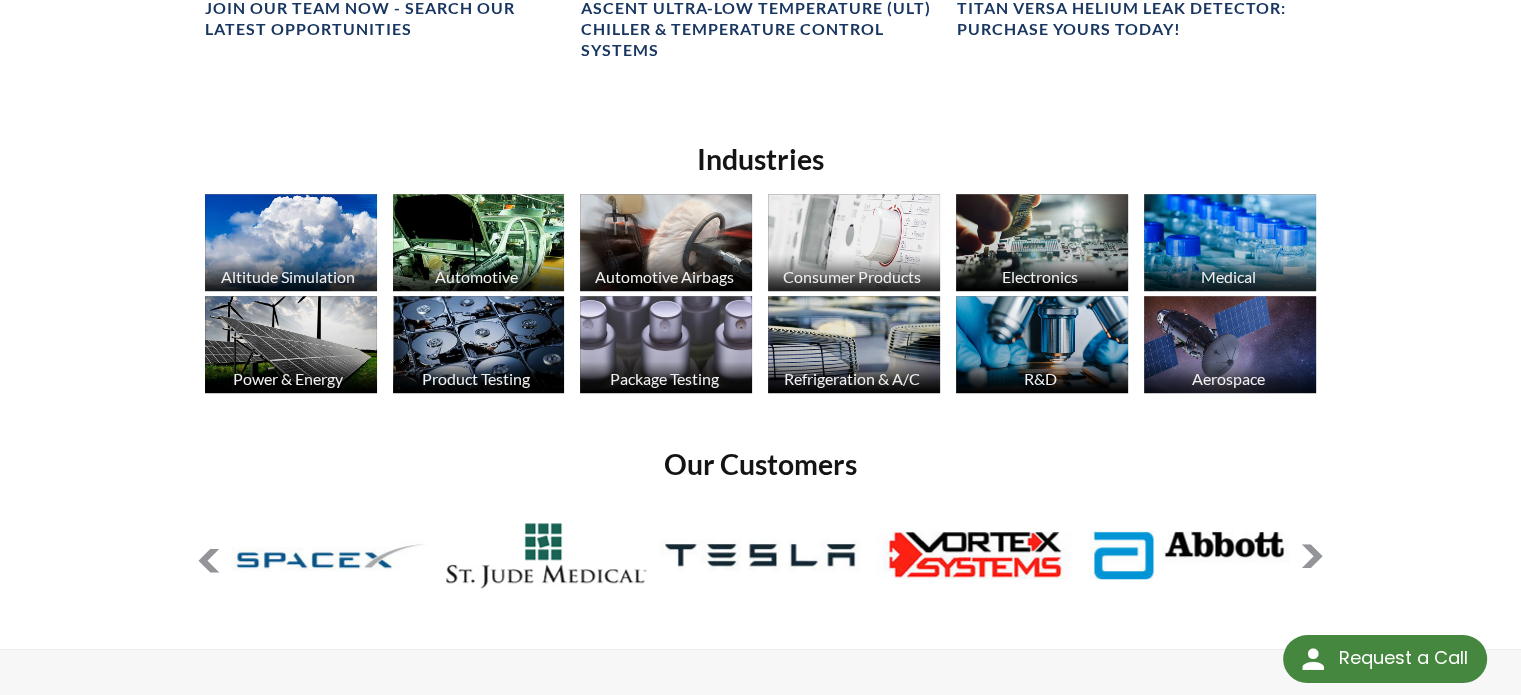 click at bounding box center [1312, 556] 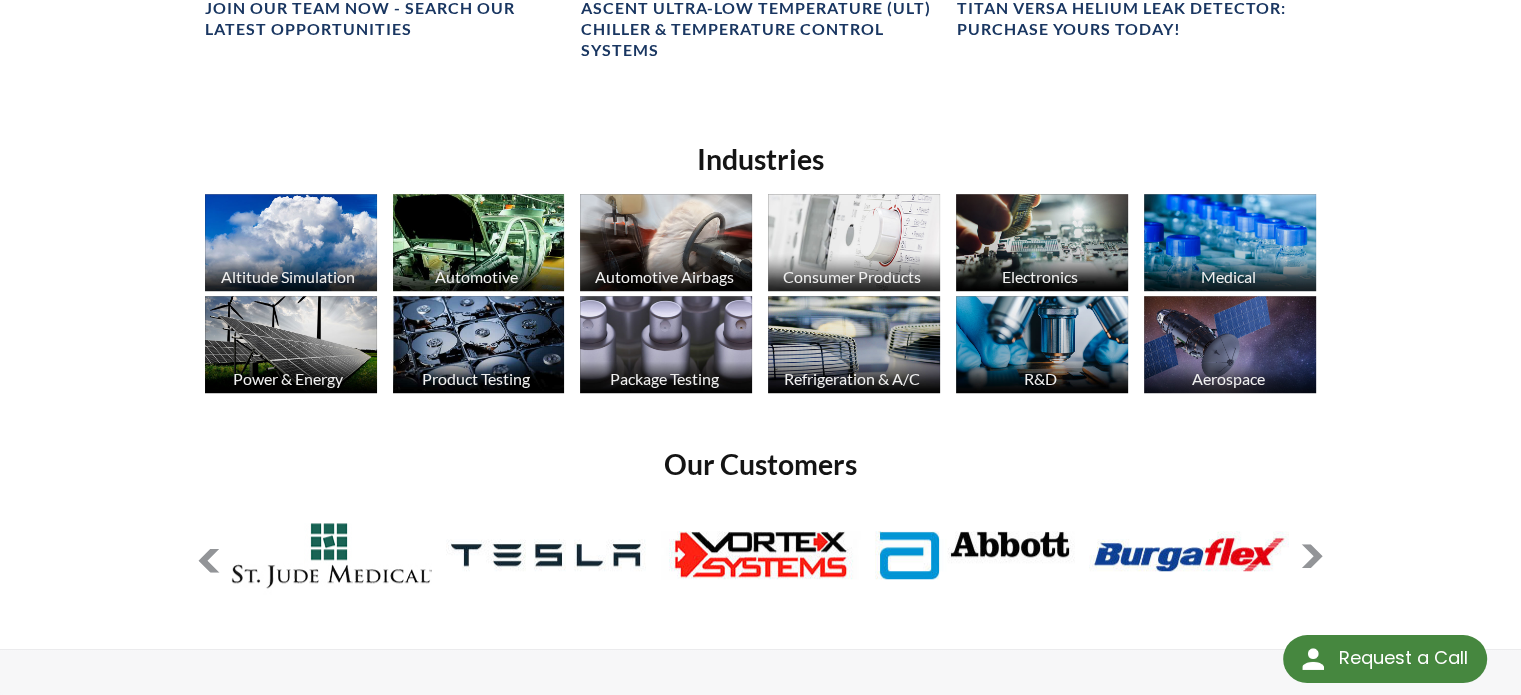 click at bounding box center (1312, 556) 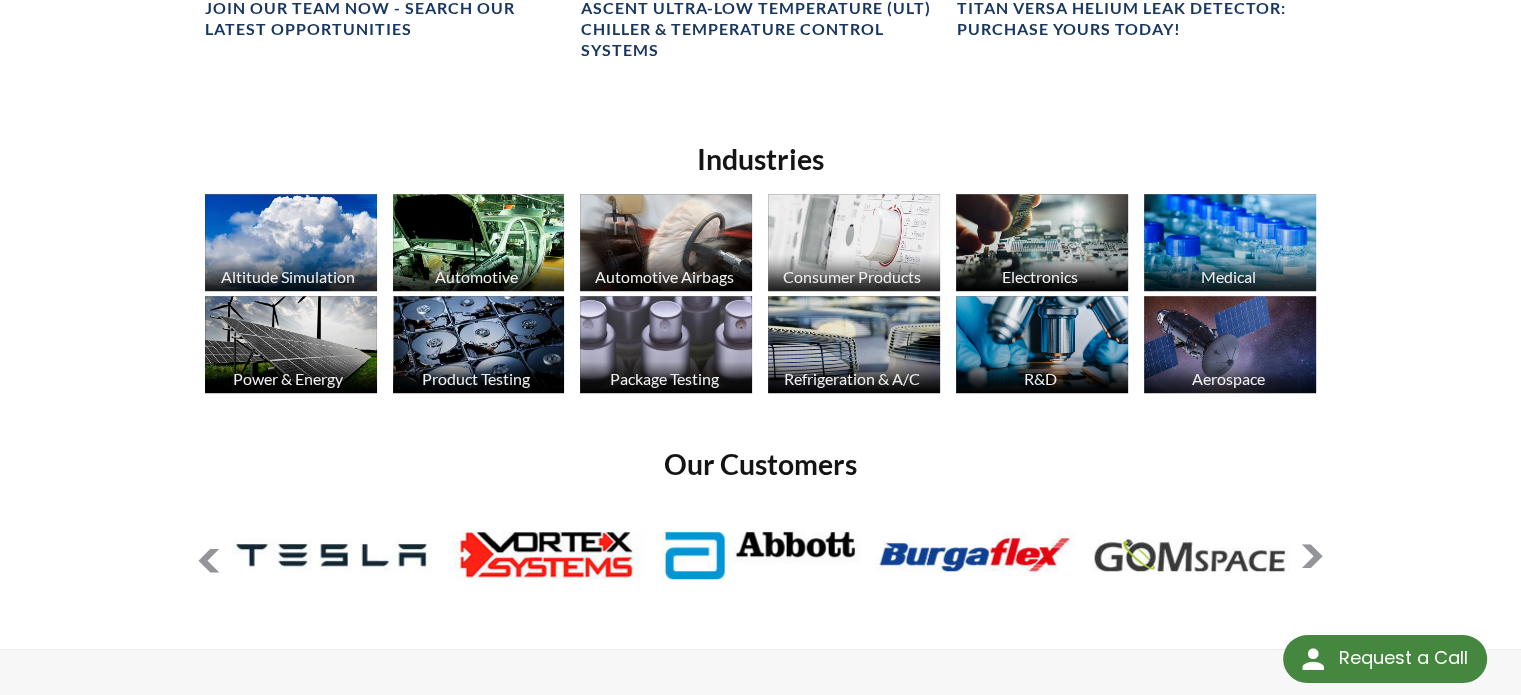 click at bounding box center [1312, 556] 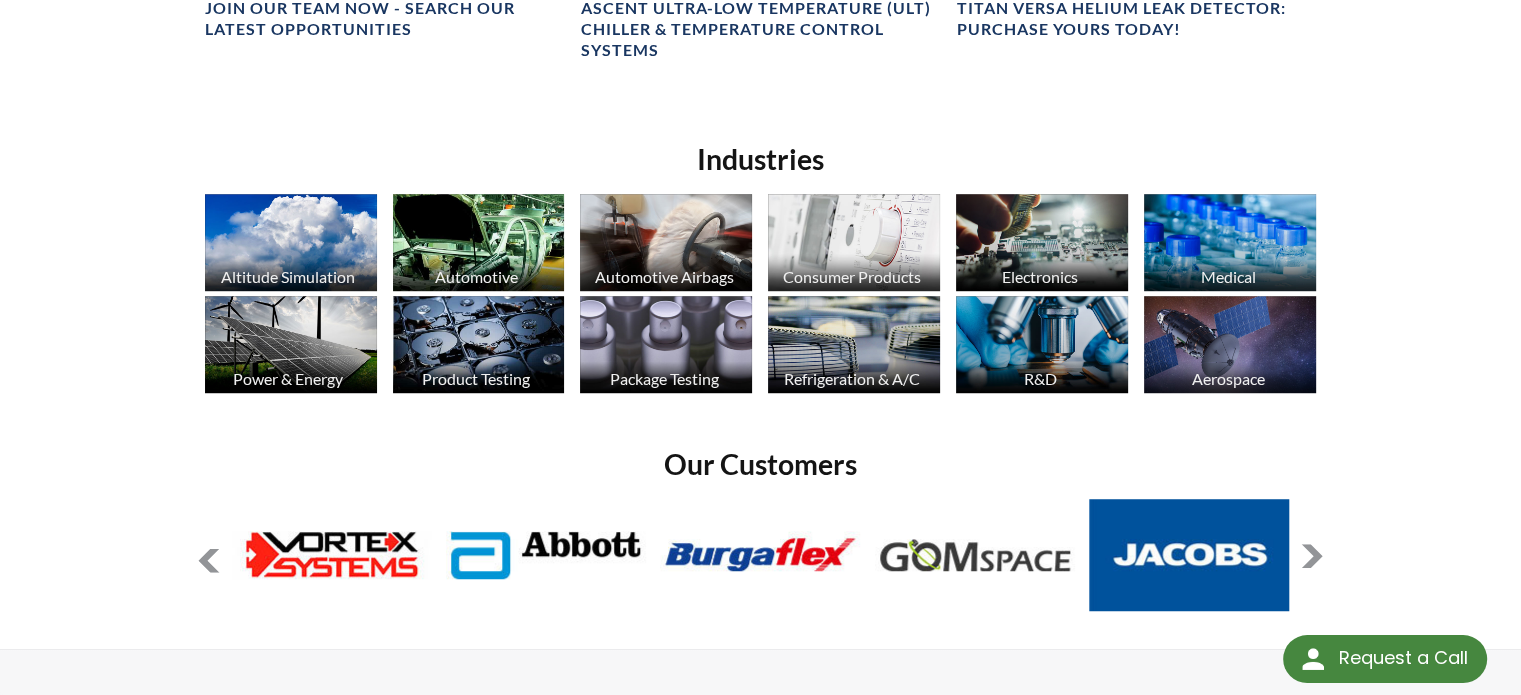 click at bounding box center [1312, 556] 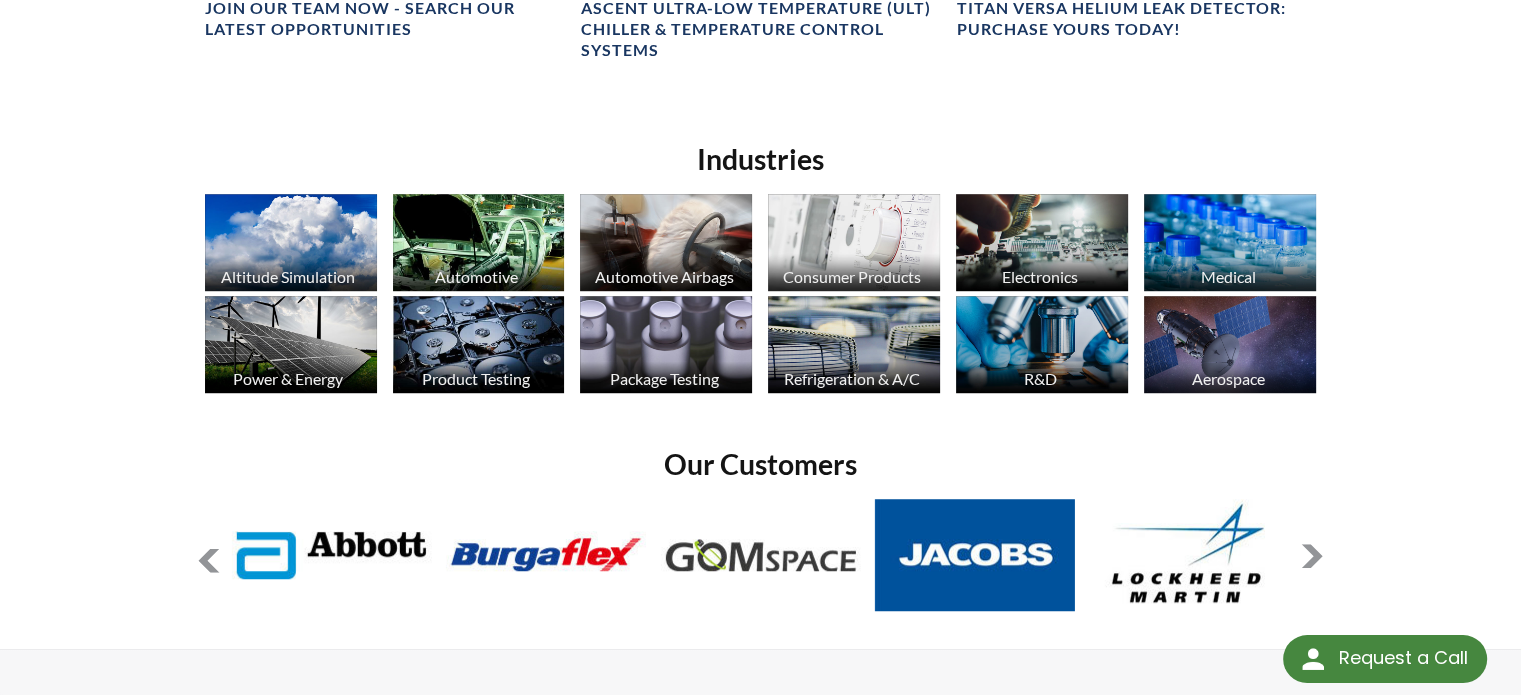 drag, startPoint x: 1312, startPoint y: 543, endPoint x: 1244, endPoint y: 543, distance: 68 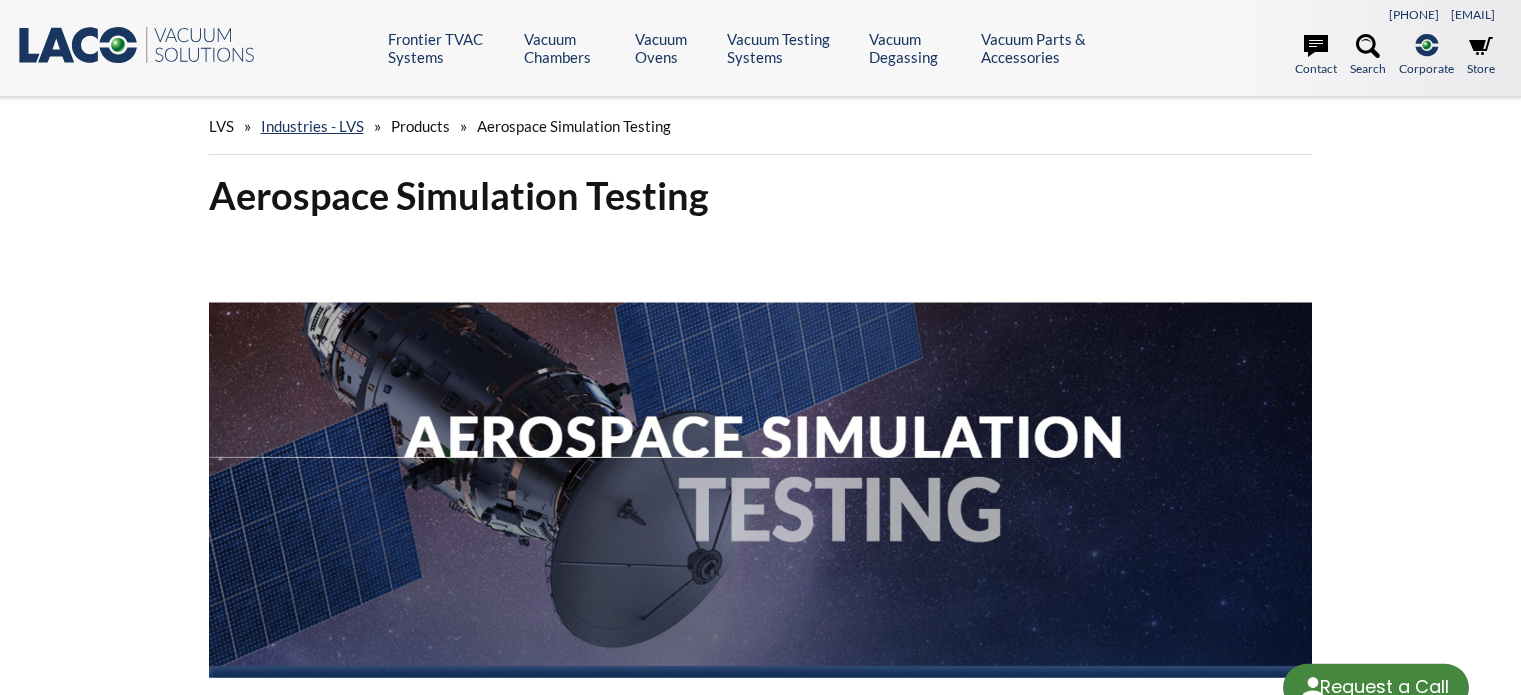 scroll, scrollTop: 0, scrollLeft: 0, axis: both 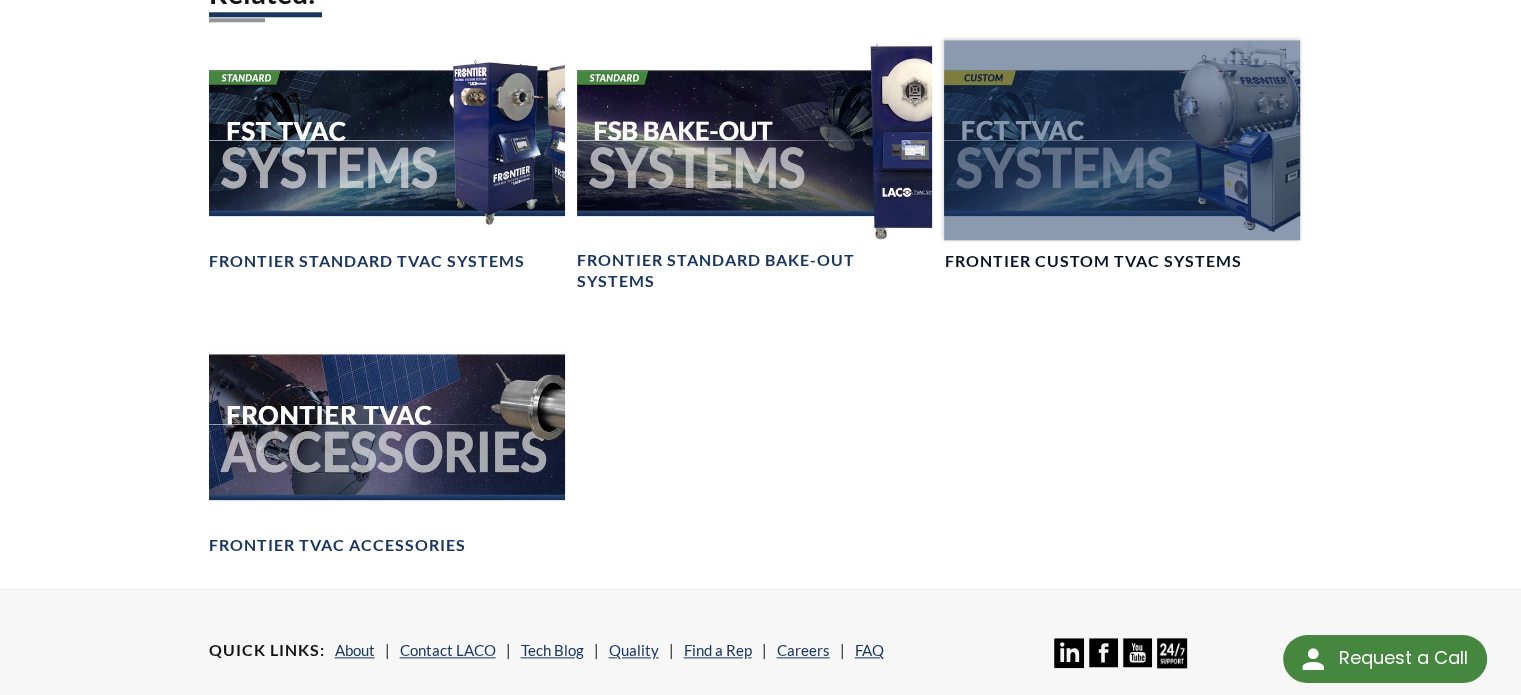 click at bounding box center (1122, 140) 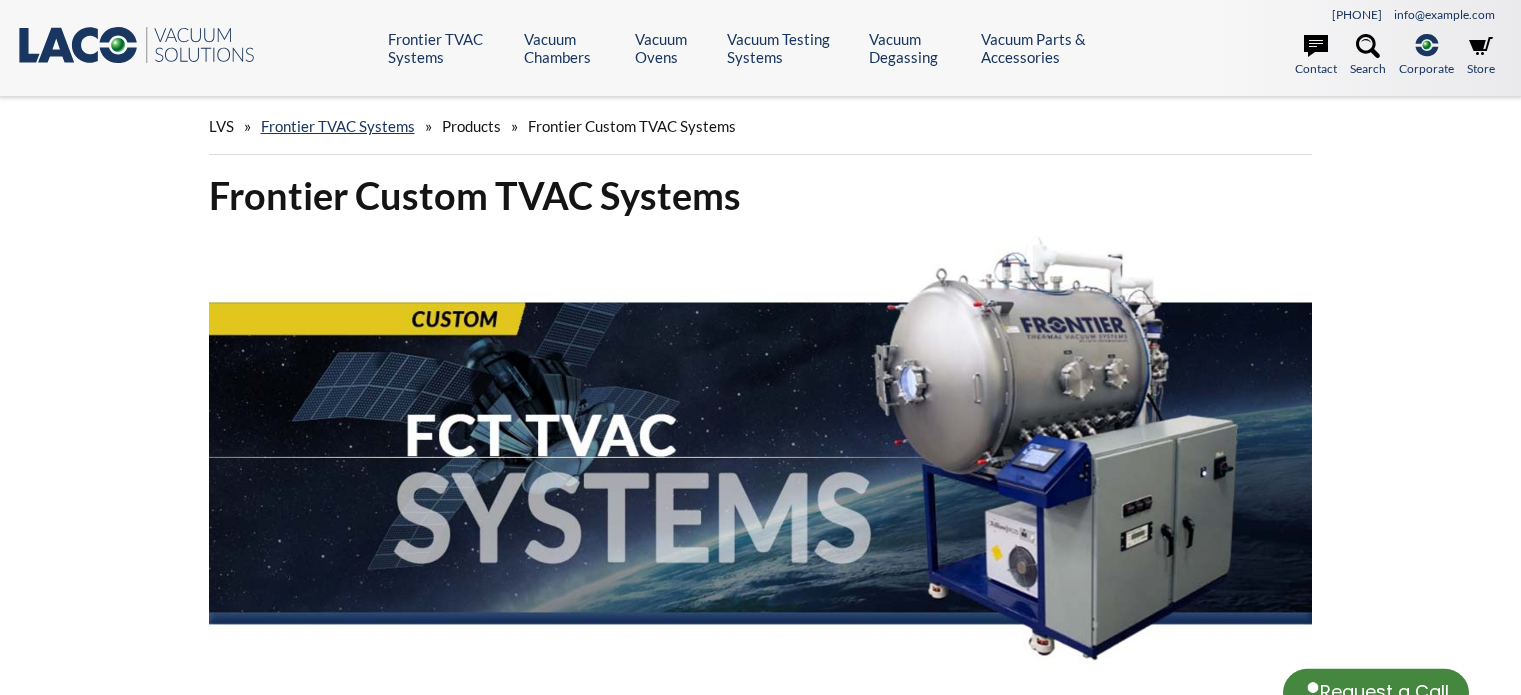 scroll, scrollTop: 0, scrollLeft: 0, axis: both 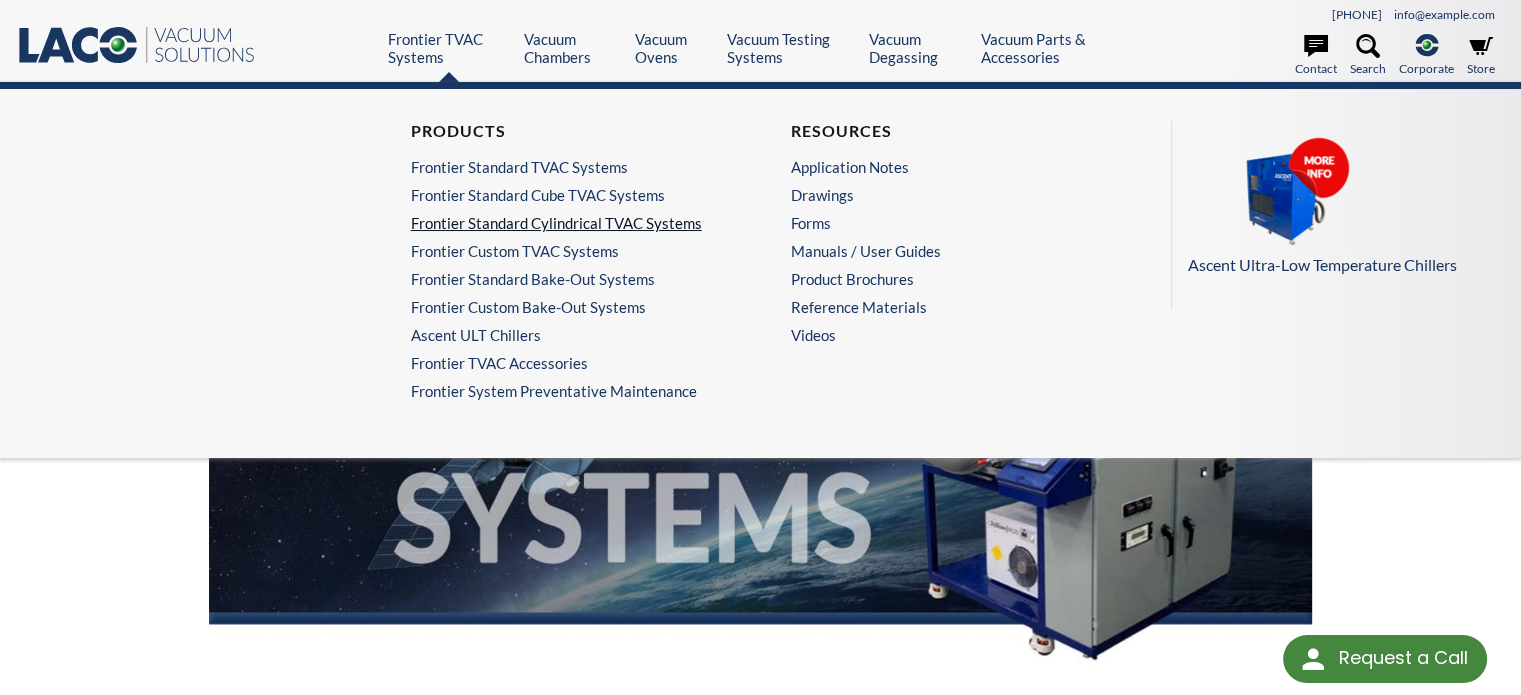 click on "Frontier Standard Cylindrical TVAC Systems" at bounding box center [565, 223] 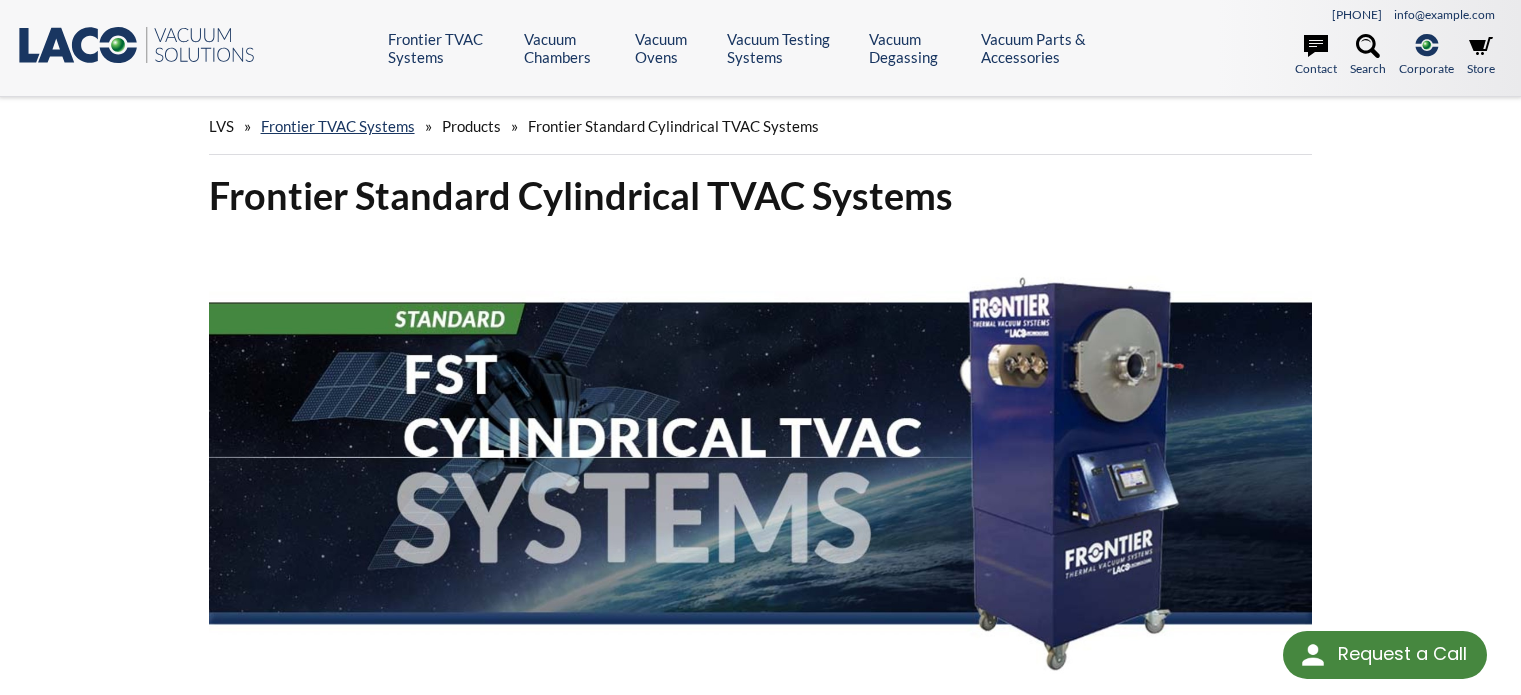 scroll, scrollTop: 0, scrollLeft: 0, axis: both 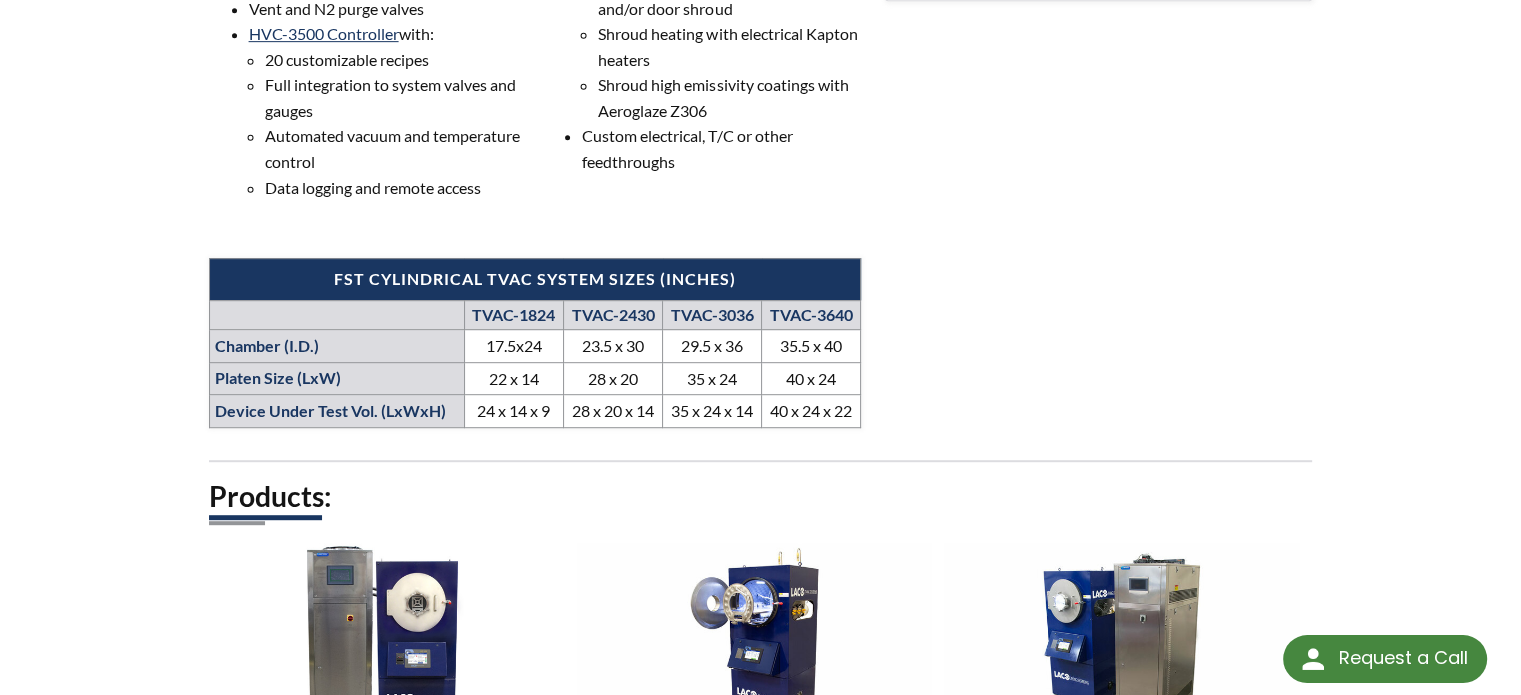 drag, startPoint x: 1430, startPoint y: 227, endPoint x: 1659, endPoint y: 311, distance: 243.92007 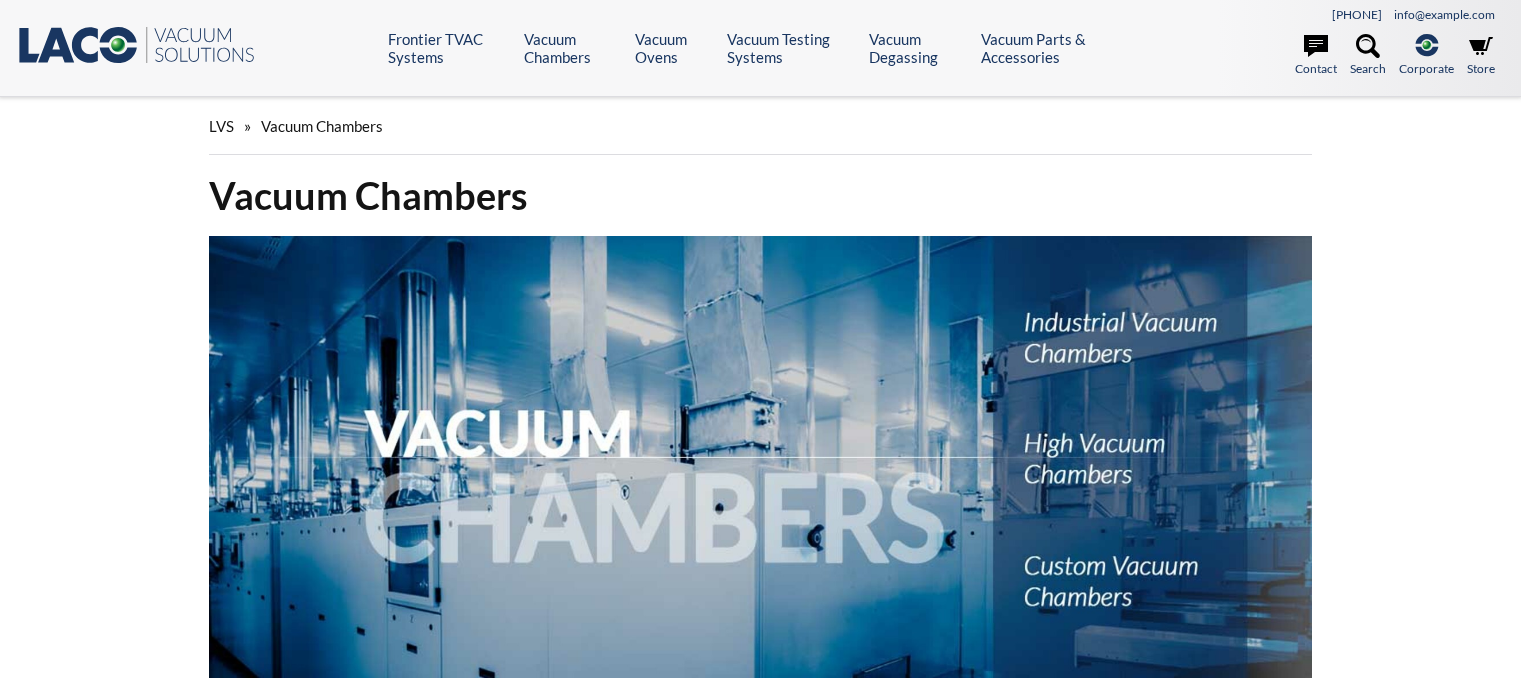 scroll, scrollTop: 0, scrollLeft: 0, axis: both 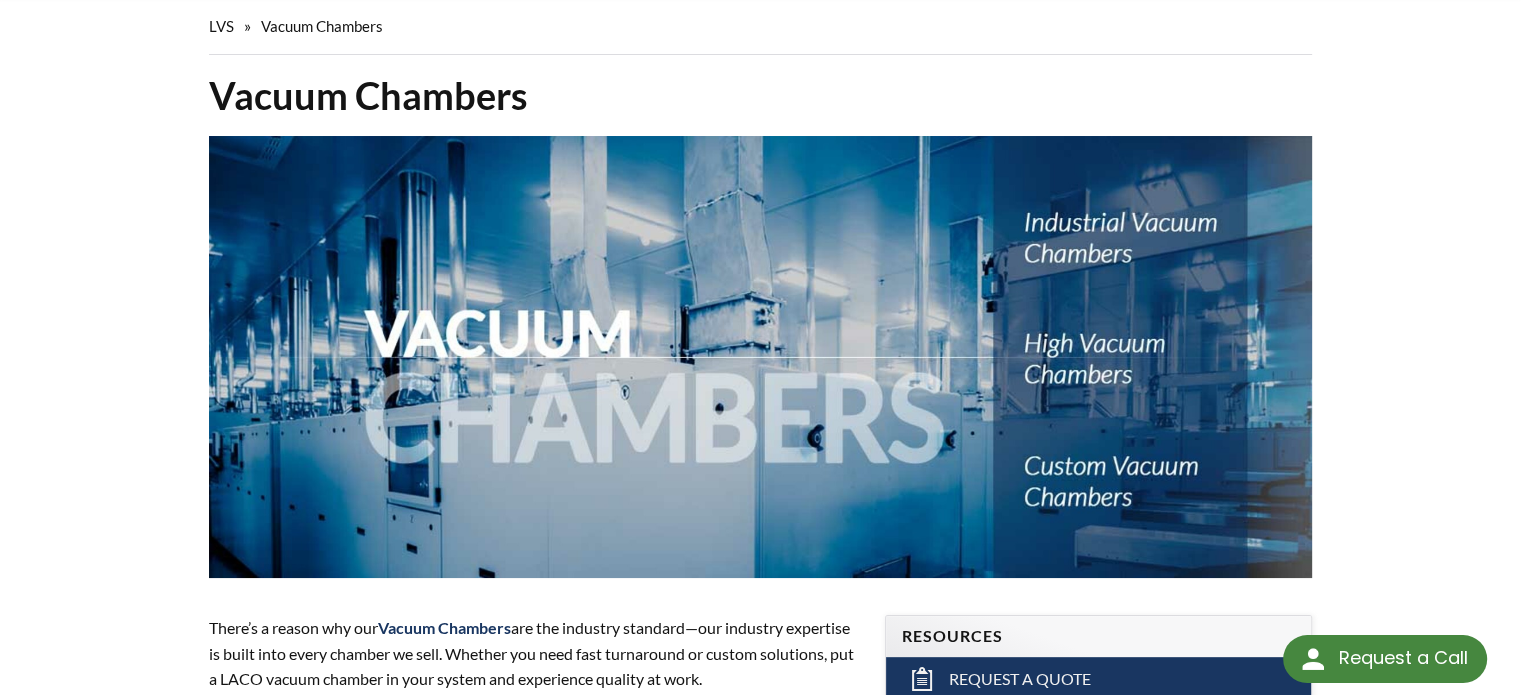 click at bounding box center (761, 357) 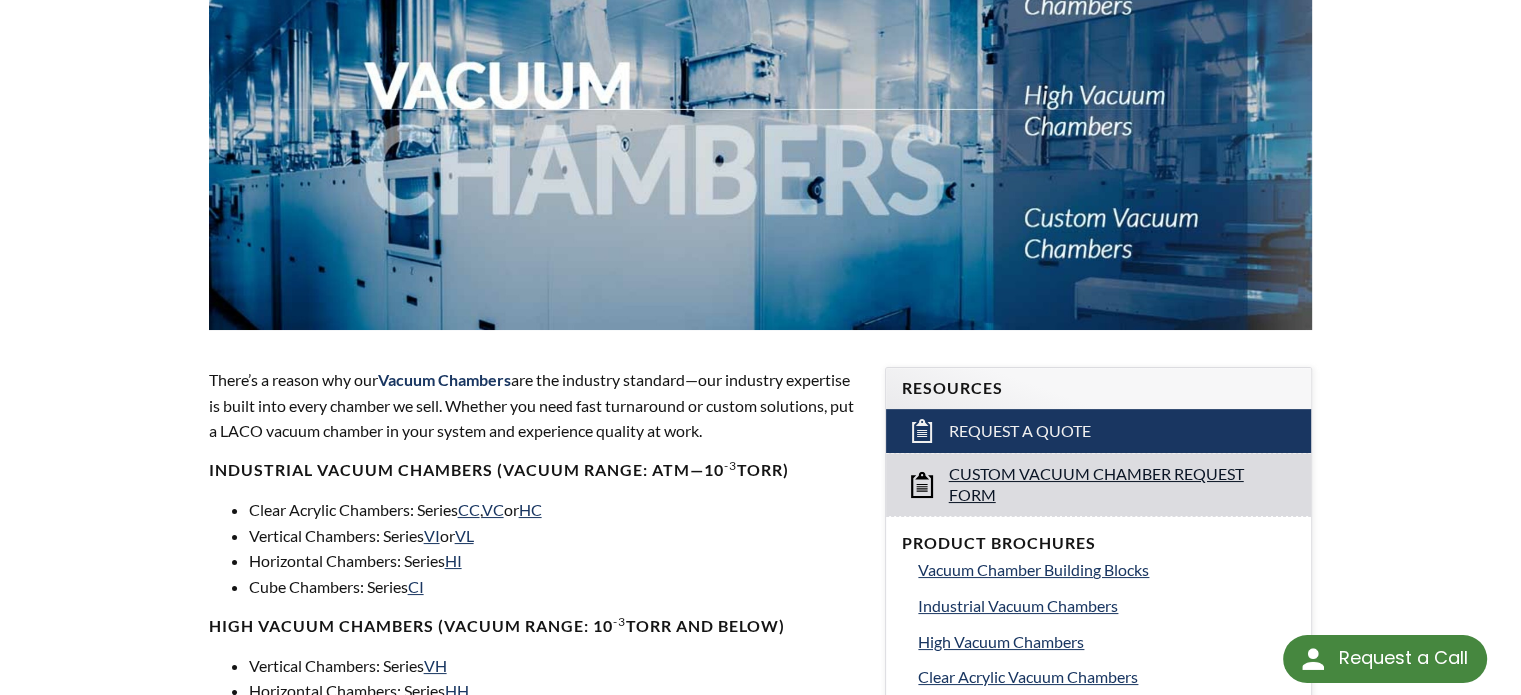 scroll, scrollTop: 400, scrollLeft: 0, axis: vertical 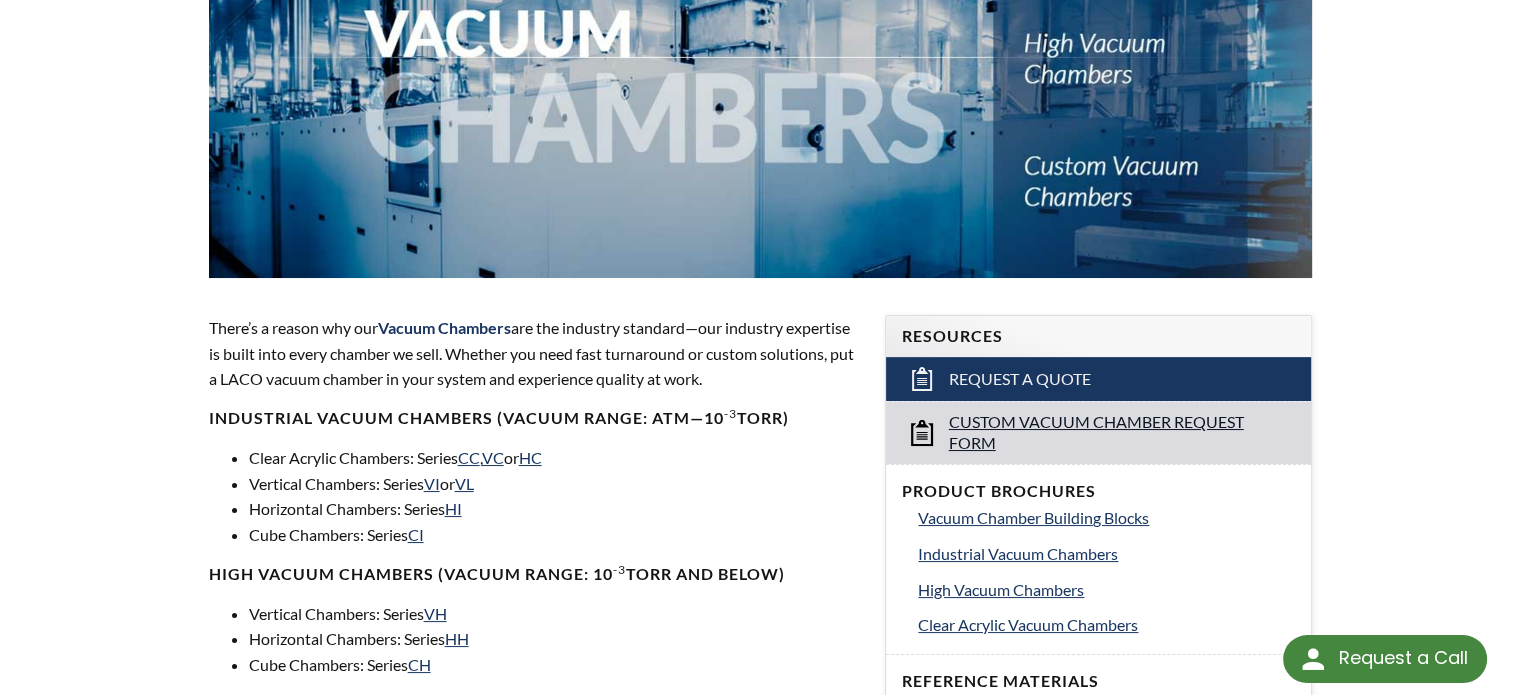 click on "Custom Vacuum Chamber Request Form" at bounding box center [1100, 433] 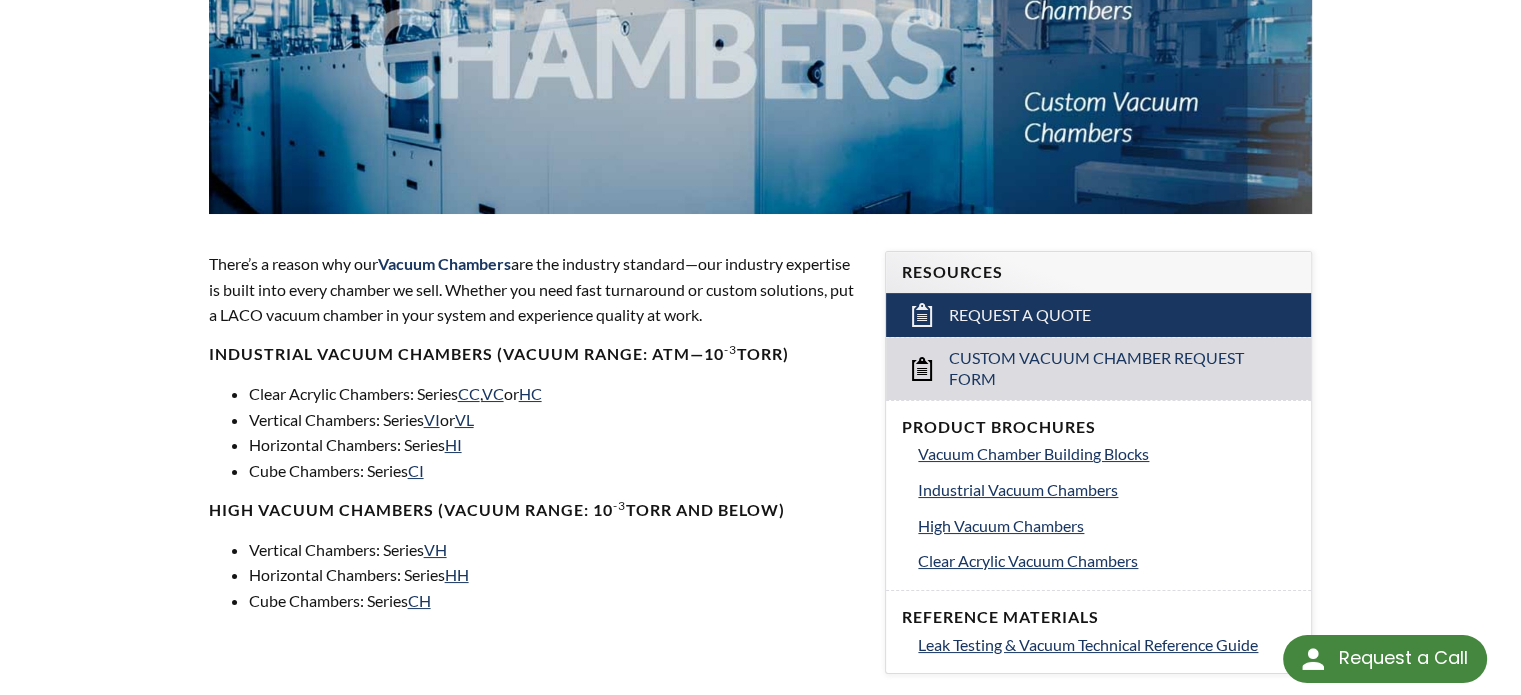 scroll, scrollTop: 500, scrollLeft: 0, axis: vertical 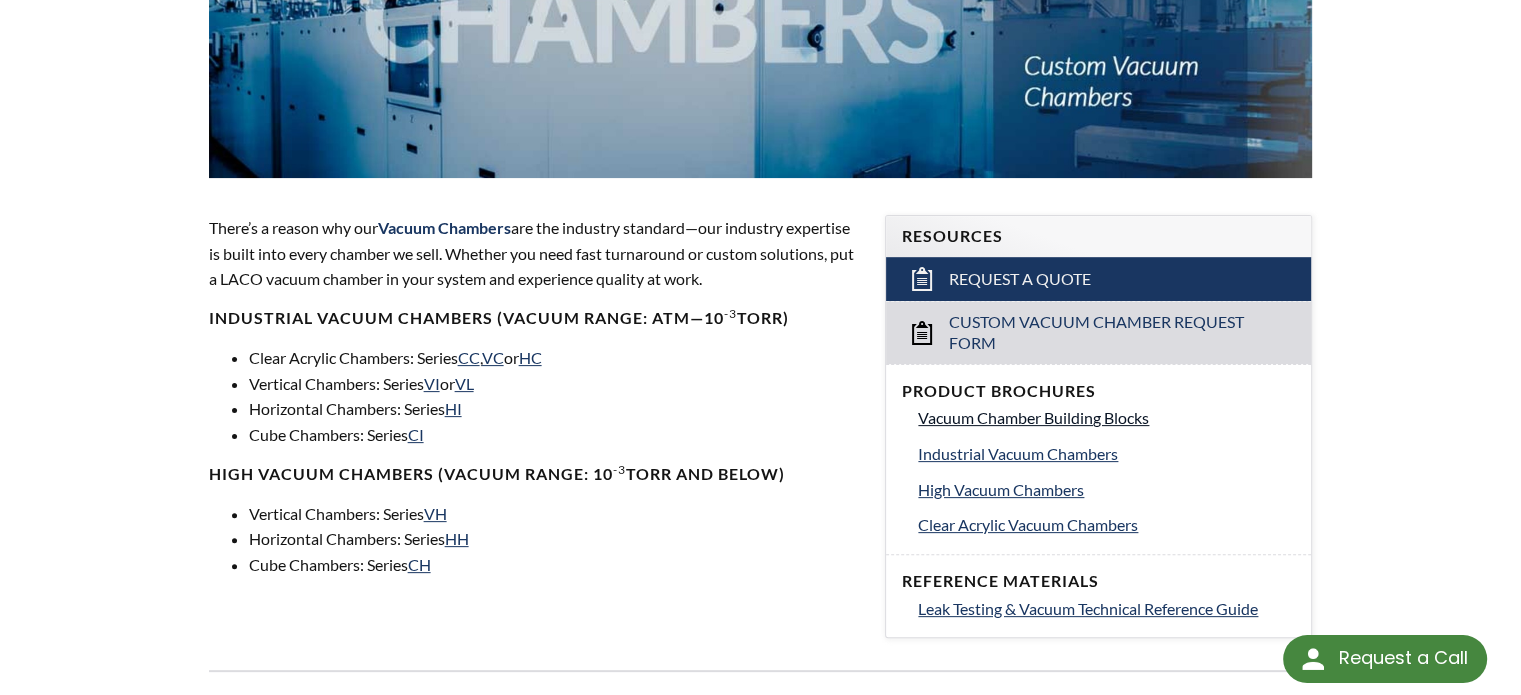 click on "Vacuum Chamber Building Blocks" at bounding box center [1033, 417] 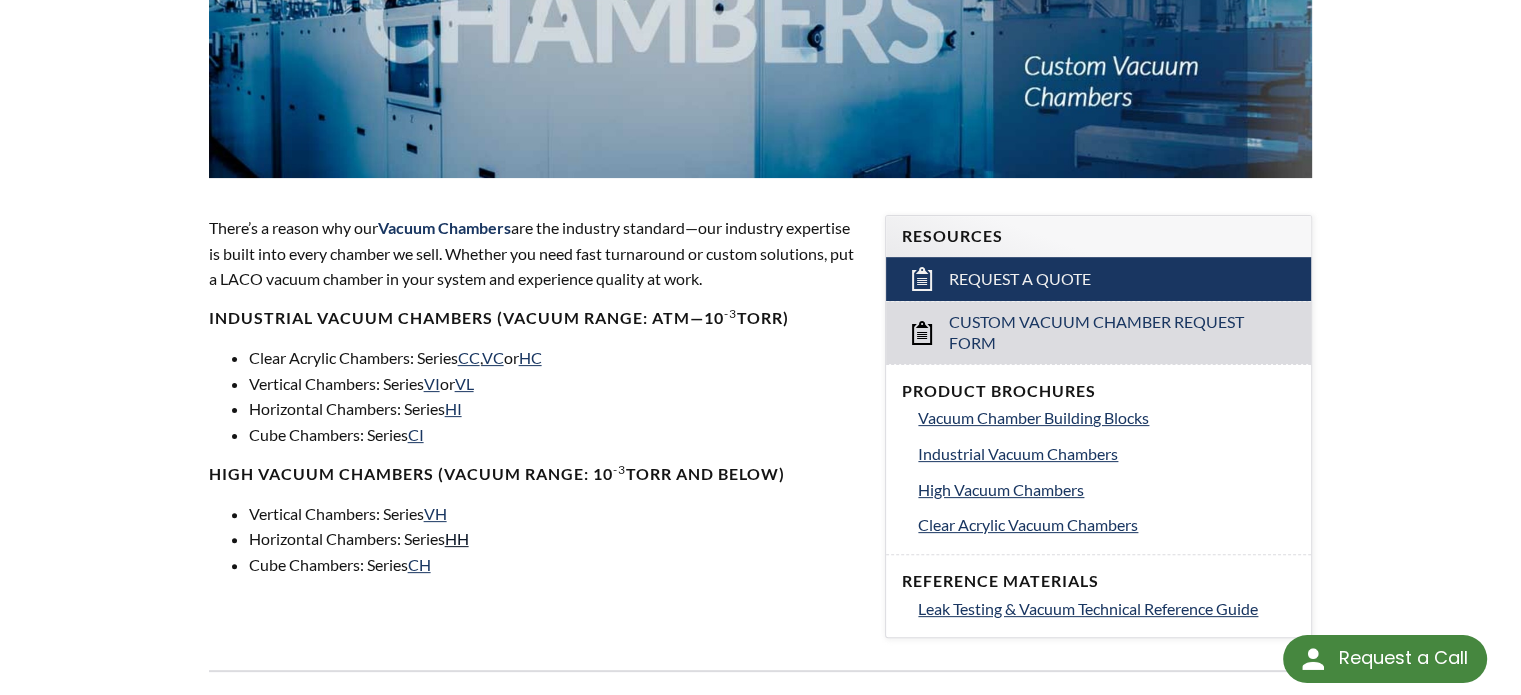 click on "HH" at bounding box center [457, 538] 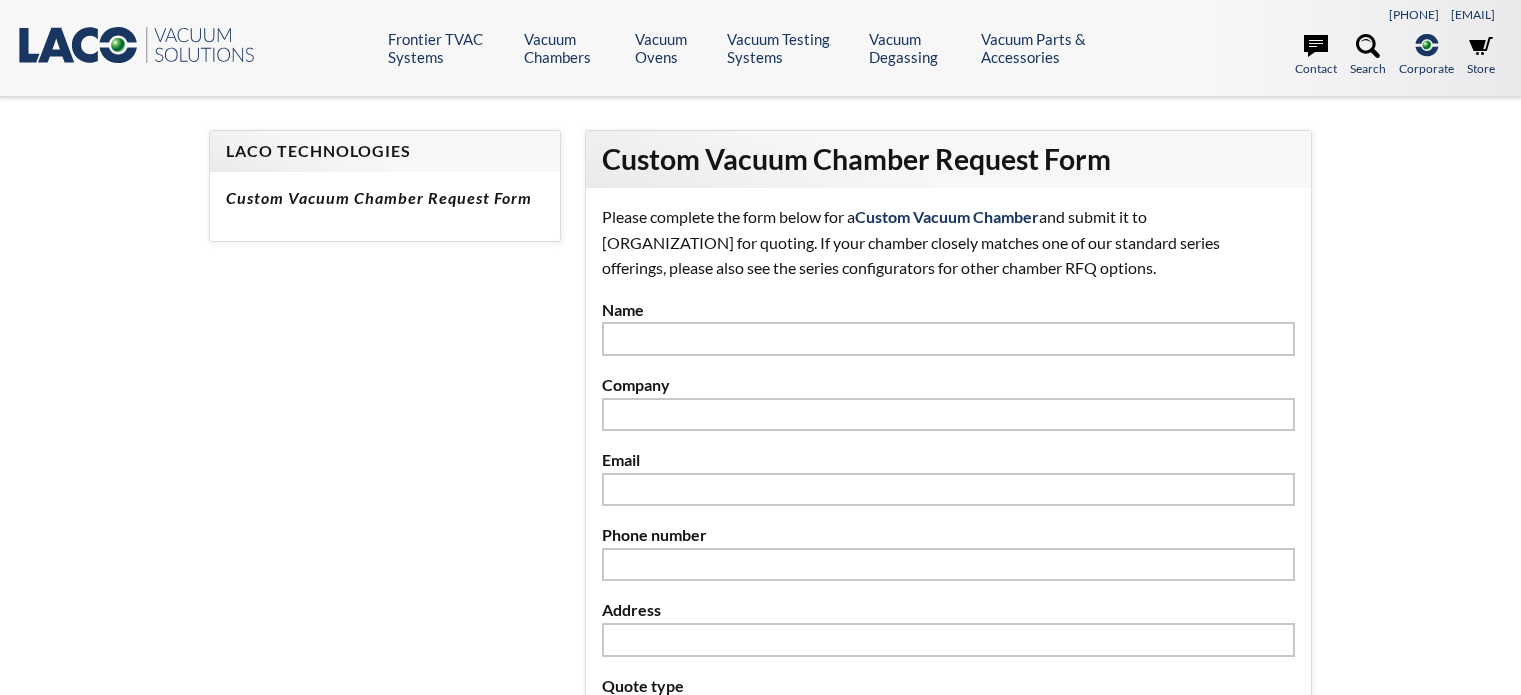 scroll, scrollTop: 0, scrollLeft: 0, axis: both 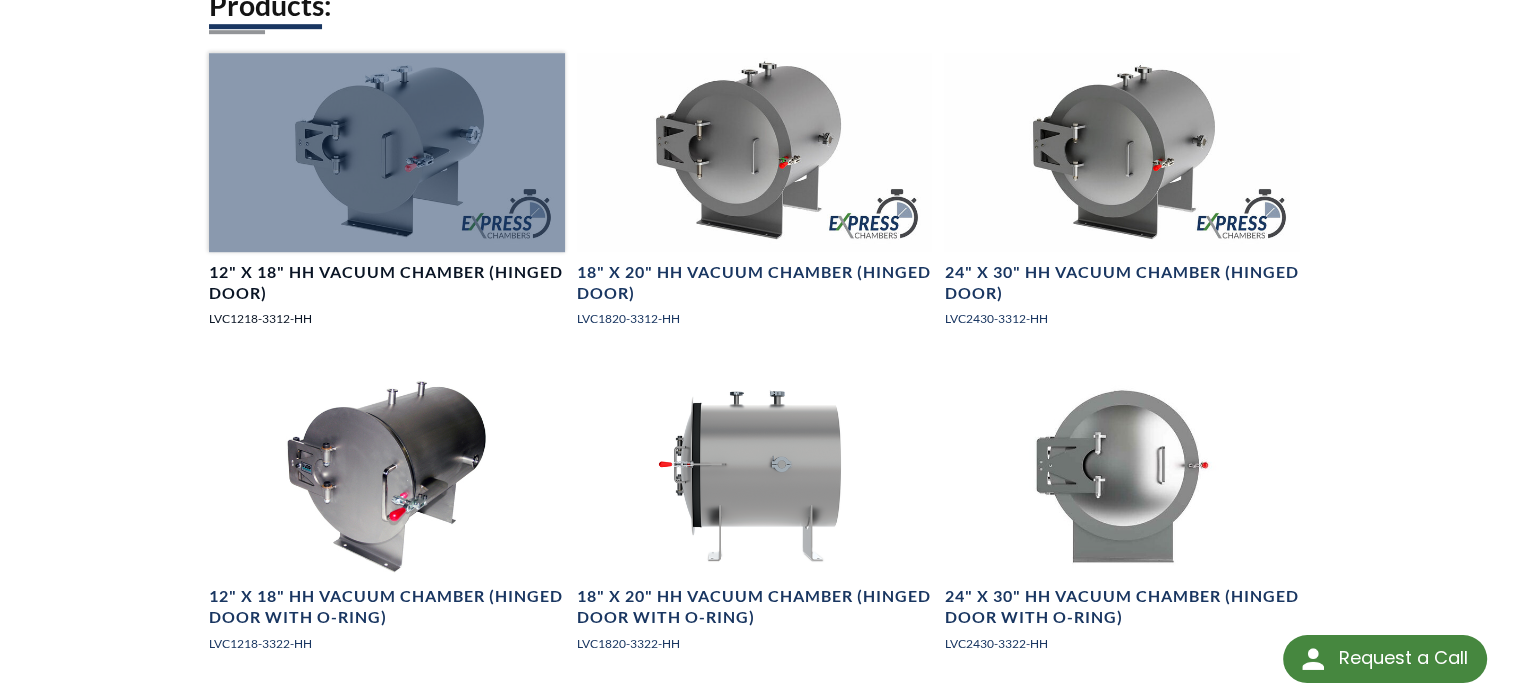click at bounding box center (387, 153) 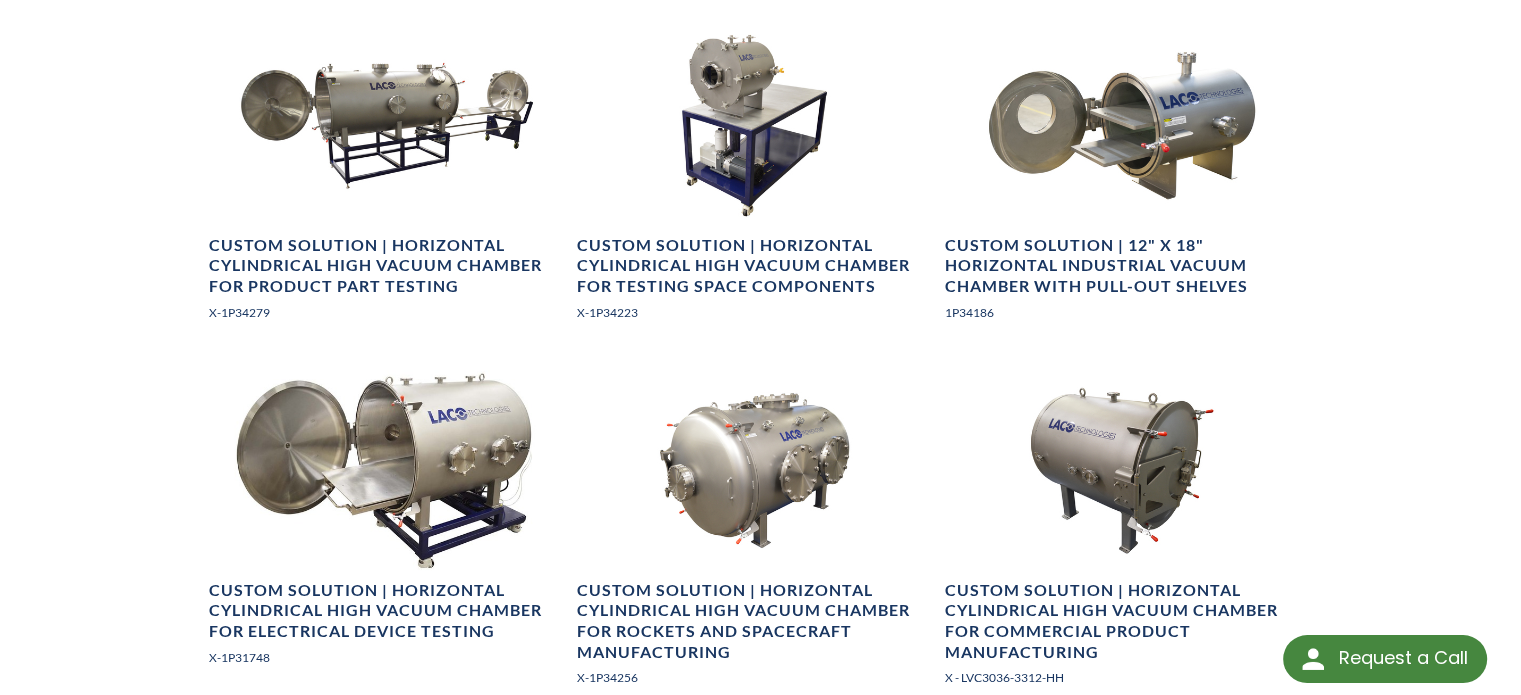 scroll, scrollTop: 2200, scrollLeft: 0, axis: vertical 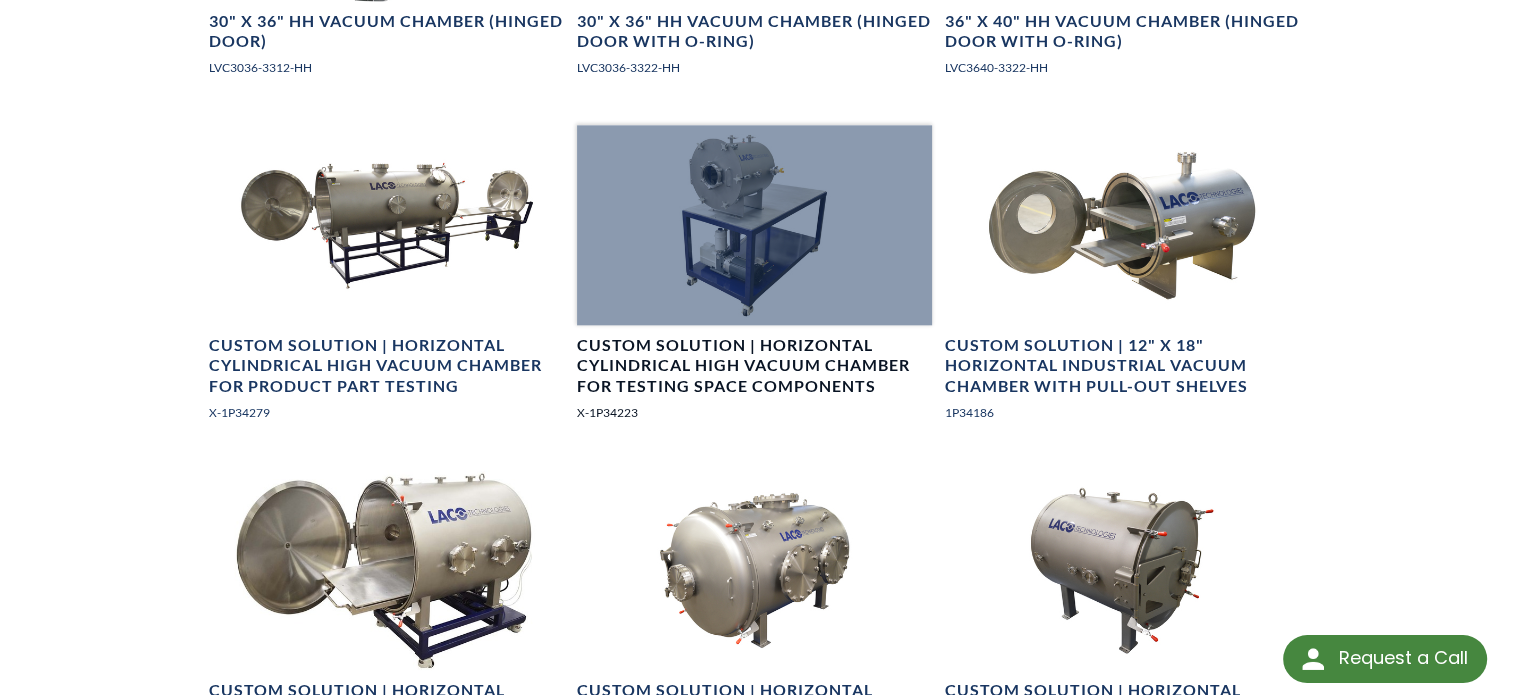 click on "Custom Solution | Horizontal Cylindrical High Vacuum Chamber for Testing Space Components" at bounding box center (755, 366) 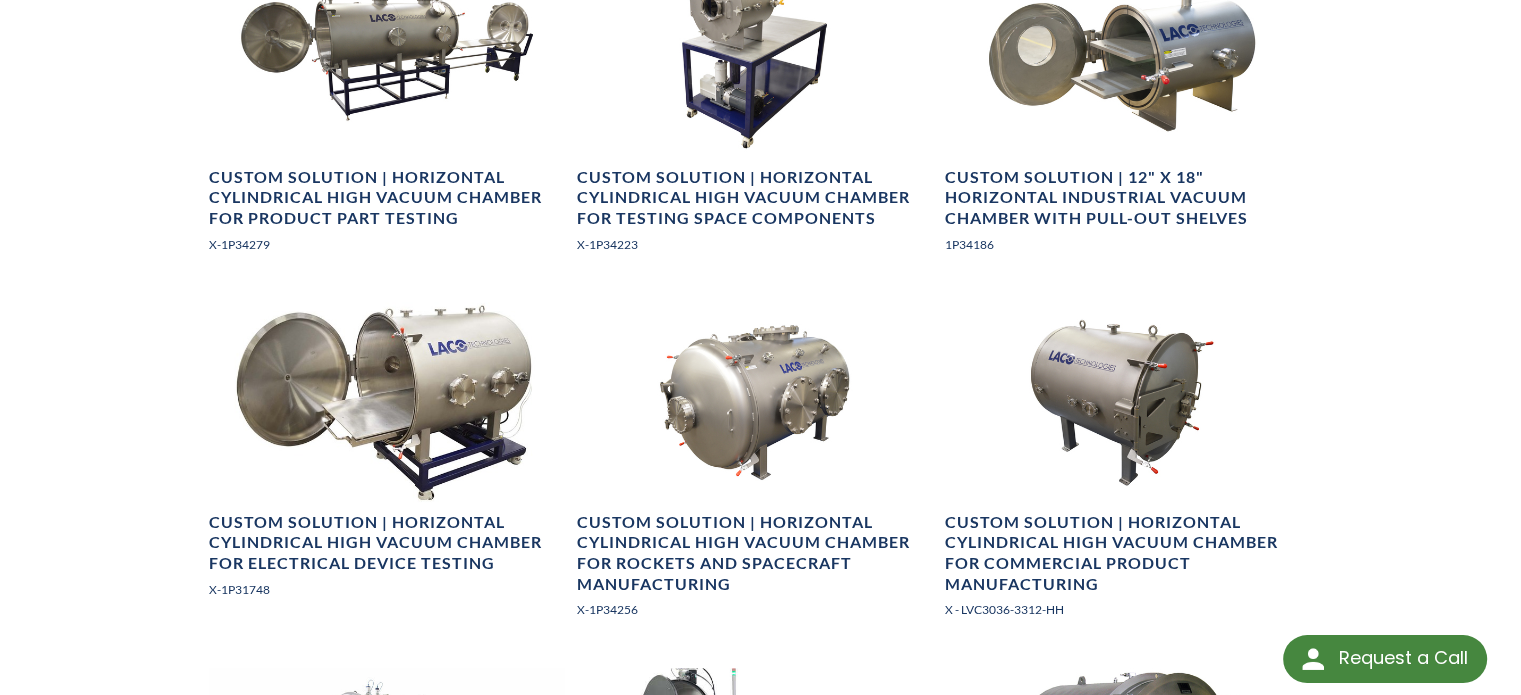 scroll, scrollTop: 2402, scrollLeft: 0, axis: vertical 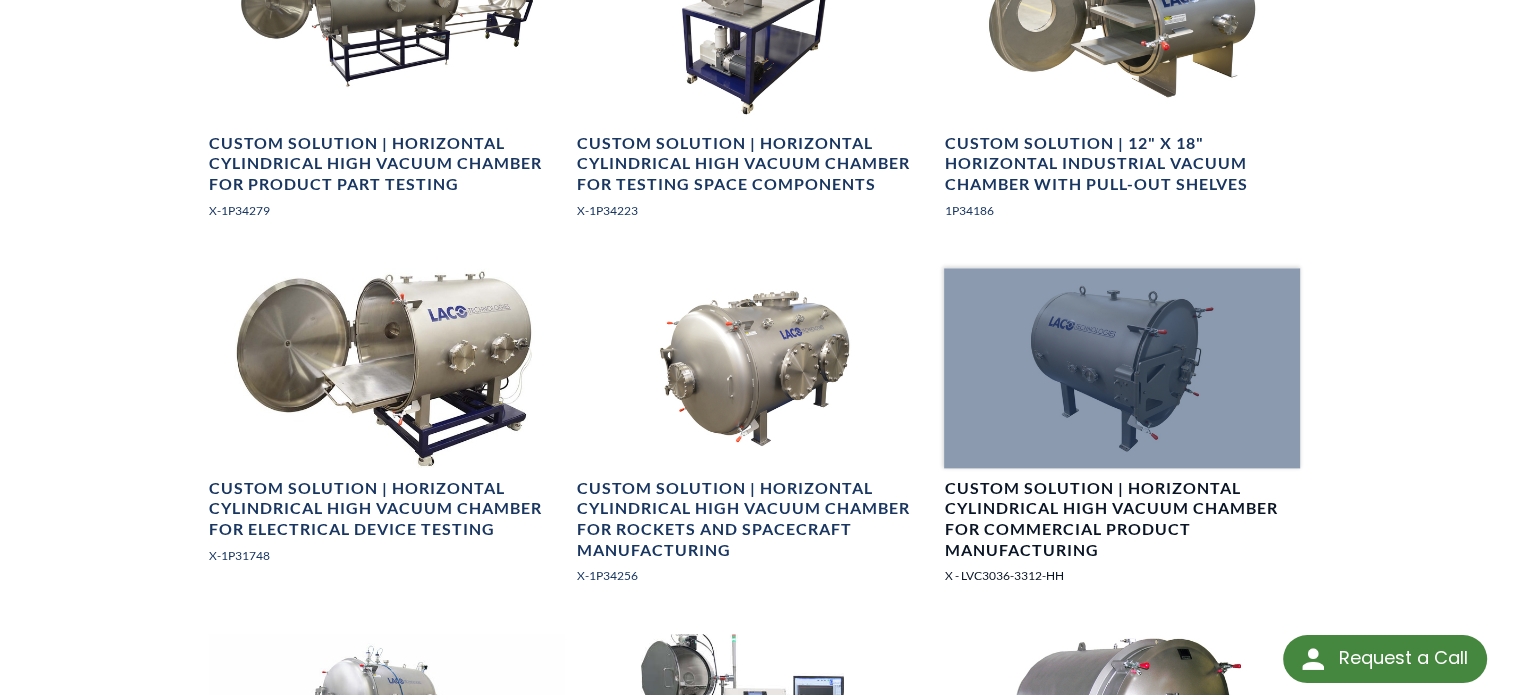 click on "Custom Solution | Horizontal Cylindrical High Vacuum Chamber for Commercial Product Manufacturing" at bounding box center [1122, 519] 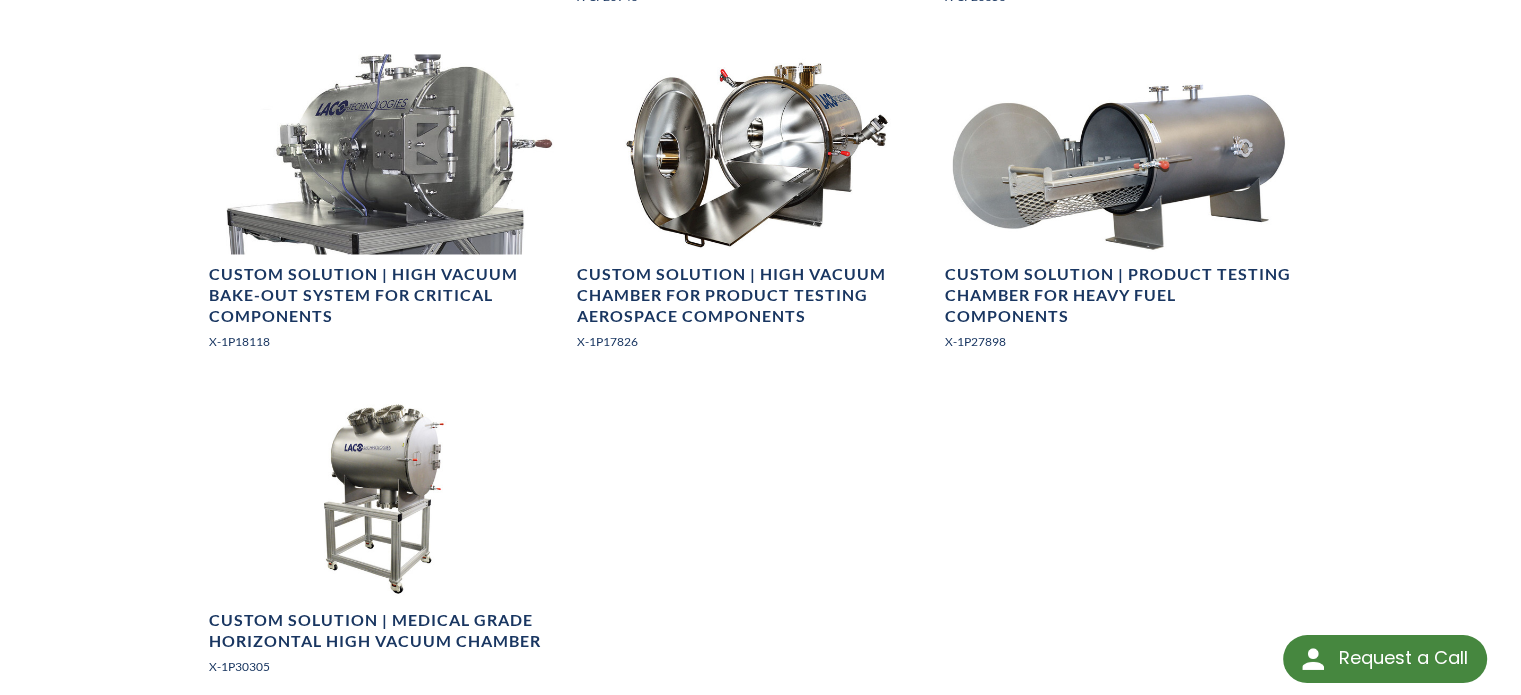 scroll, scrollTop: 3204, scrollLeft: 0, axis: vertical 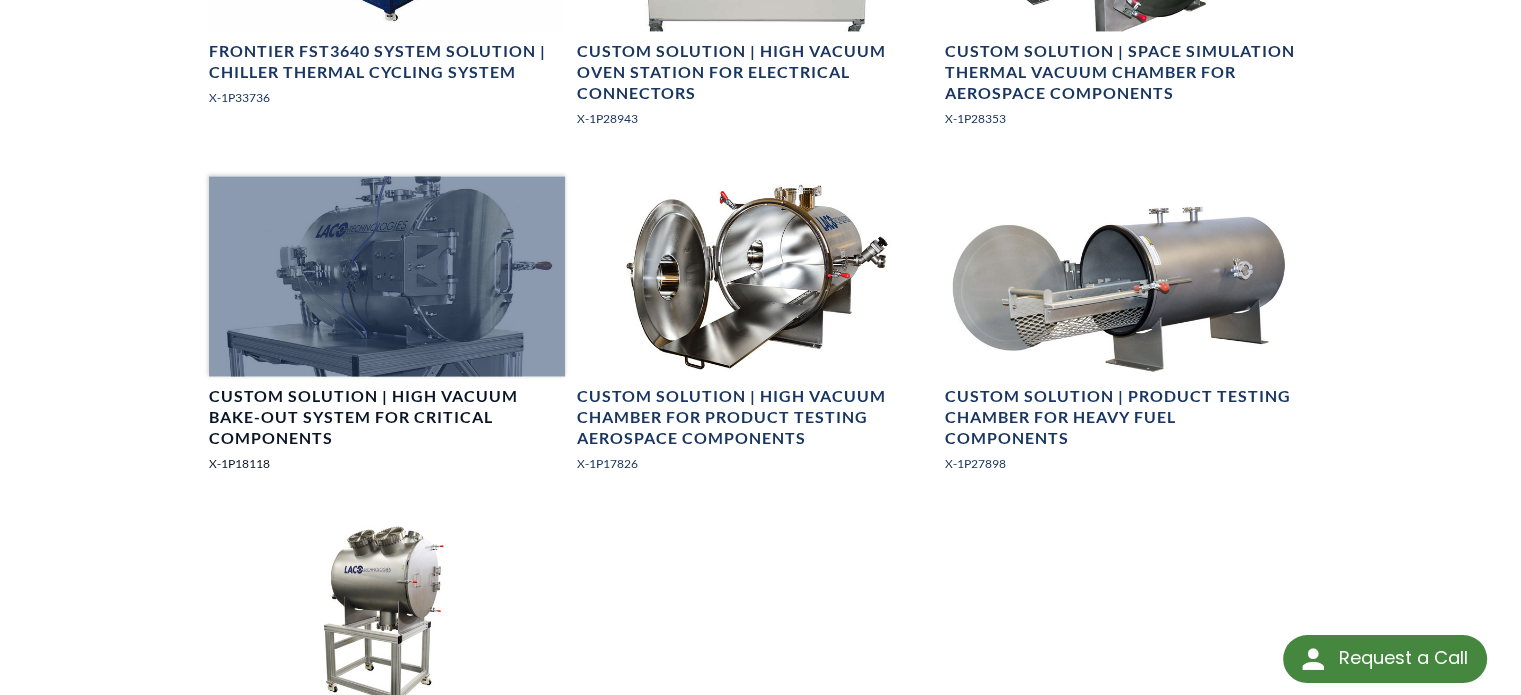 click at bounding box center [387, 276] 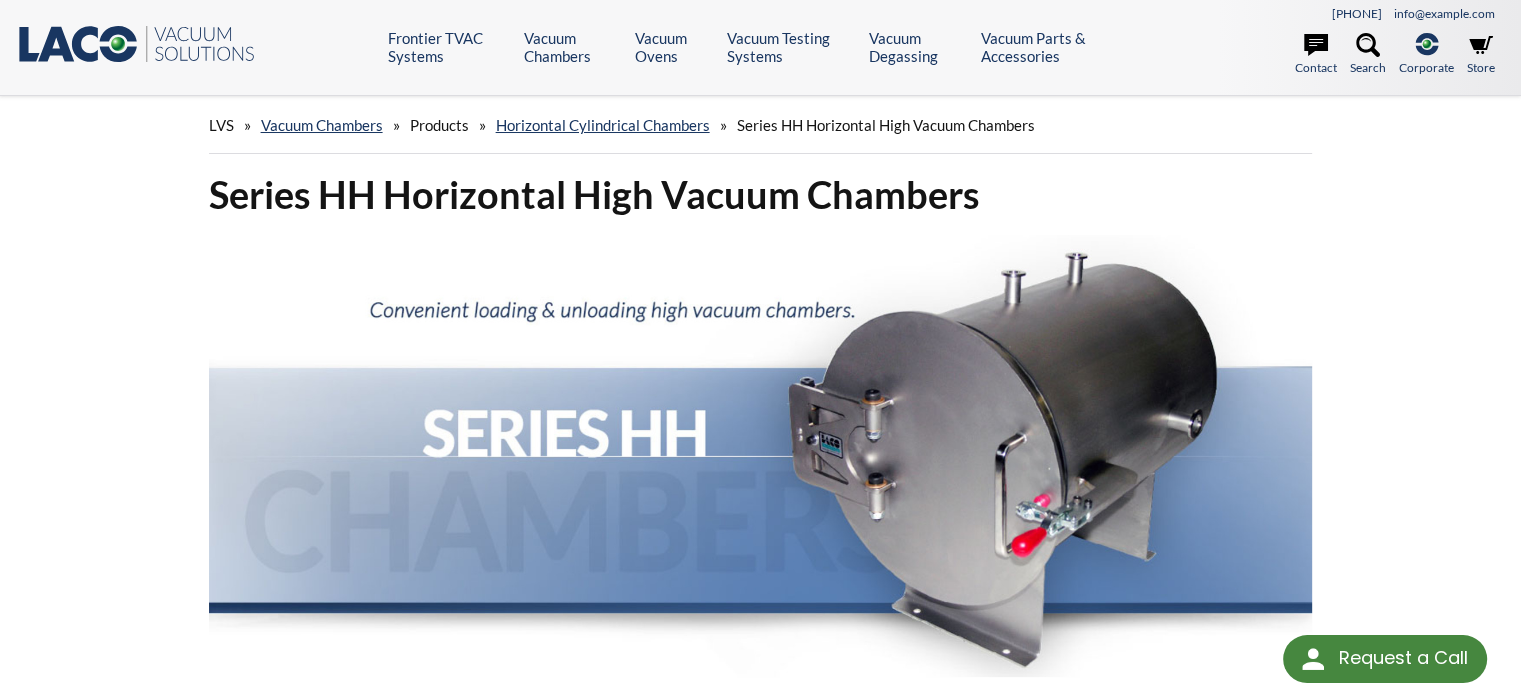 scroll, scrollTop: 0, scrollLeft: 0, axis: both 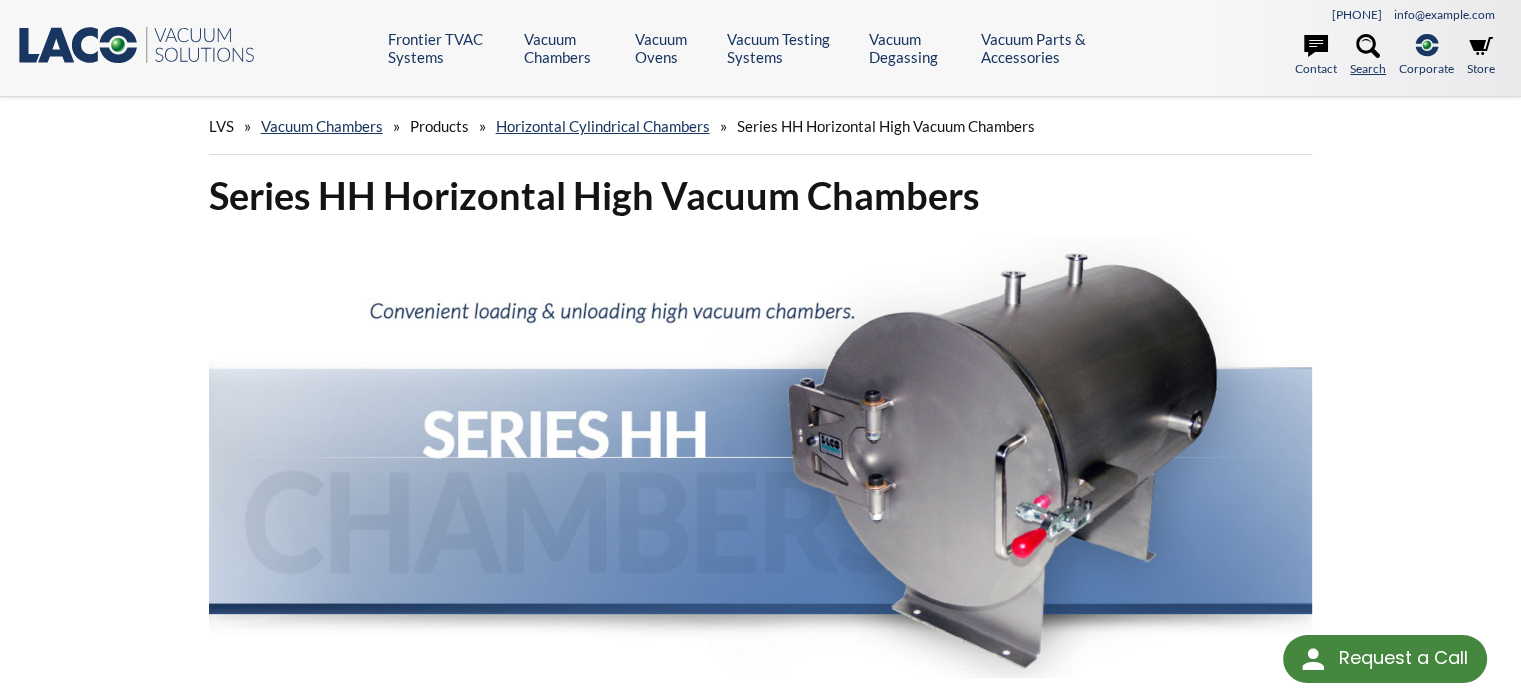 click at bounding box center [1368, 46] 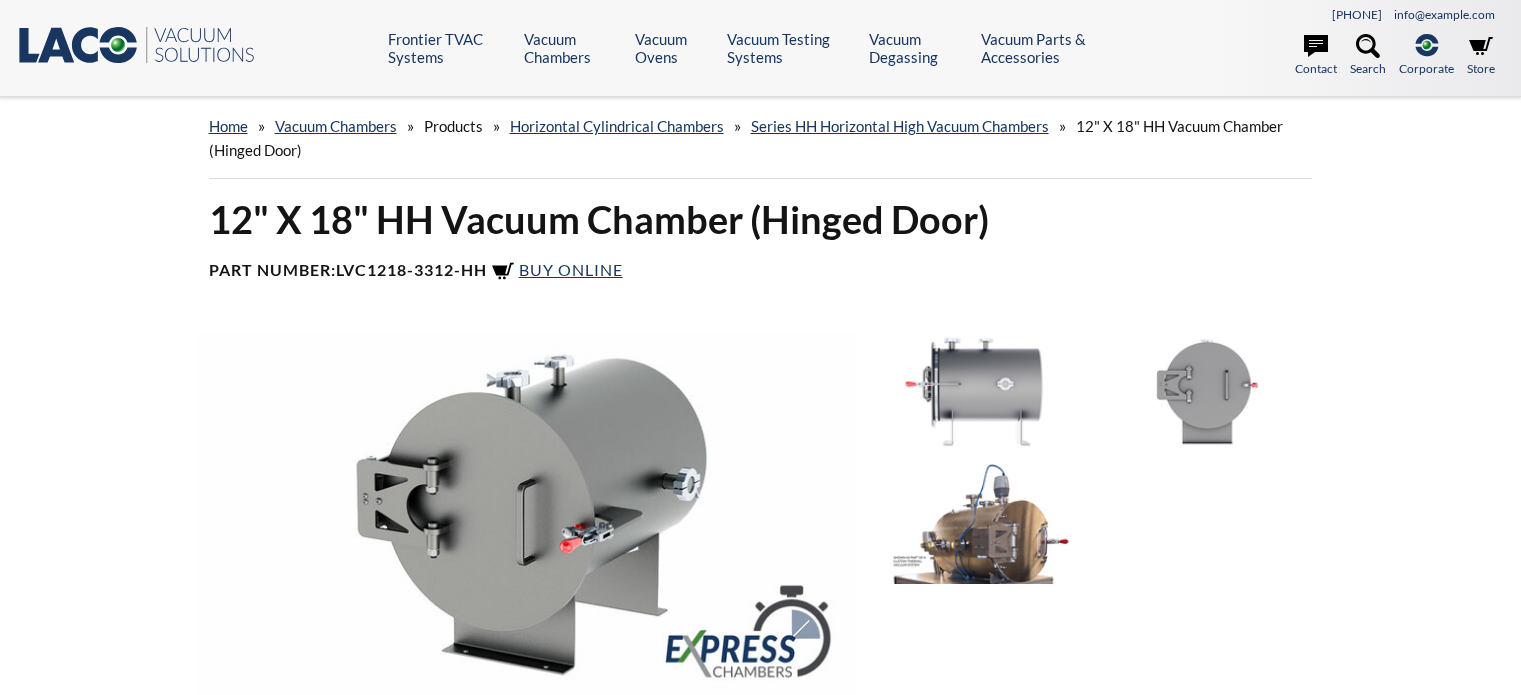 scroll, scrollTop: 0, scrollLeft: 0, axis: both 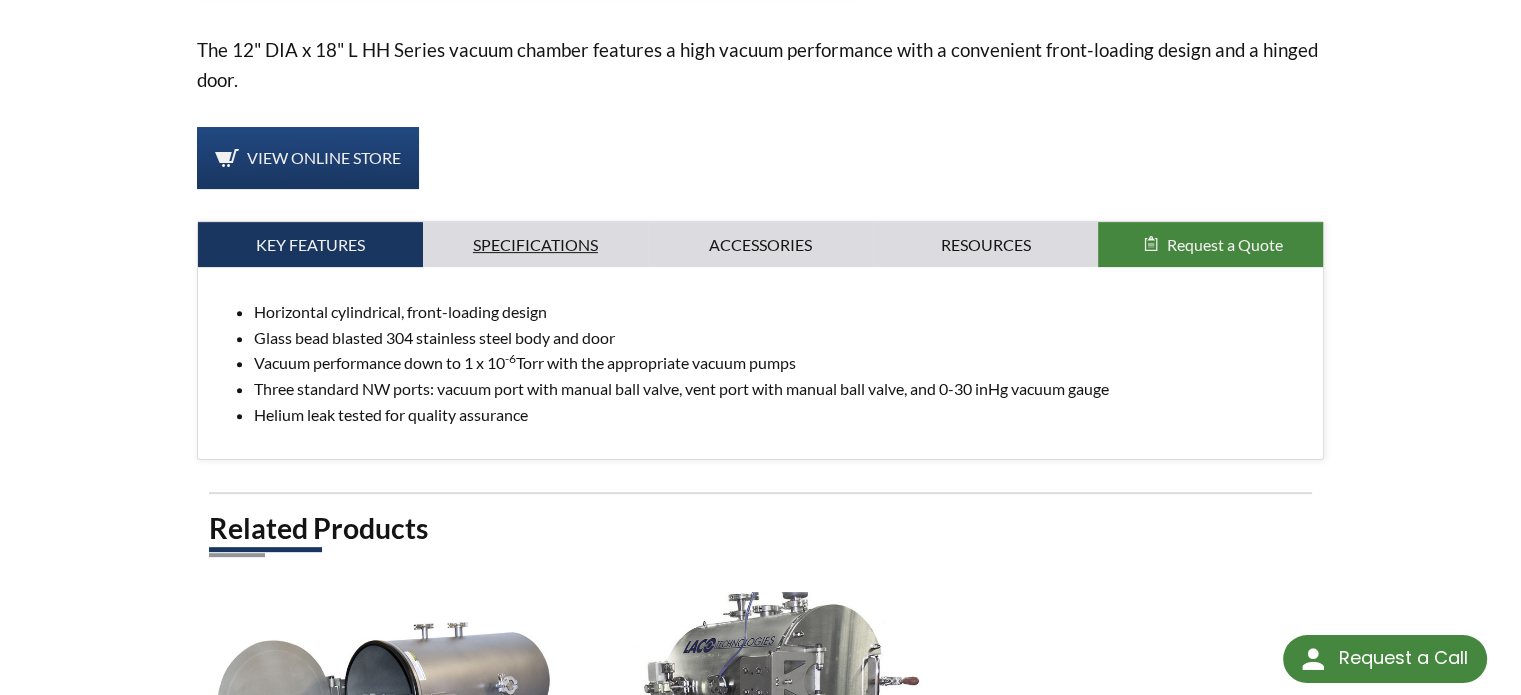 click on "Specifications" at bounding box center [310, 245] 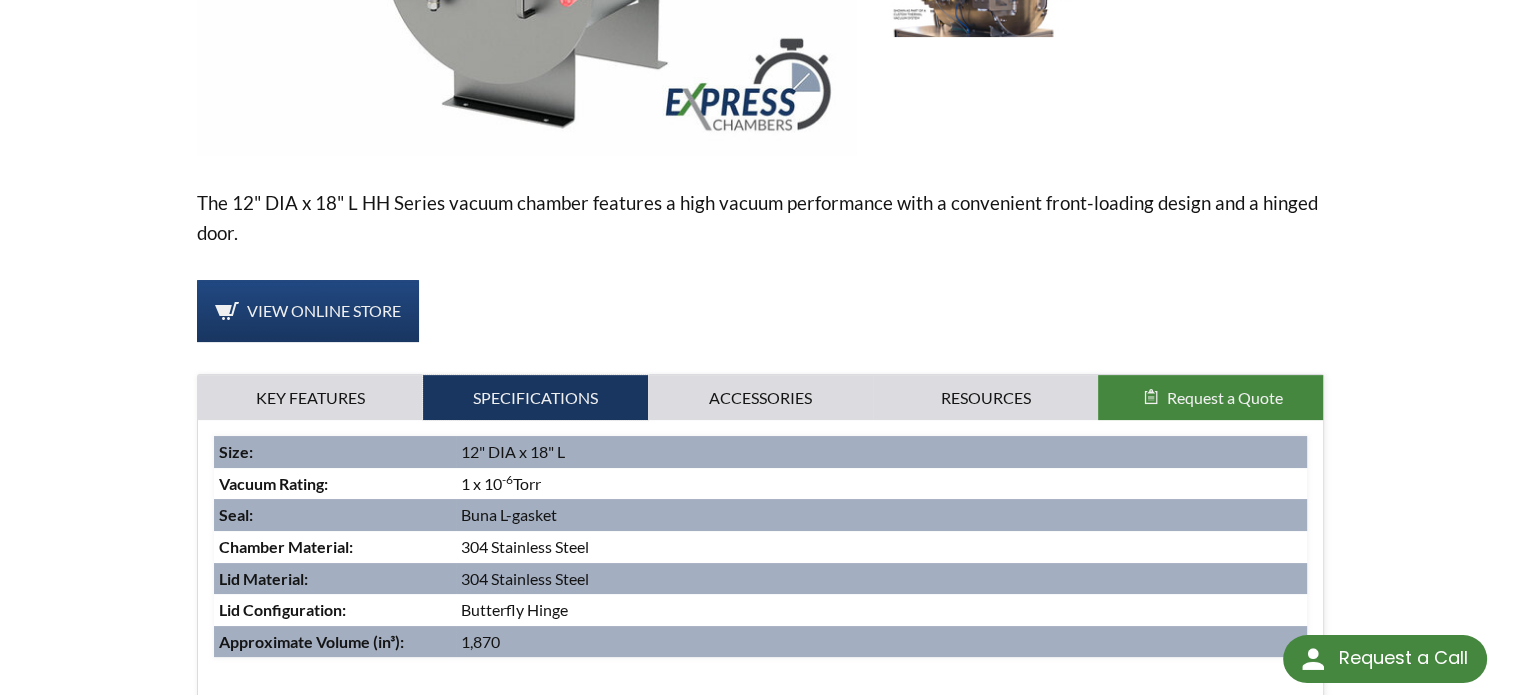 scroll, scrollTop: 400, scrollLeft: 0, axis: vertical 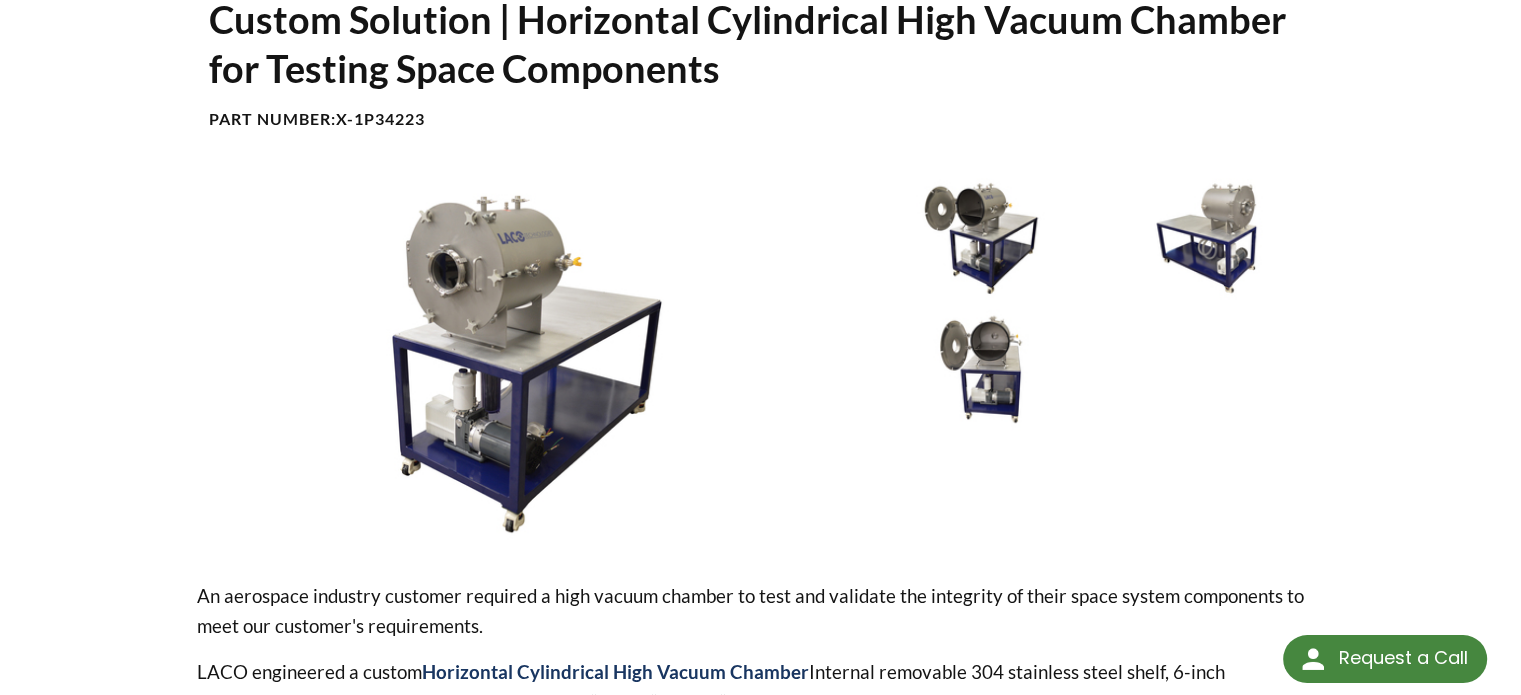 click at bounding box center (981, 238) 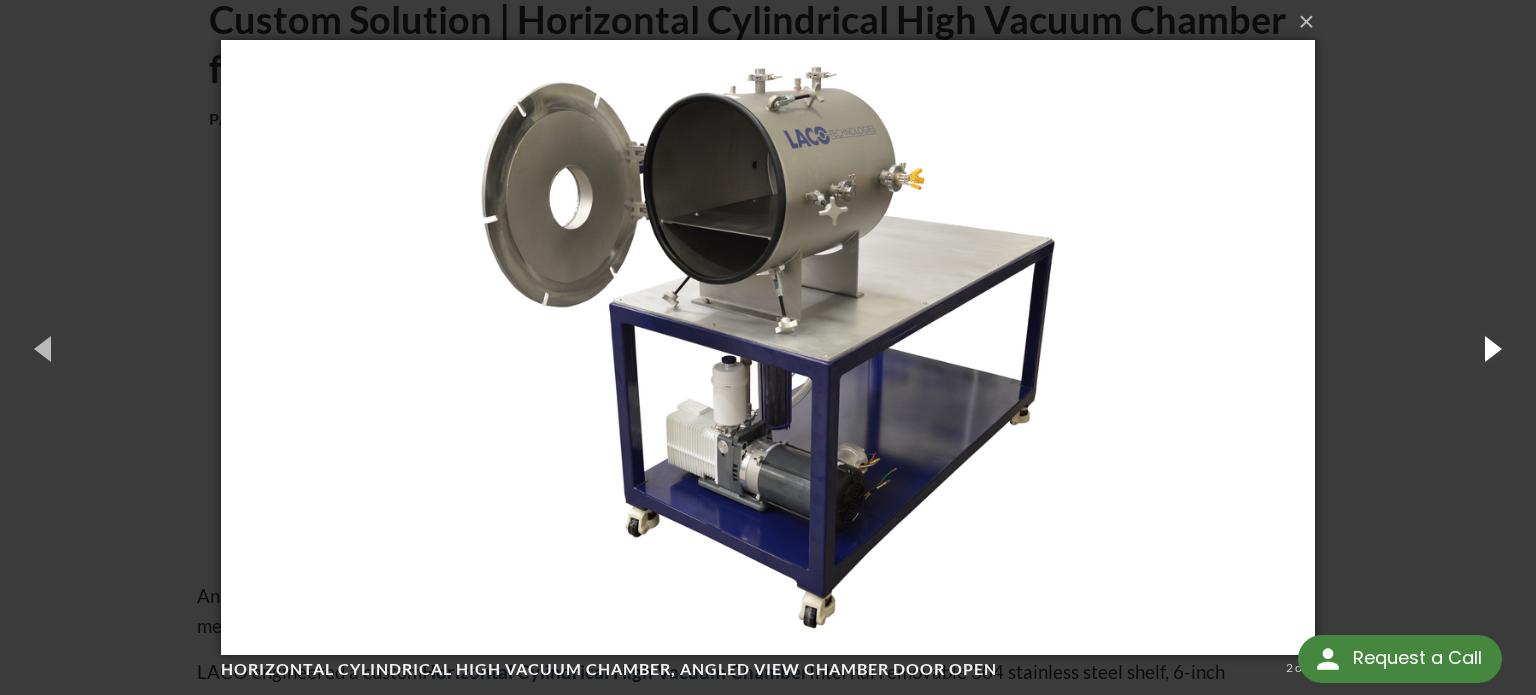click at bounding box center [1491, 348] 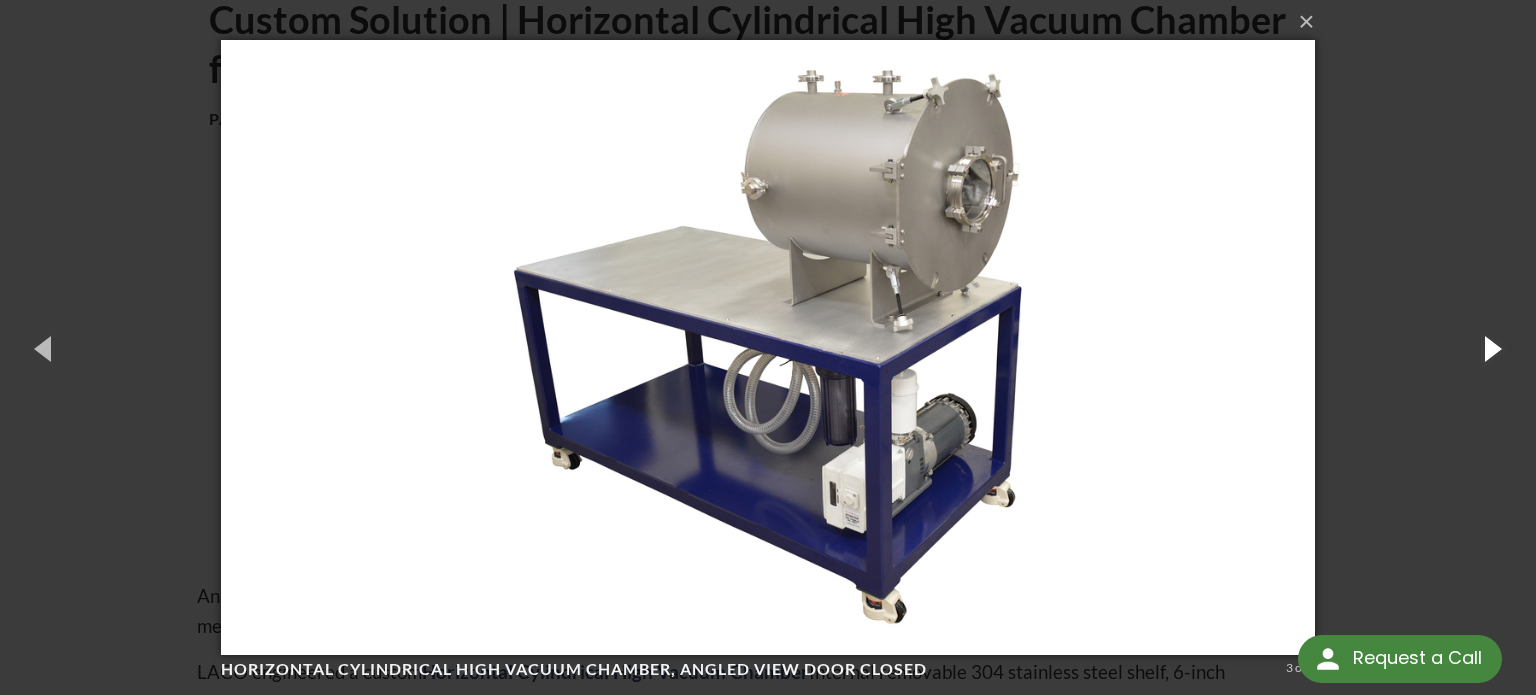 click at bounding box center [1491, 348] 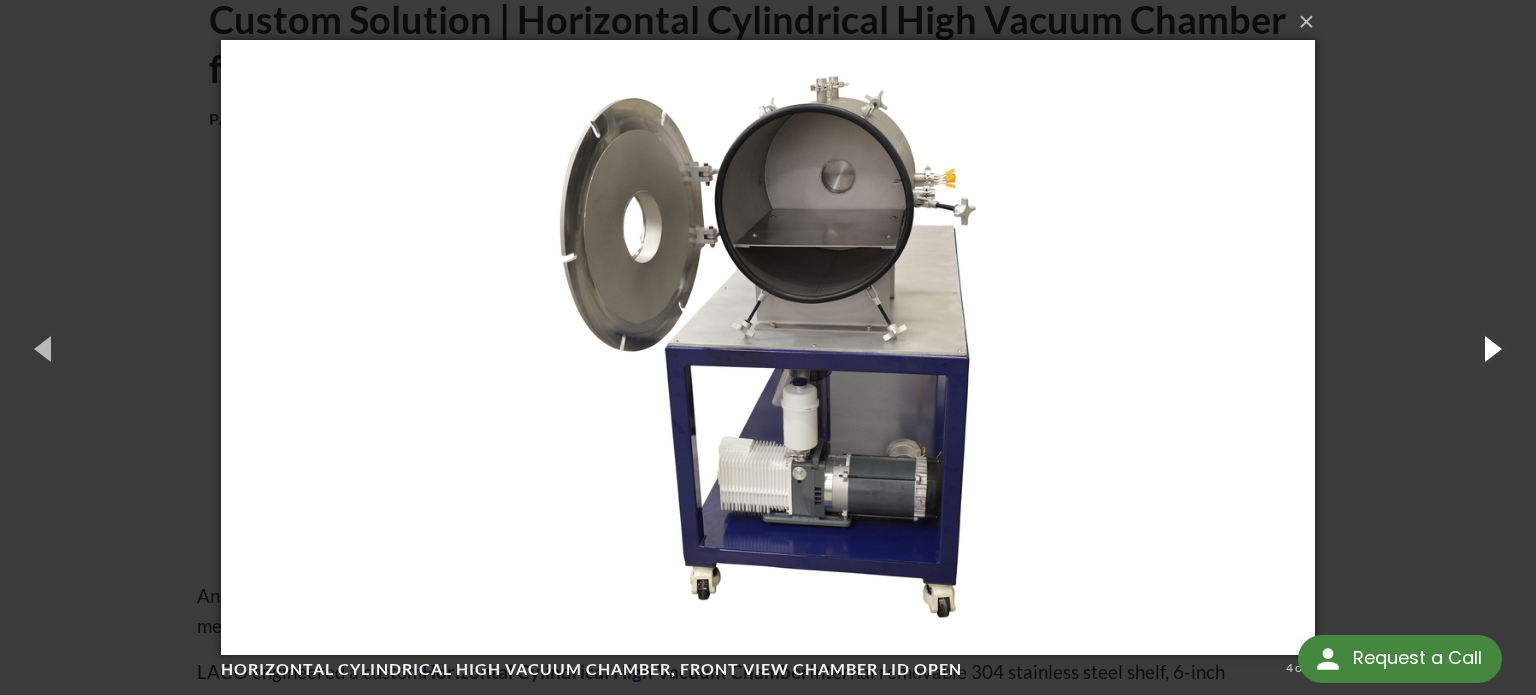 click at bounding box center (1491, 348) 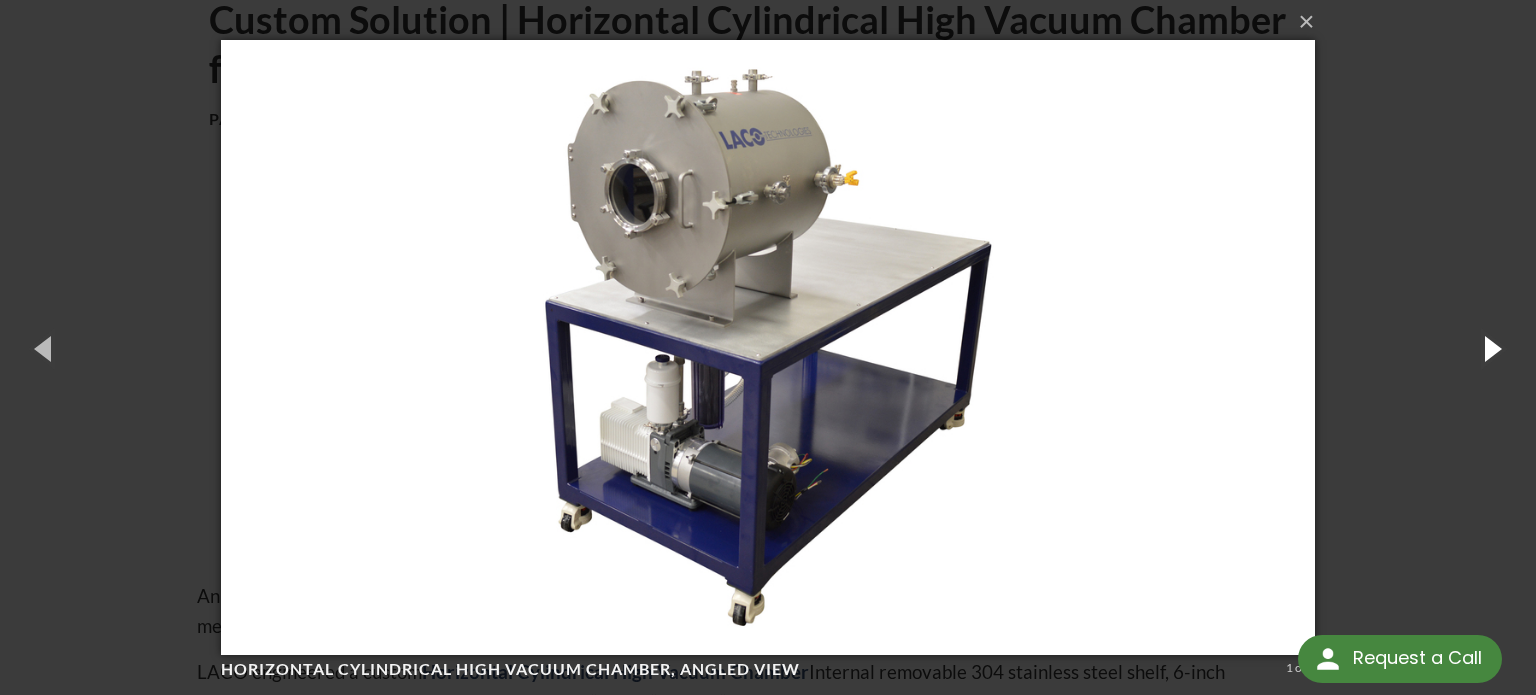 click at bounding box center (1491, 348) 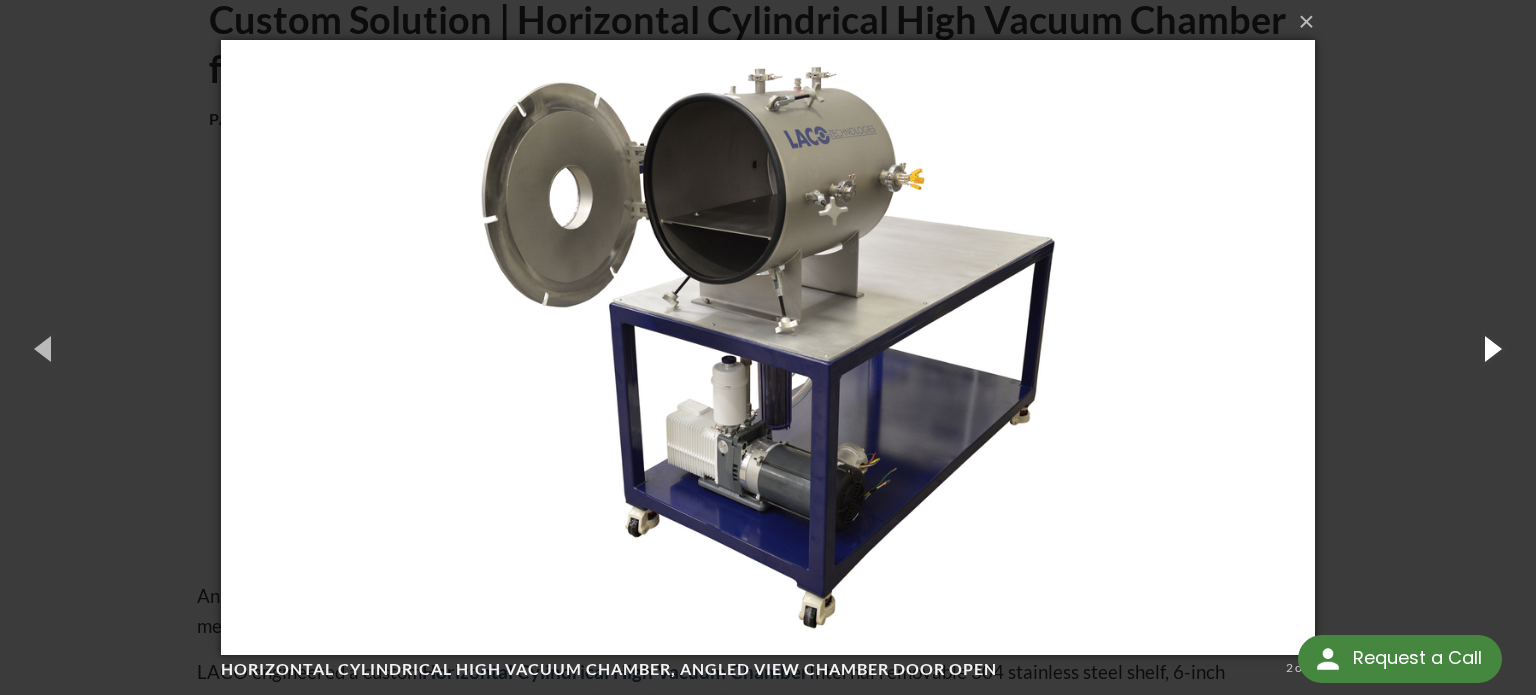 click at bounding box center (1491, 348) 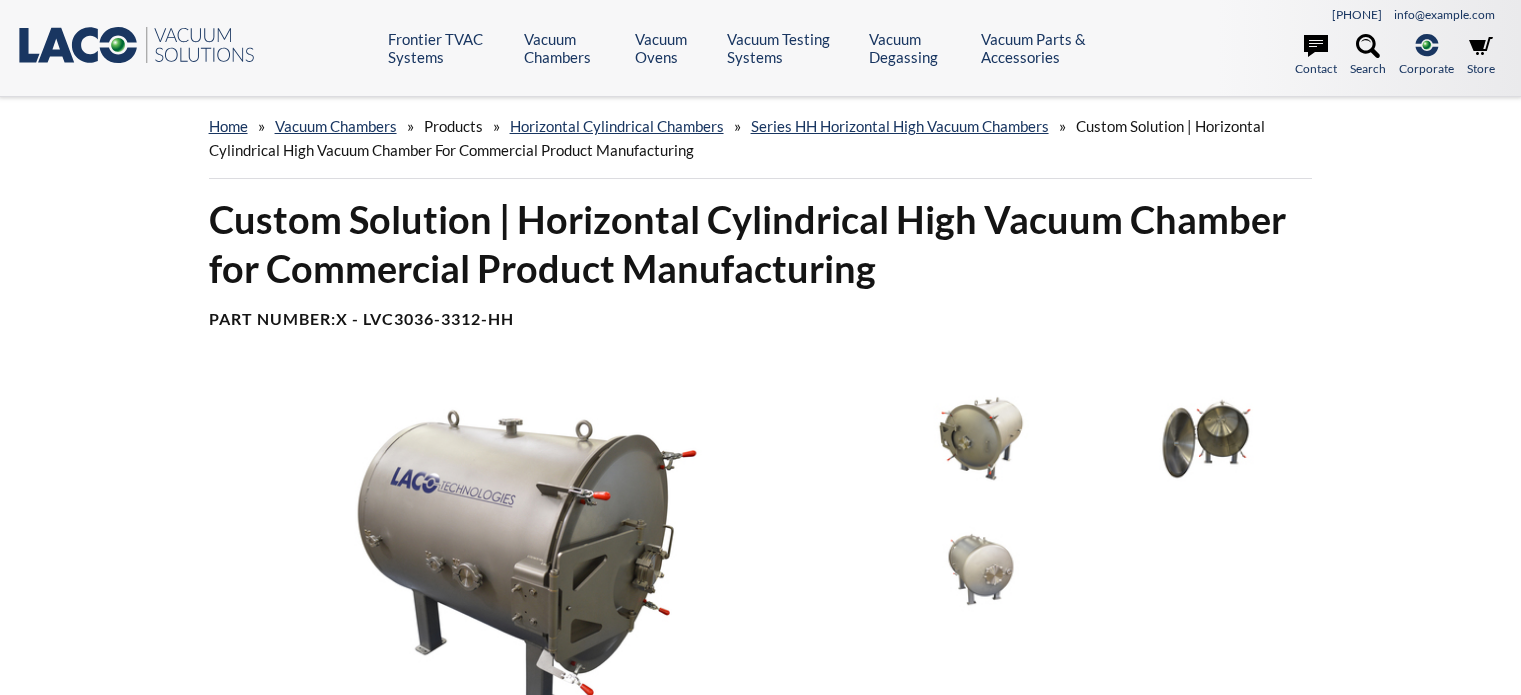 scroll, scrollTop: 0, scrollLeft: 0, axis: both 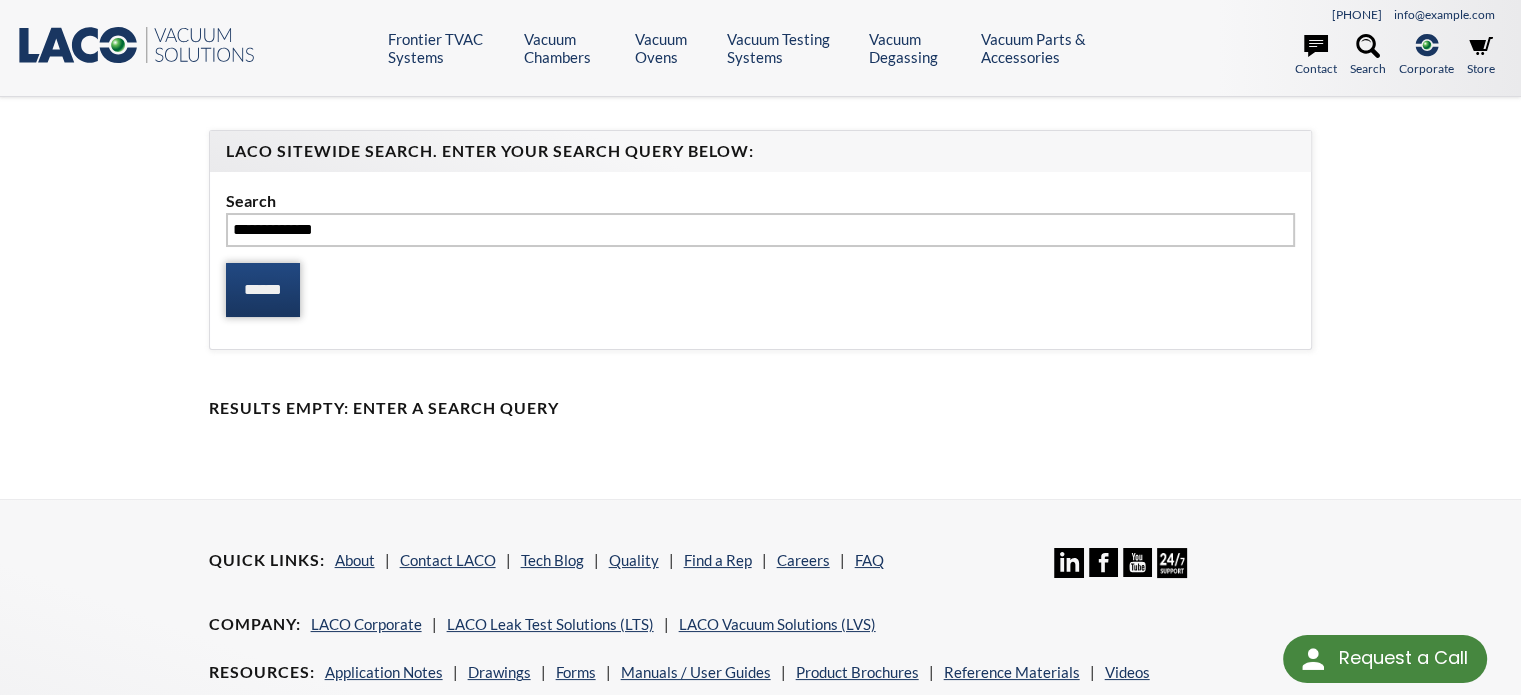 type on "**********" 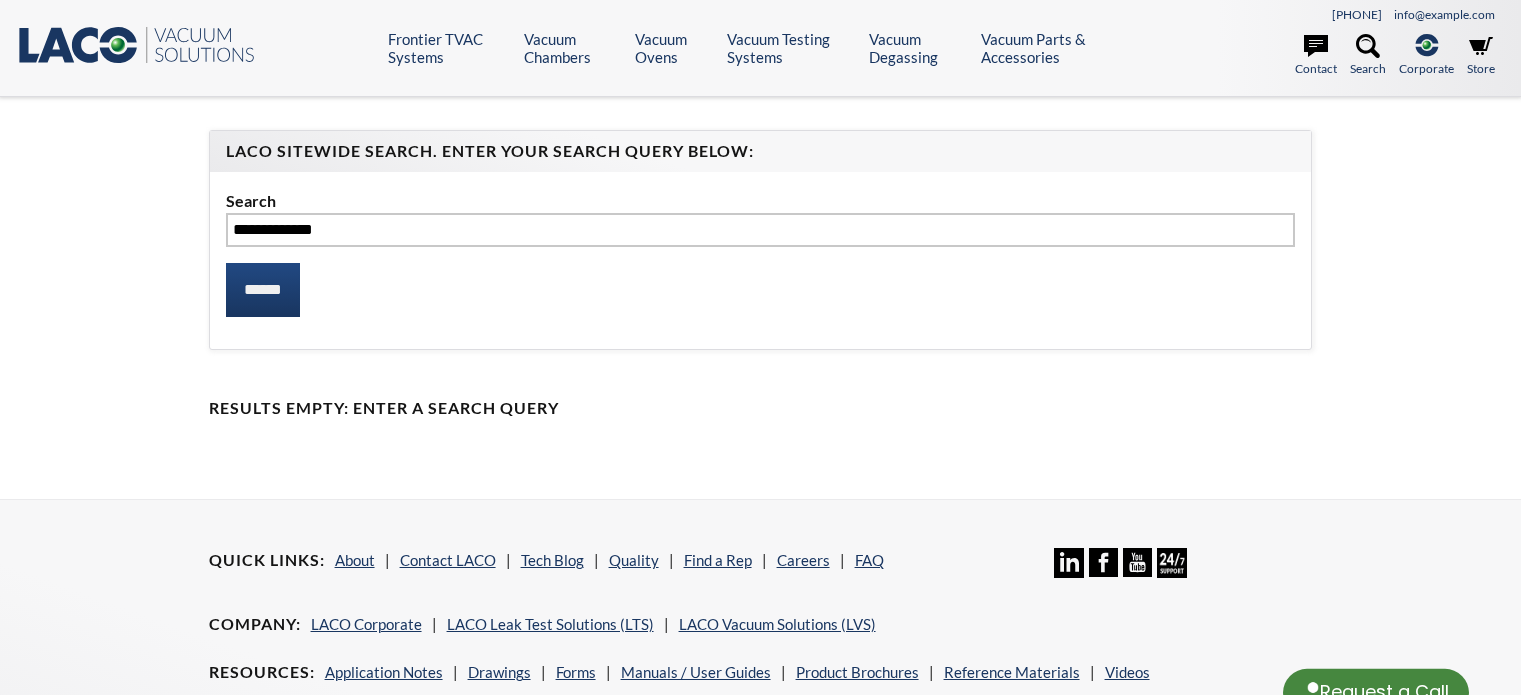 scroll, scrollTop: 0, scrollLeft: 0, axis: both 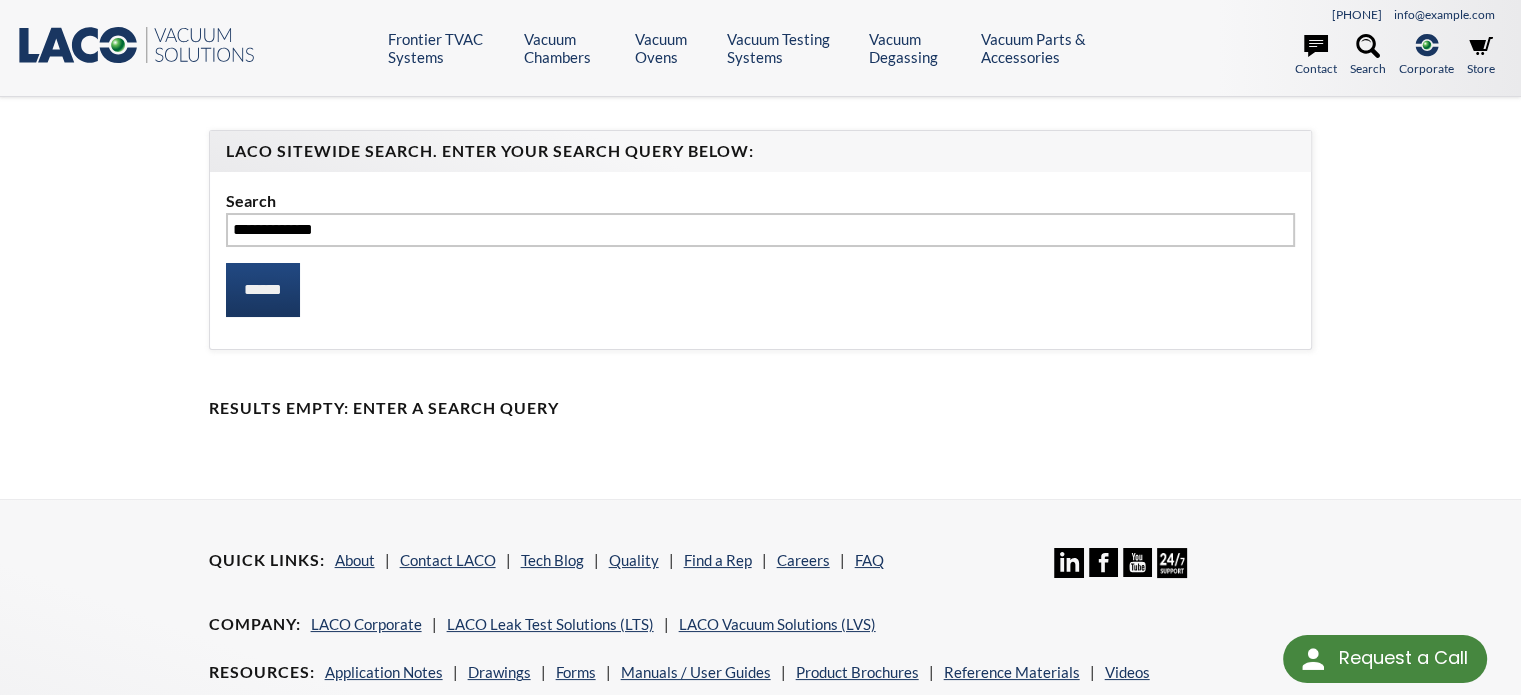 drag, startPoint x: 363, startPoint y: 232, endPoint x: 283, endPoint y: 239, distance: 80.305664 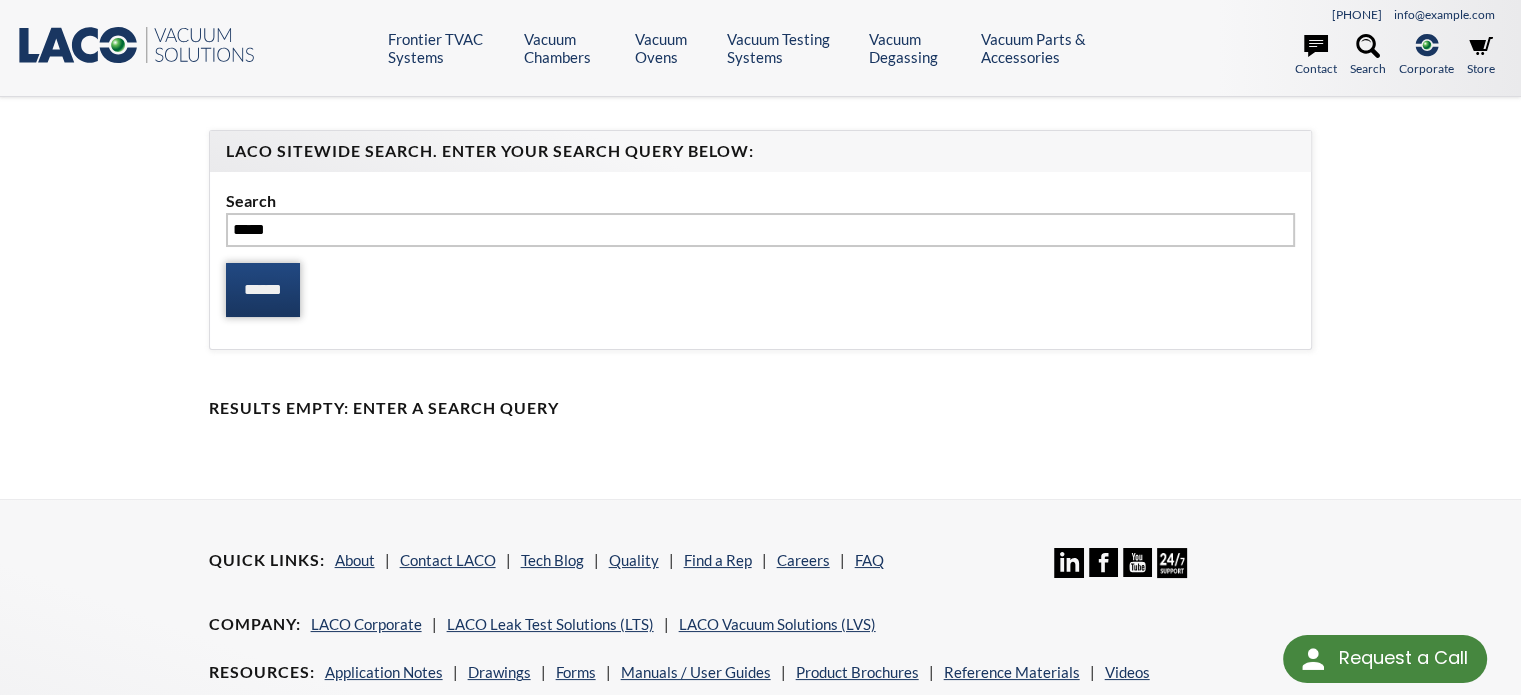 type on "*****" 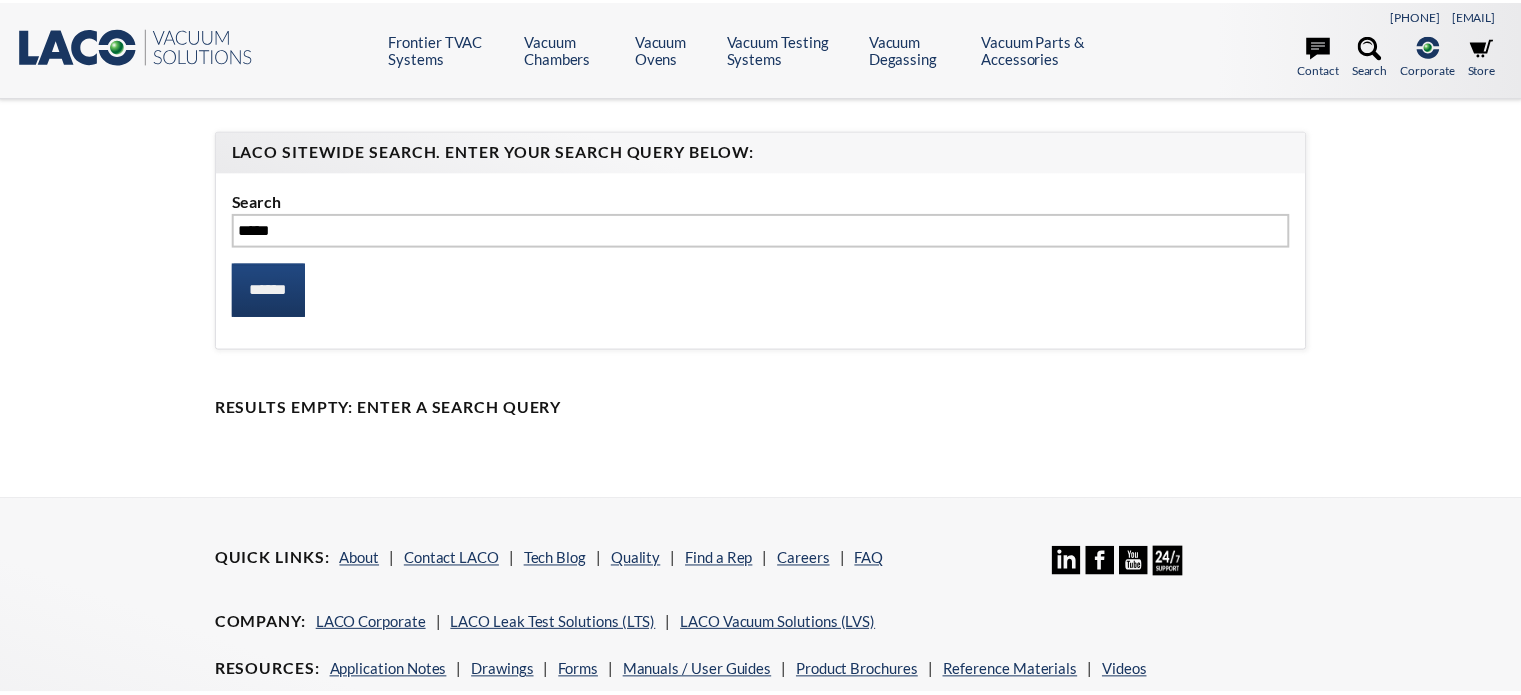 scroll, scrollTop: 0, scrollLeft: 0, axis: both 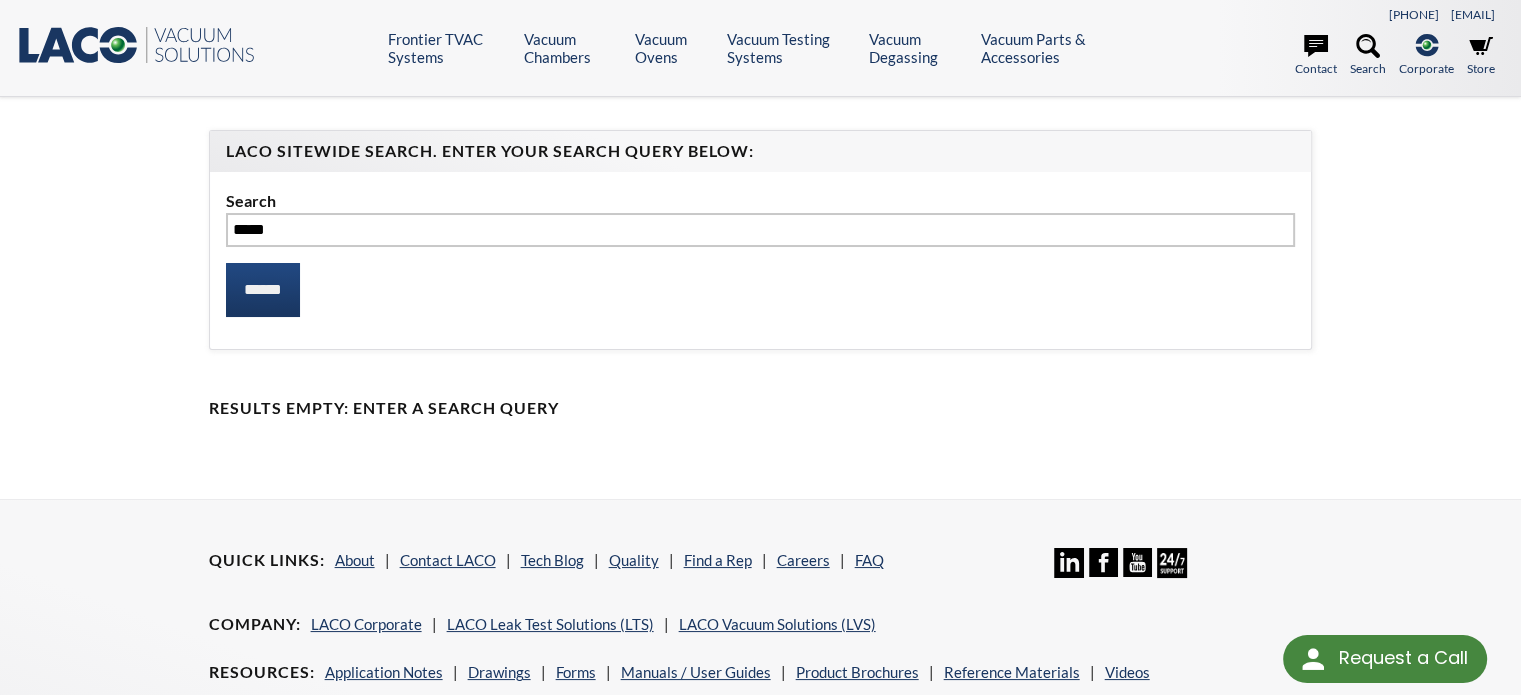 drag, startPoint x: 305, startPoint y: 231, endPoint x: 213, endPoint y: 239, distance: 92.34717 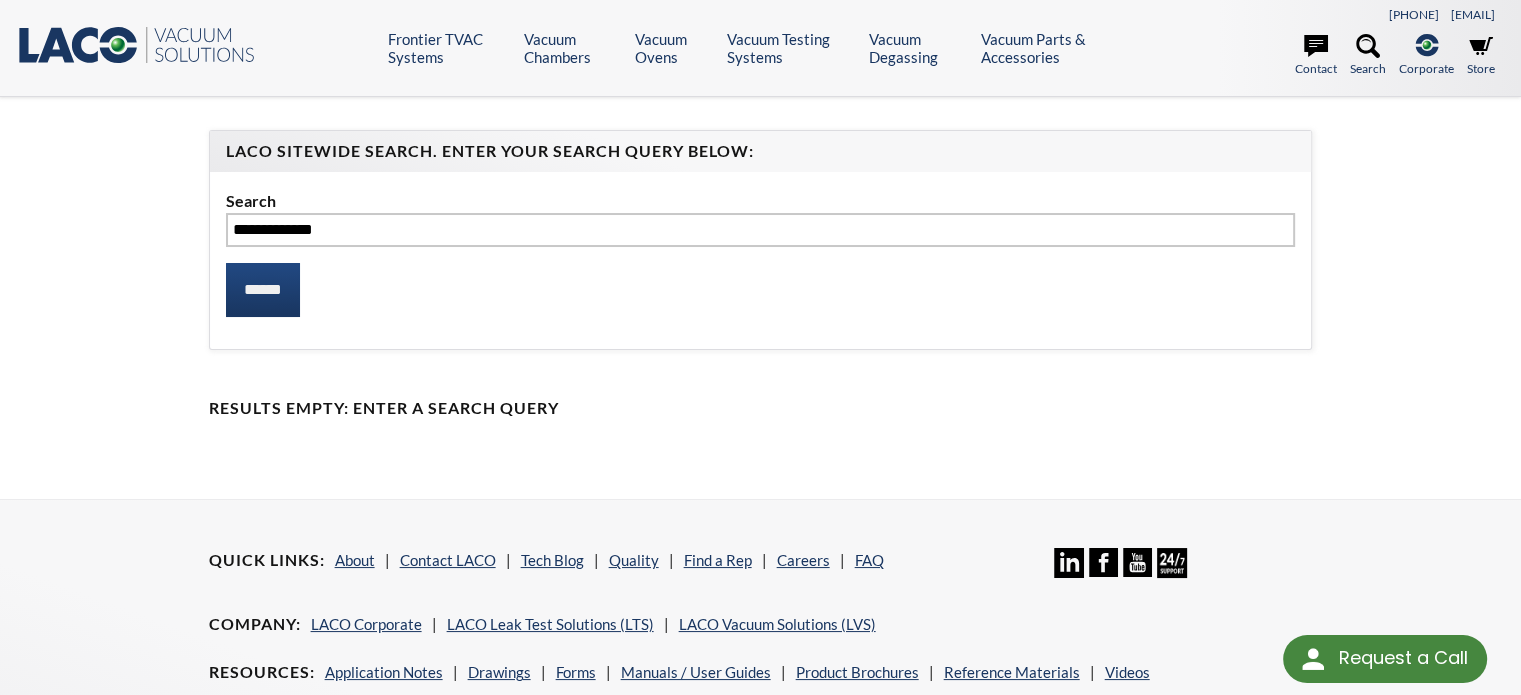 drag, startPoint x: 290, startPoint y: 227, endPoint x: 196, endPoint y: 231, distance: 94.08507 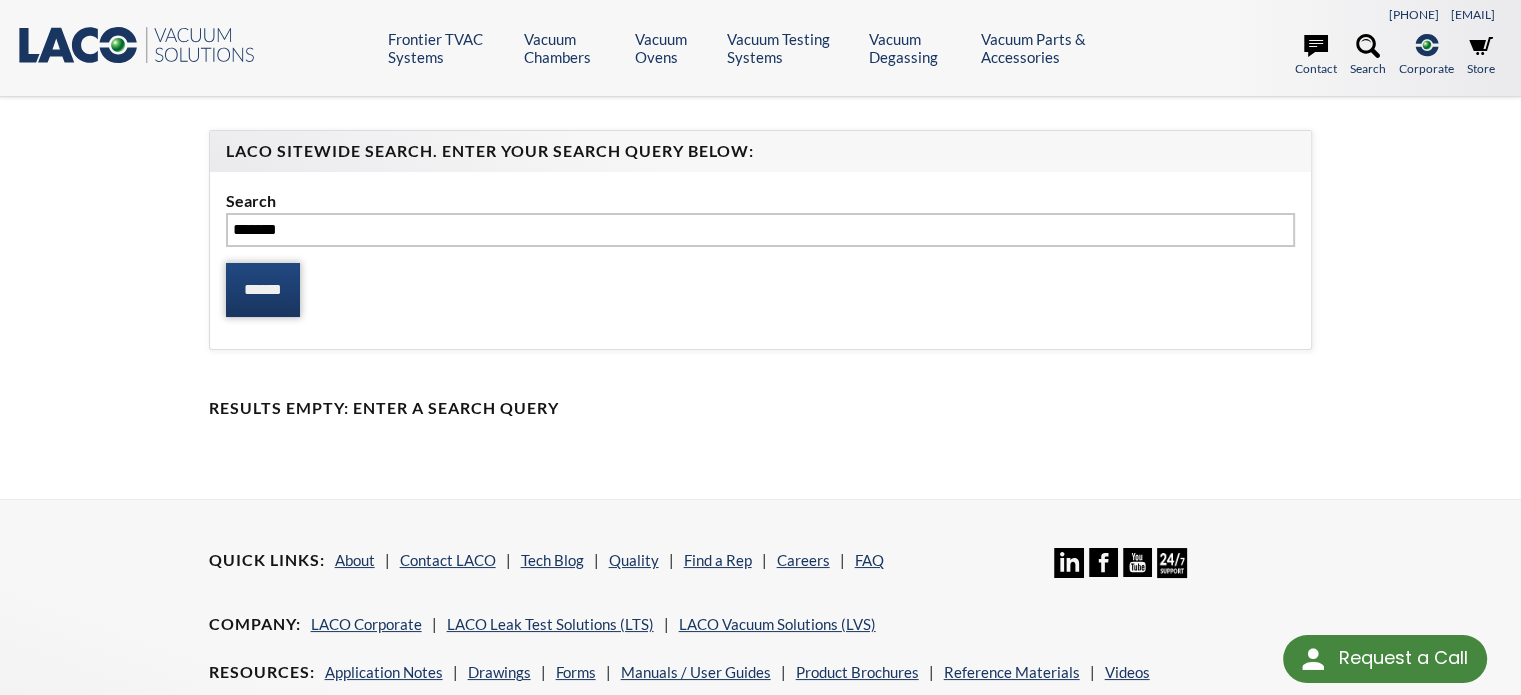type on "*******" 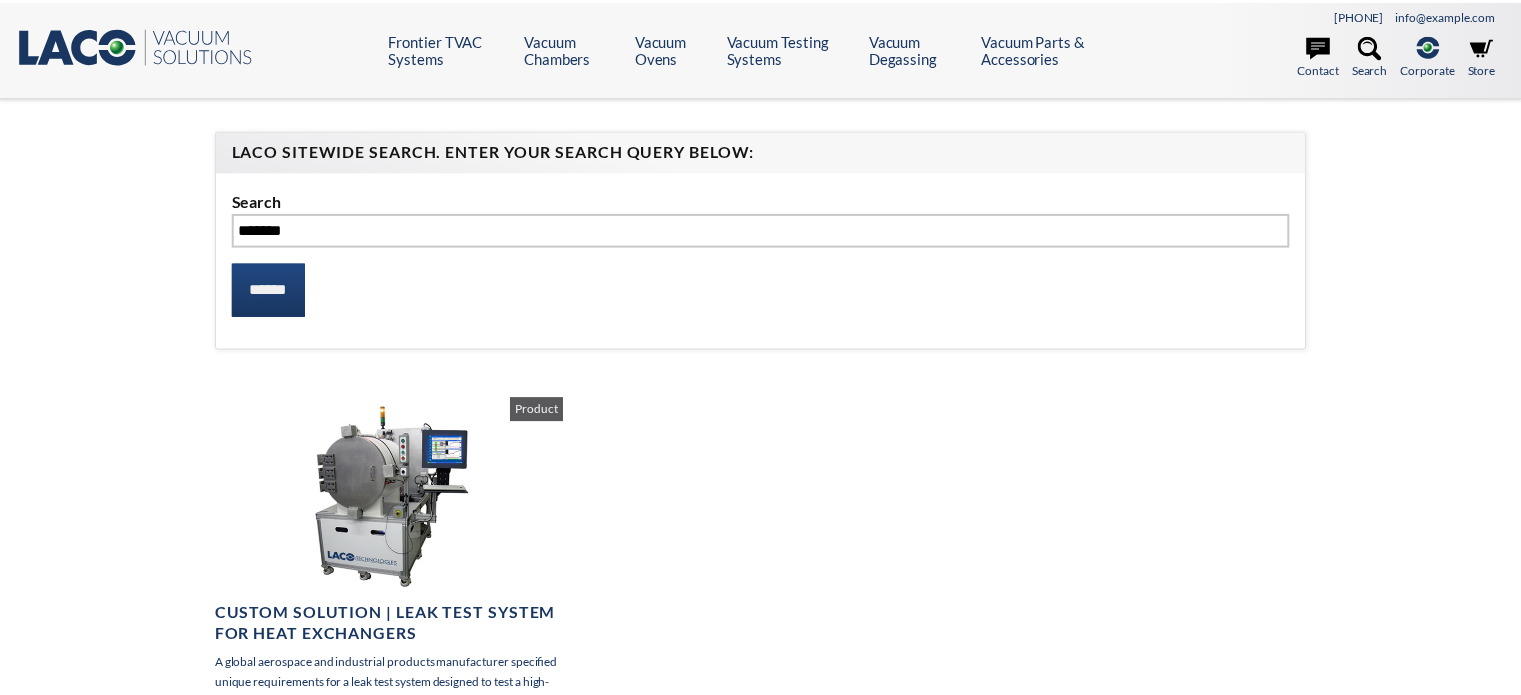 scroll, scrollTop: 0, scrollLeft: 0, axis: both 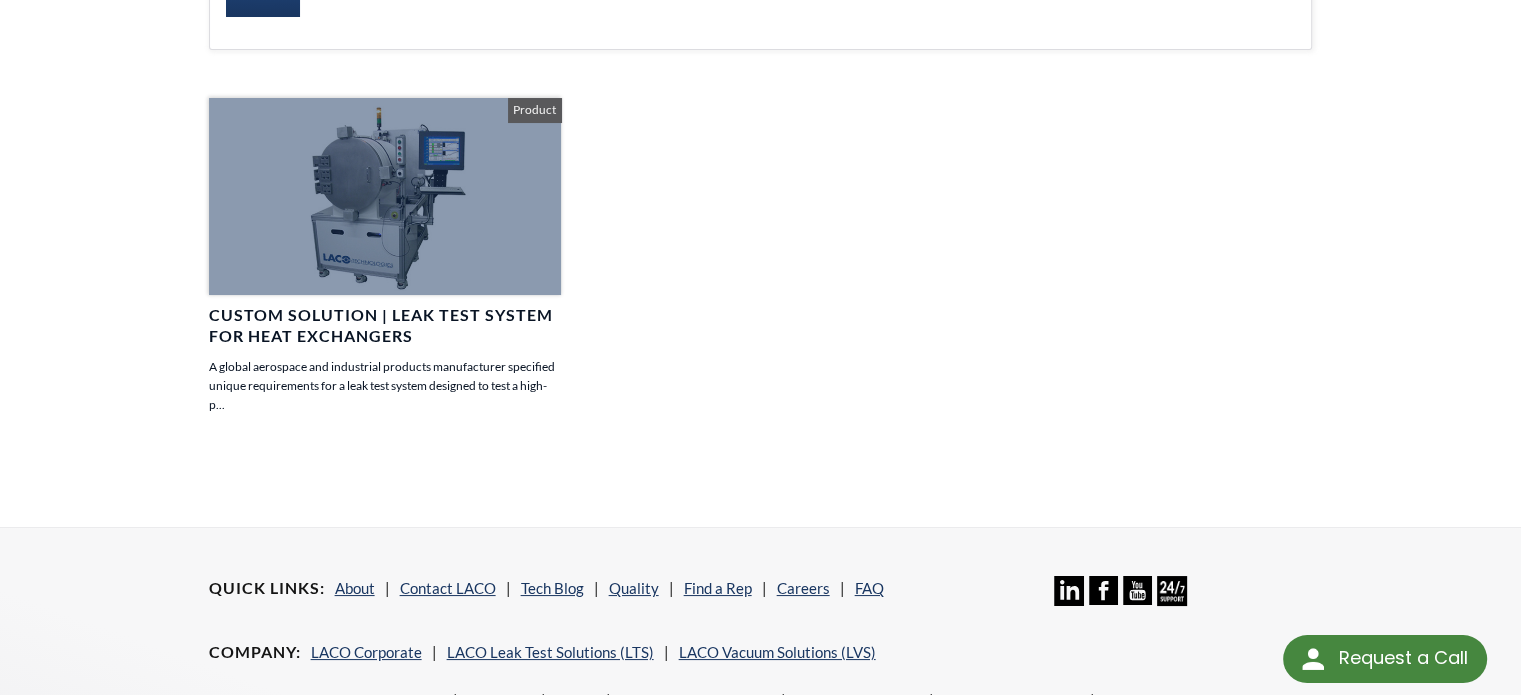 click at bounding box center [385, 197] 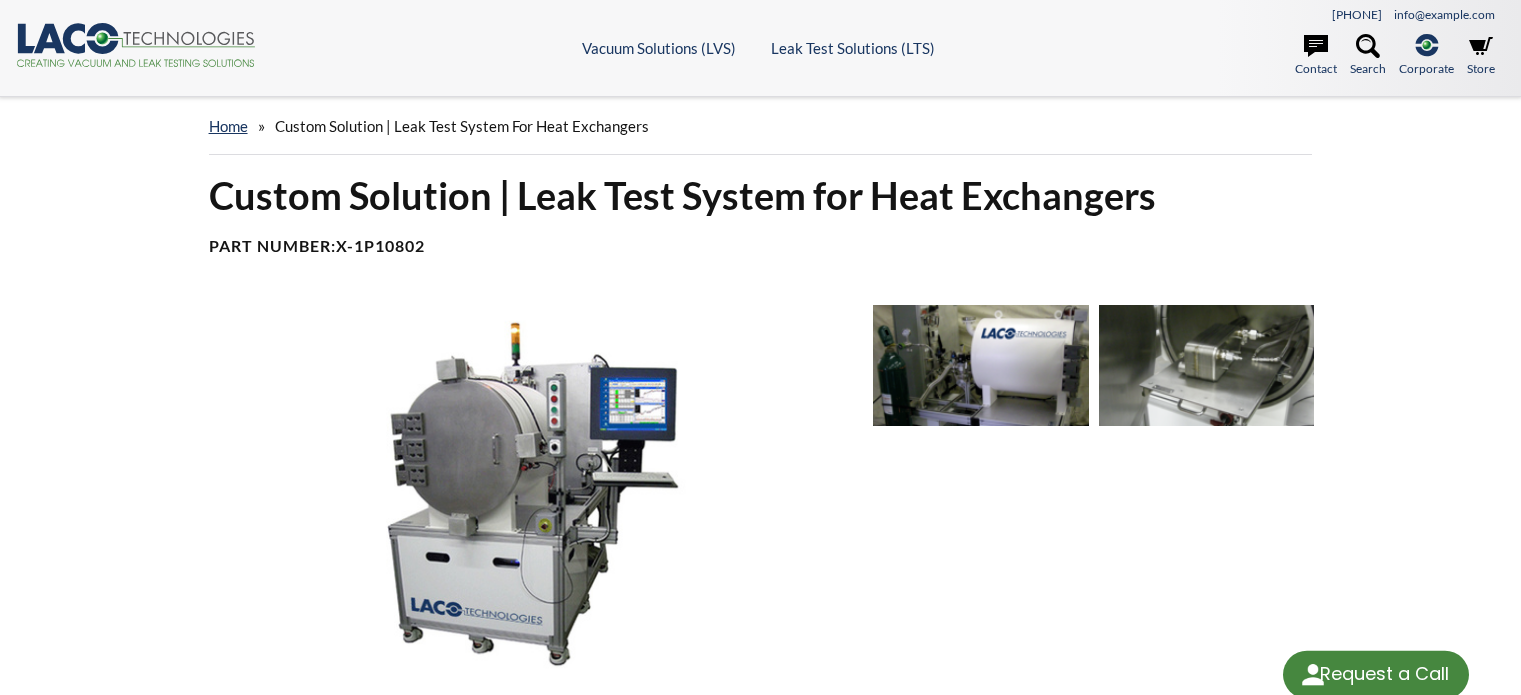 scroll, scrollTop: 0, scrollLeft: 0, axis: both 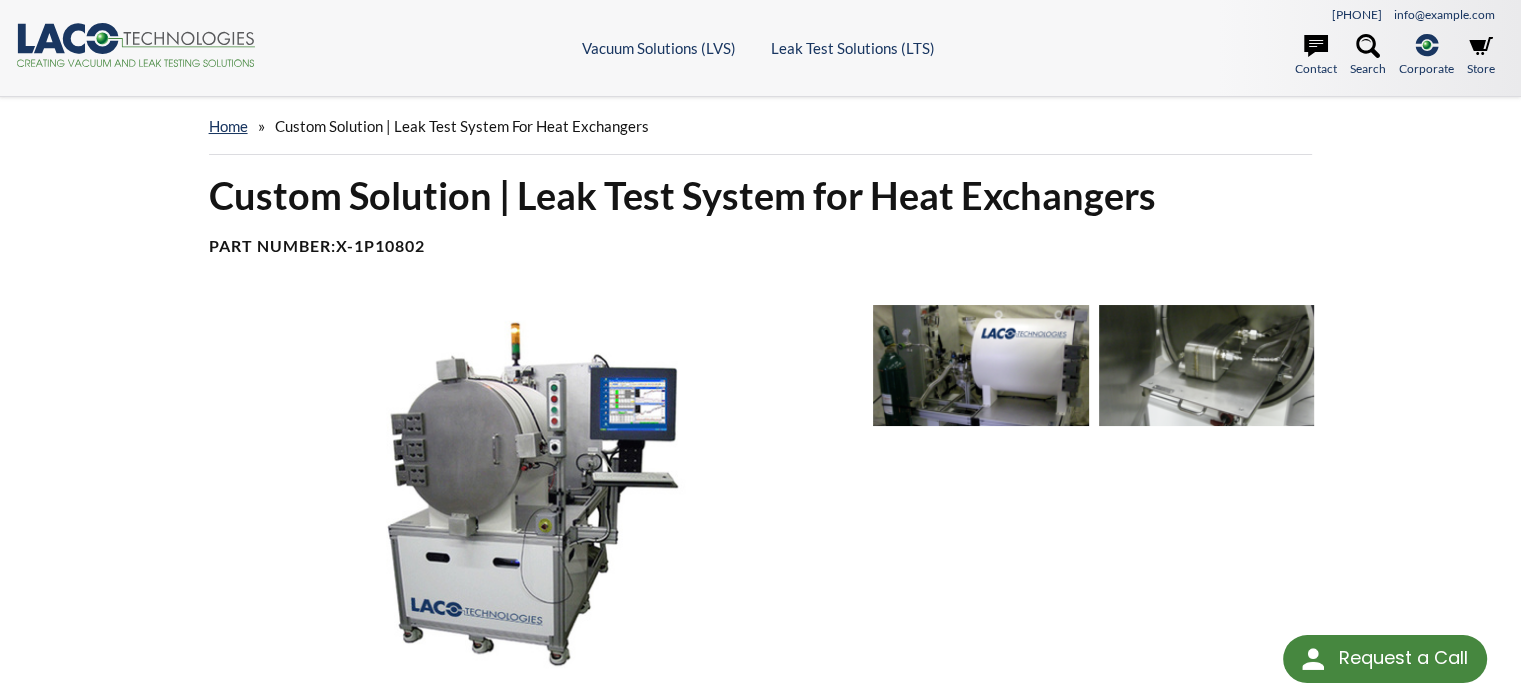 click at bounding box center (981, 365) 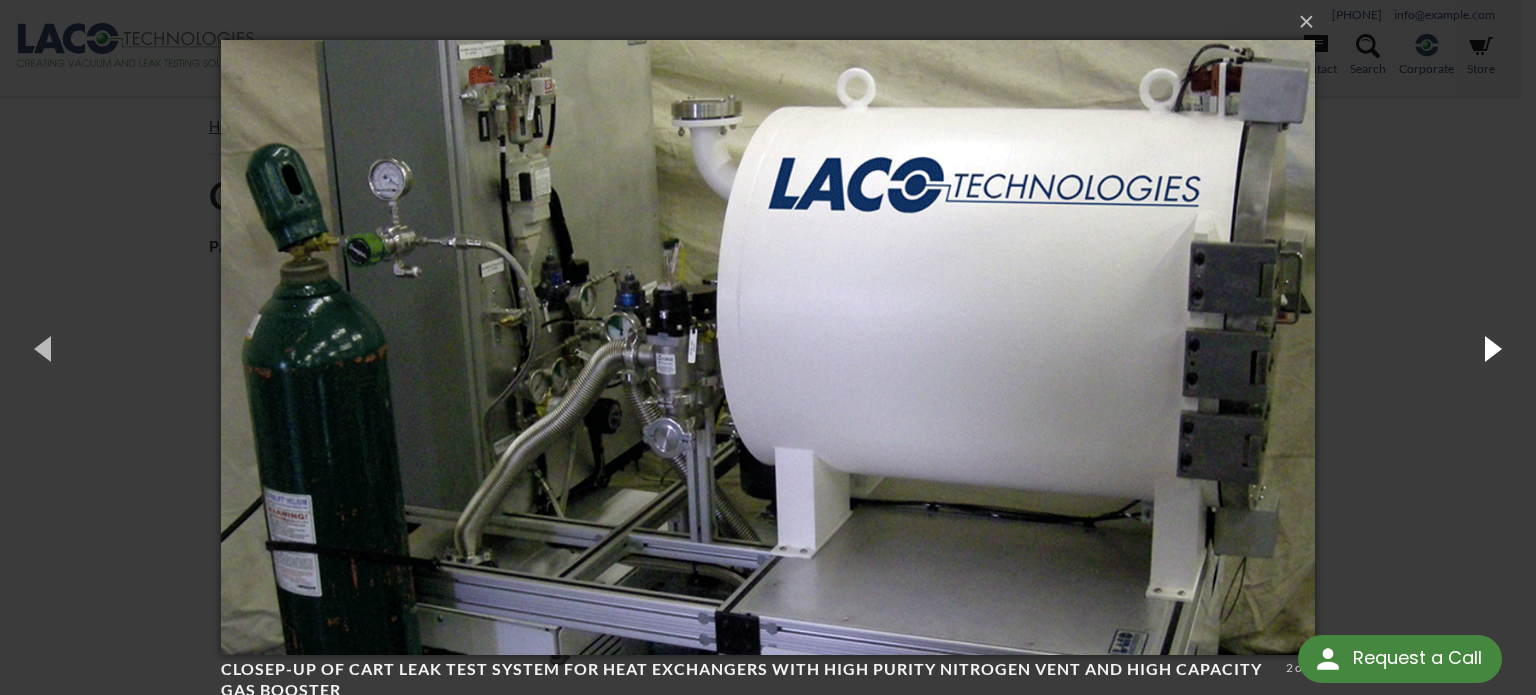 click at bounding box center [1491, 348] 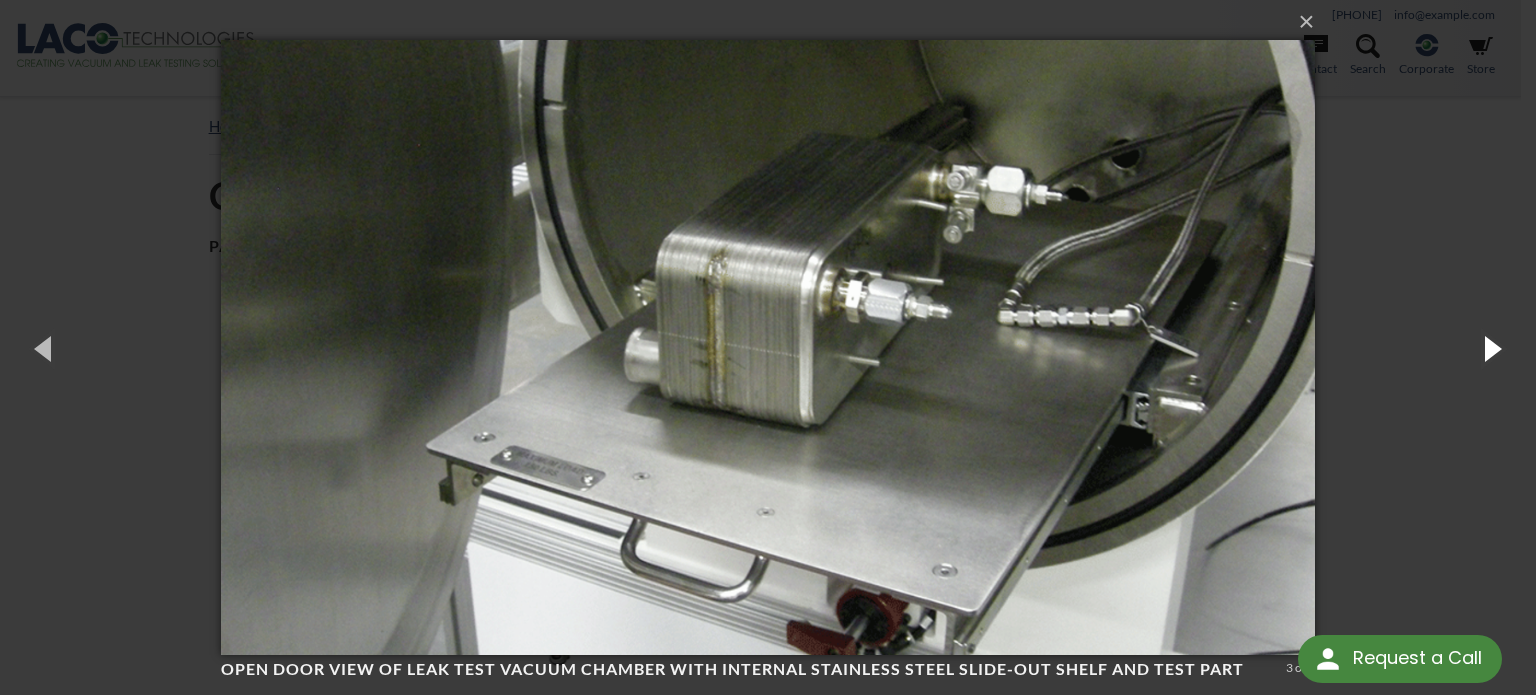click at bounding box center (1491, 348) 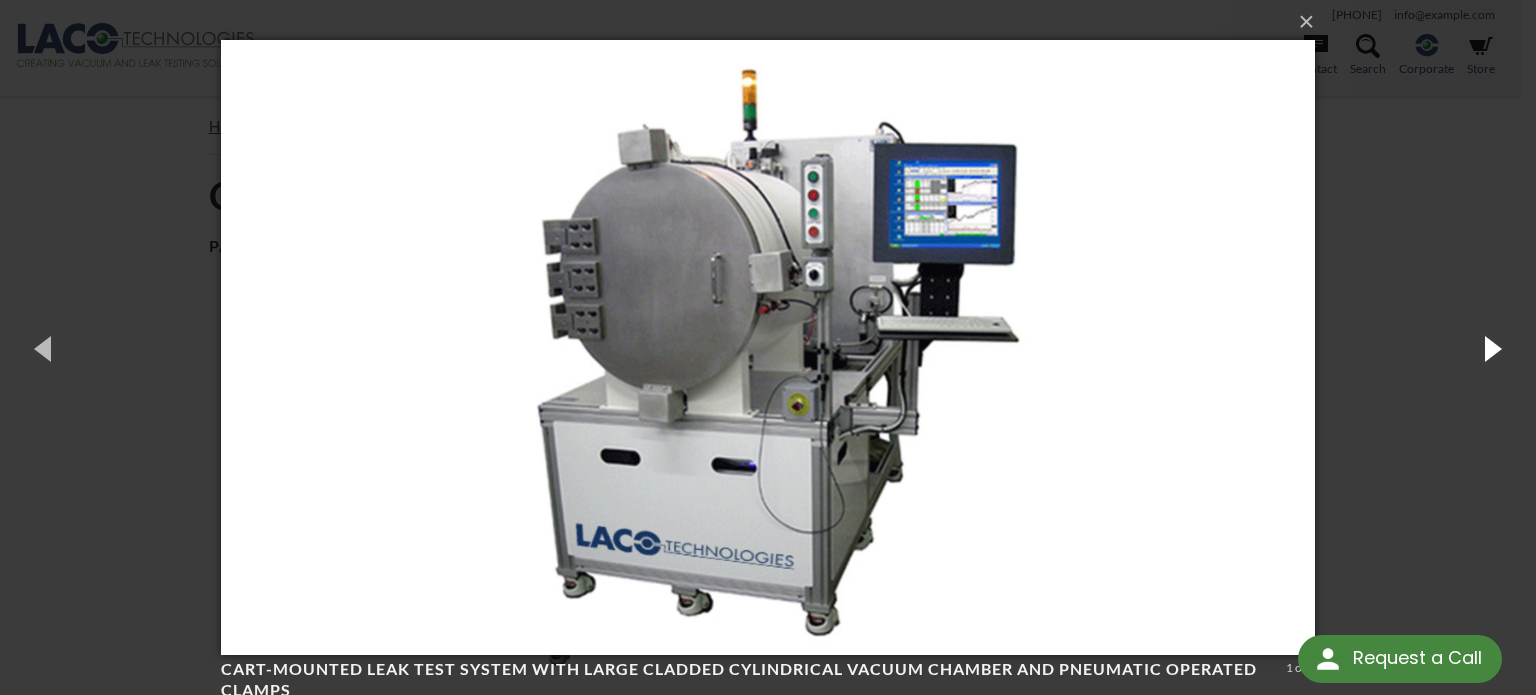 click at bounding box center (1491, 348) 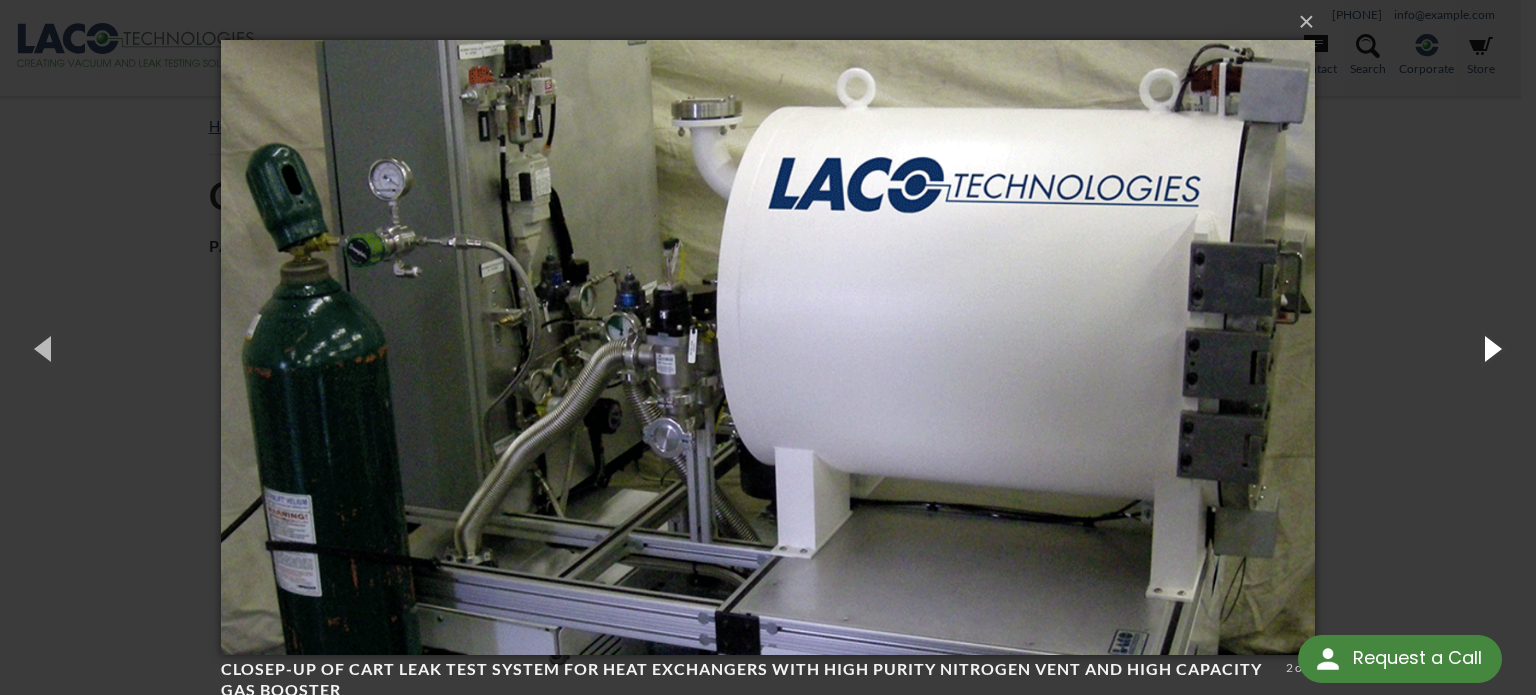 click at bounding box center (1491, 348) 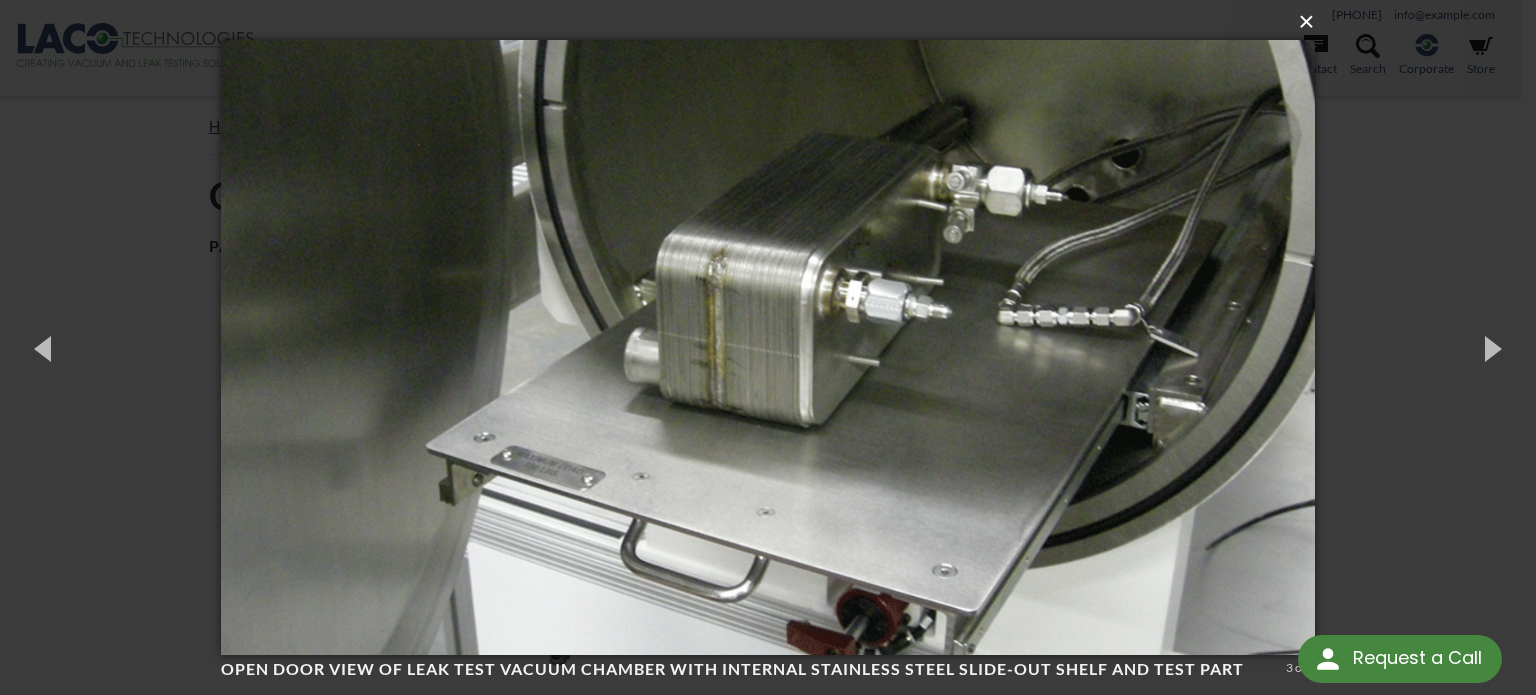 click on "×" at bounding box center [773, 22] 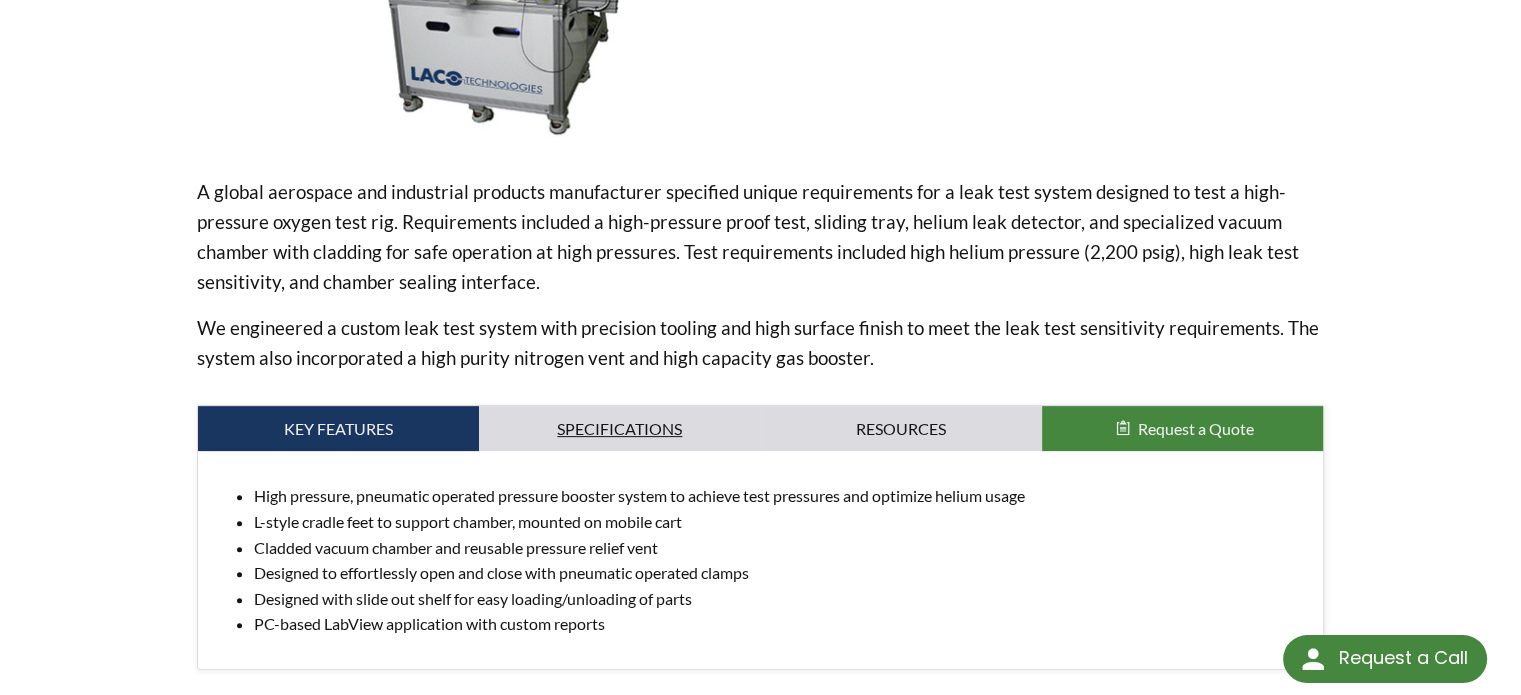 scroll, scrollTop: 500, scrollLeft: 0, axis: vertical 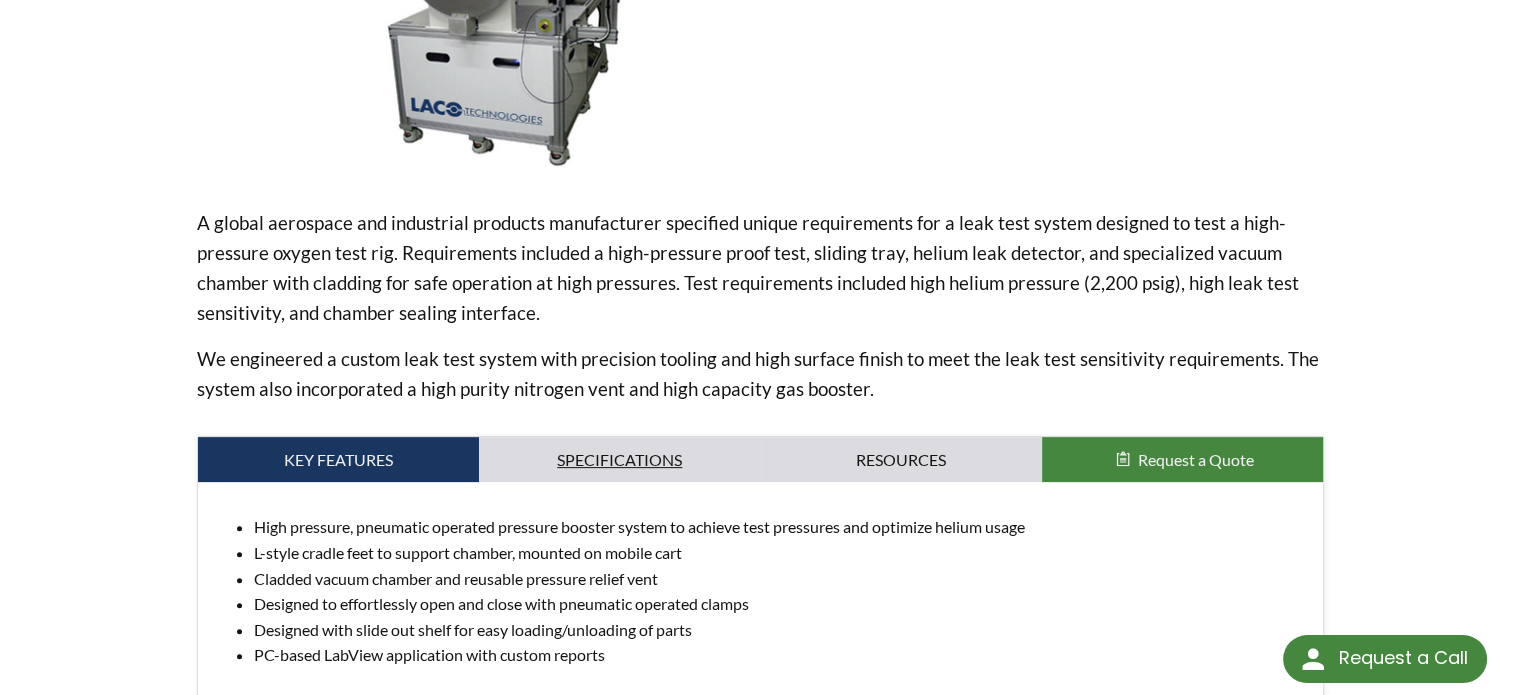 click on "Specifications" at bounding box center (338, 460) 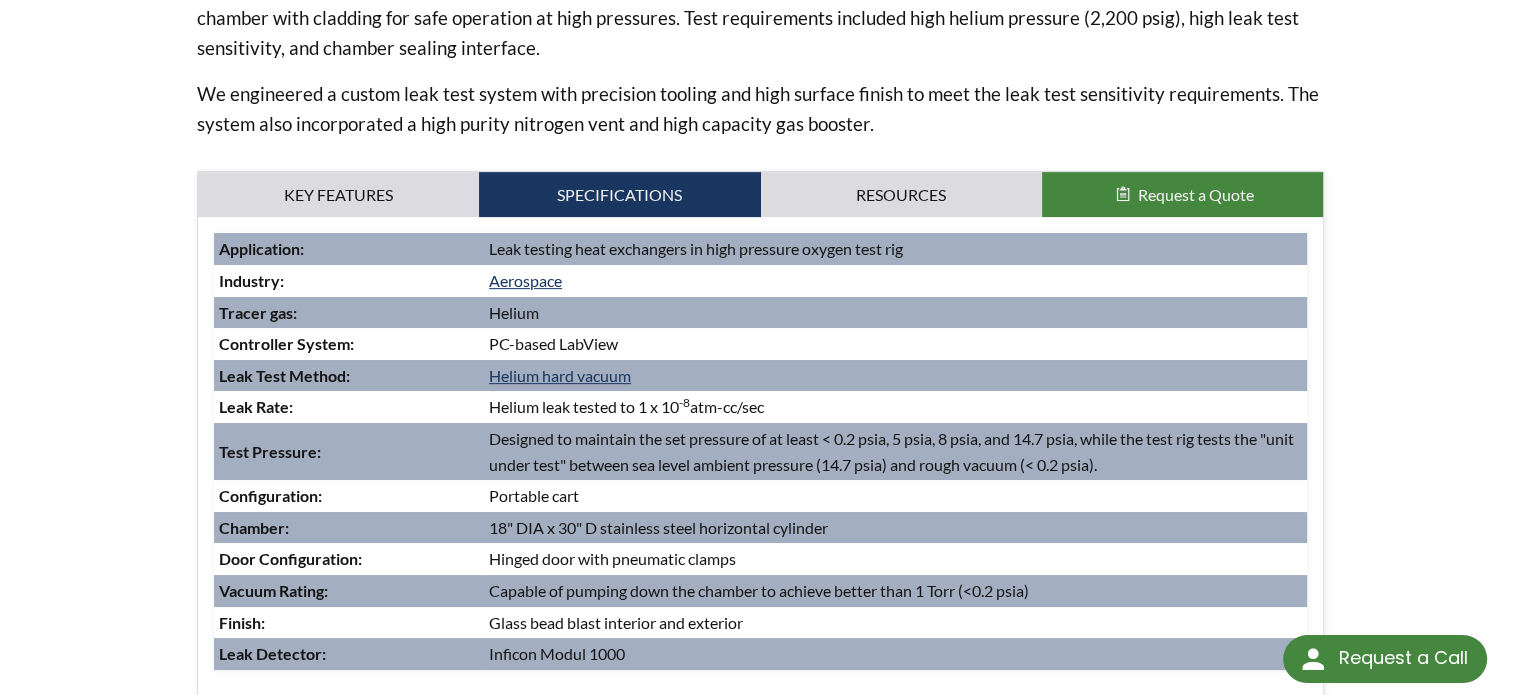 scroll, scrollTop: 800, scrollLeft: 0, axis: vertical 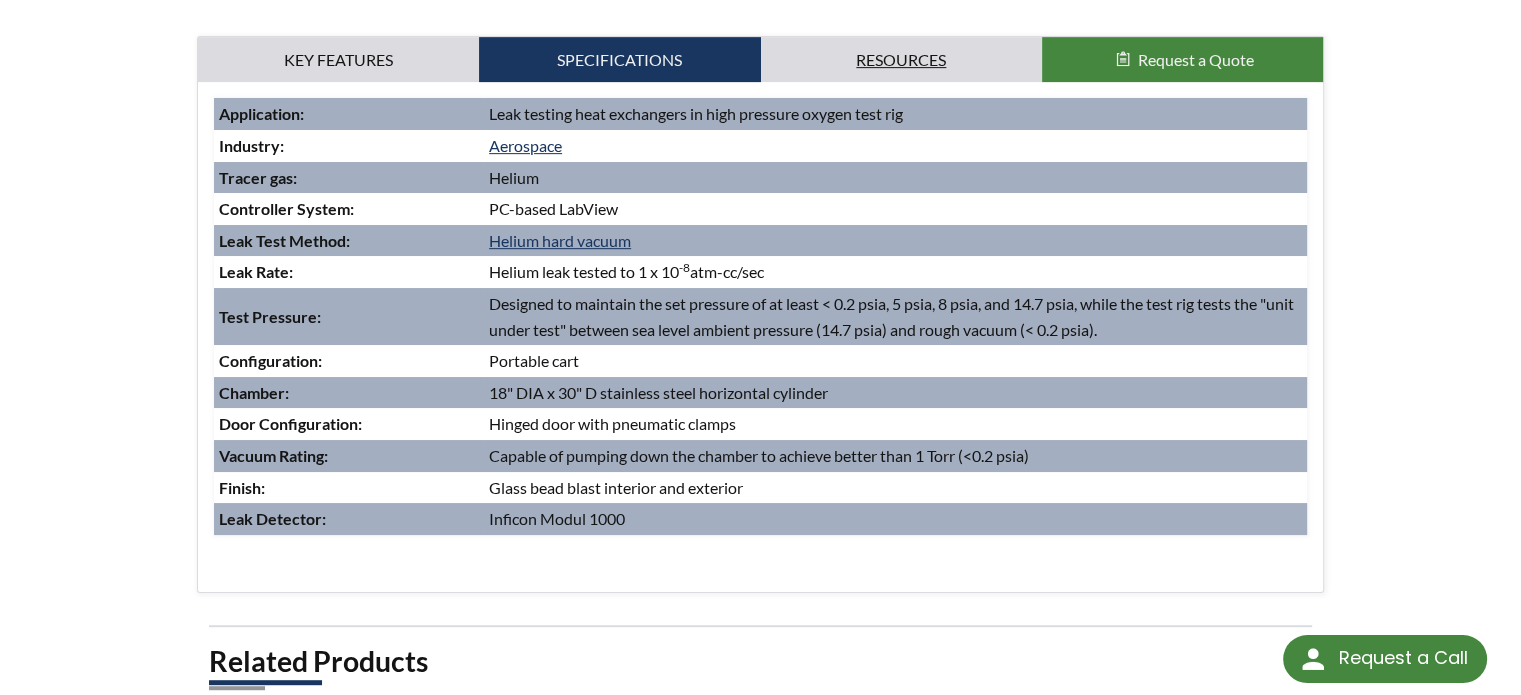 click on "Resources" at bounding box center (338, 60) 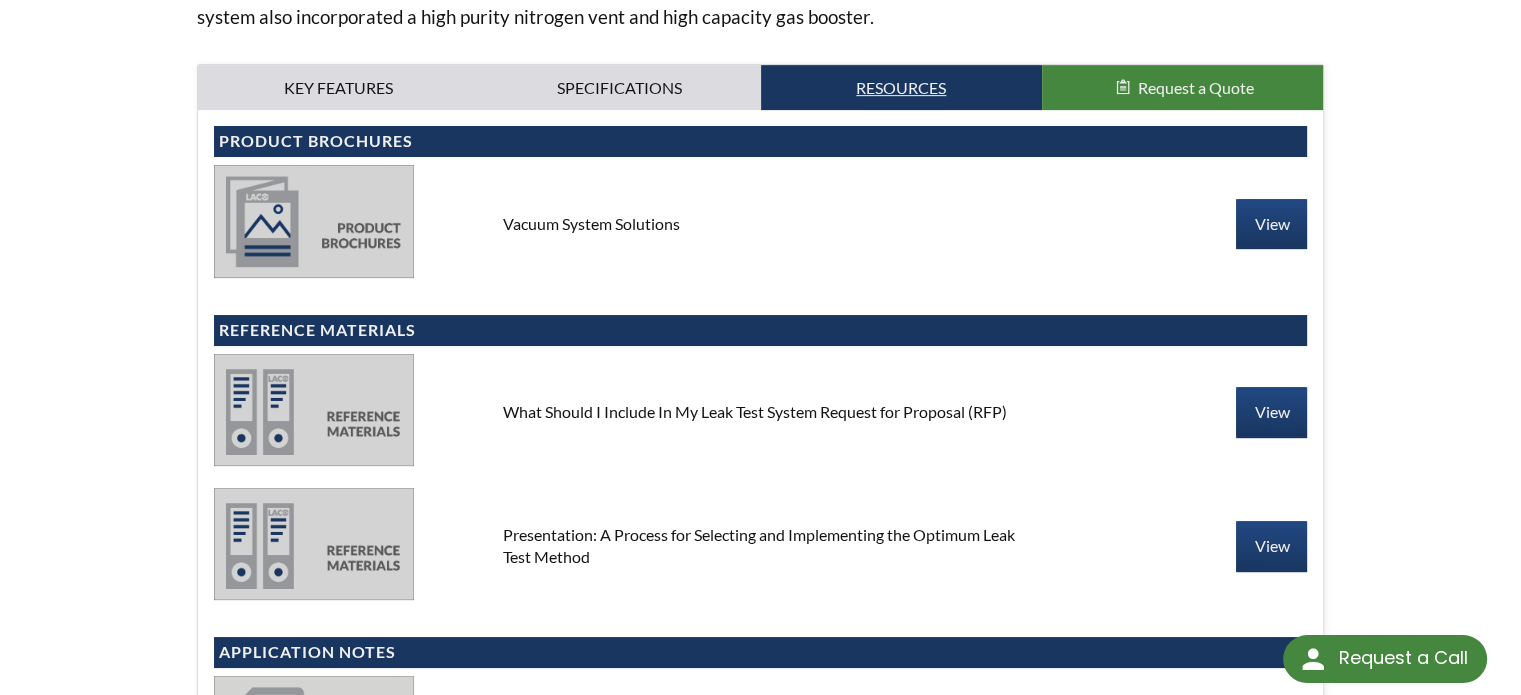 scroll, scrollTop: 700, scrollLeft: 0, axis: vertical 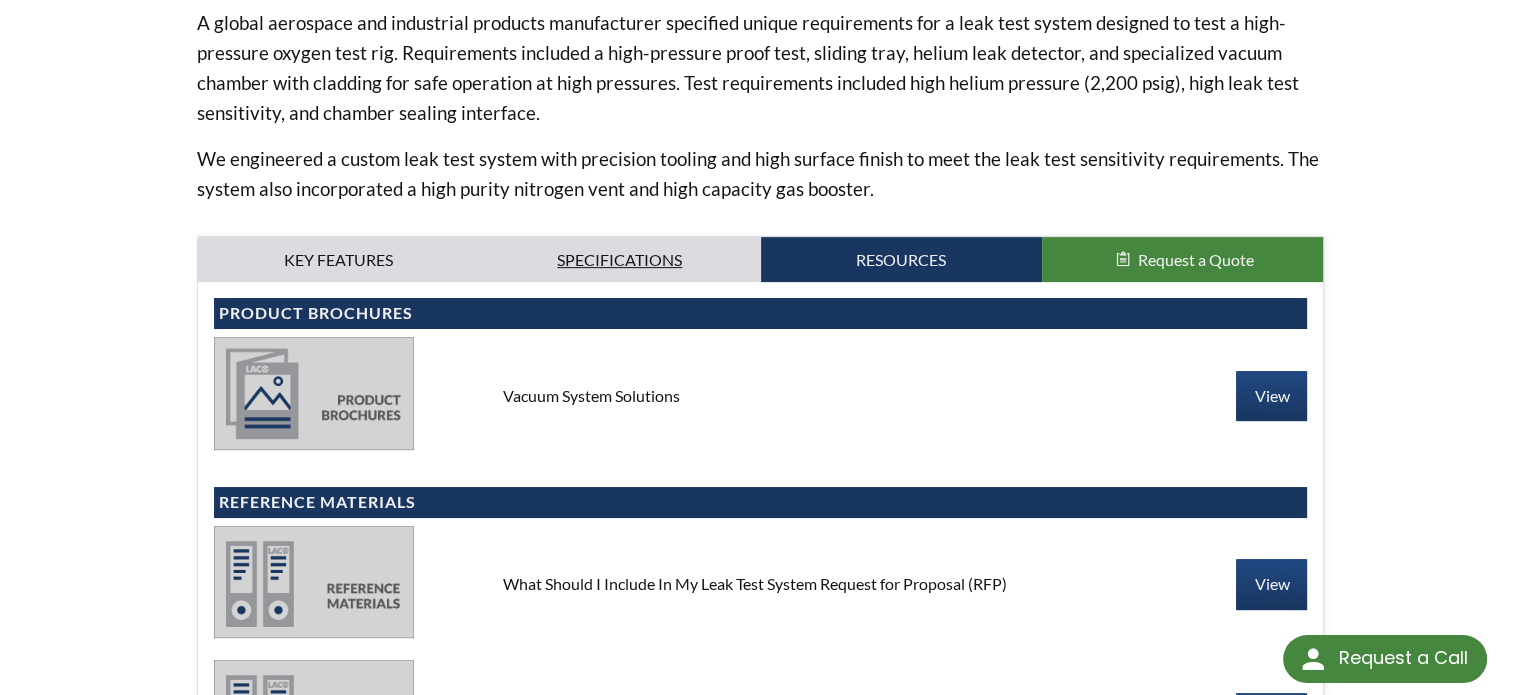 click on "Specifications" at bounding box center (338, 260) 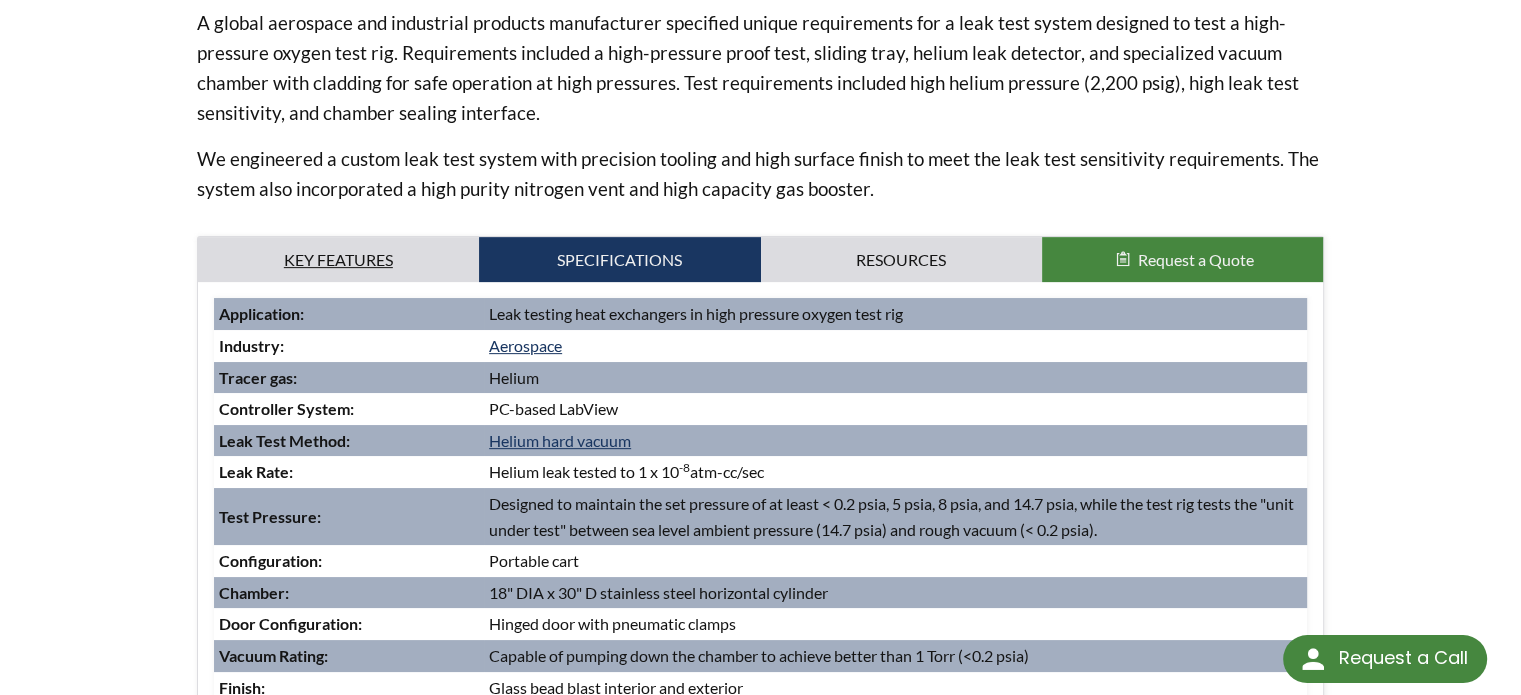 click on "Key Features" at bounding box center [338, 260] 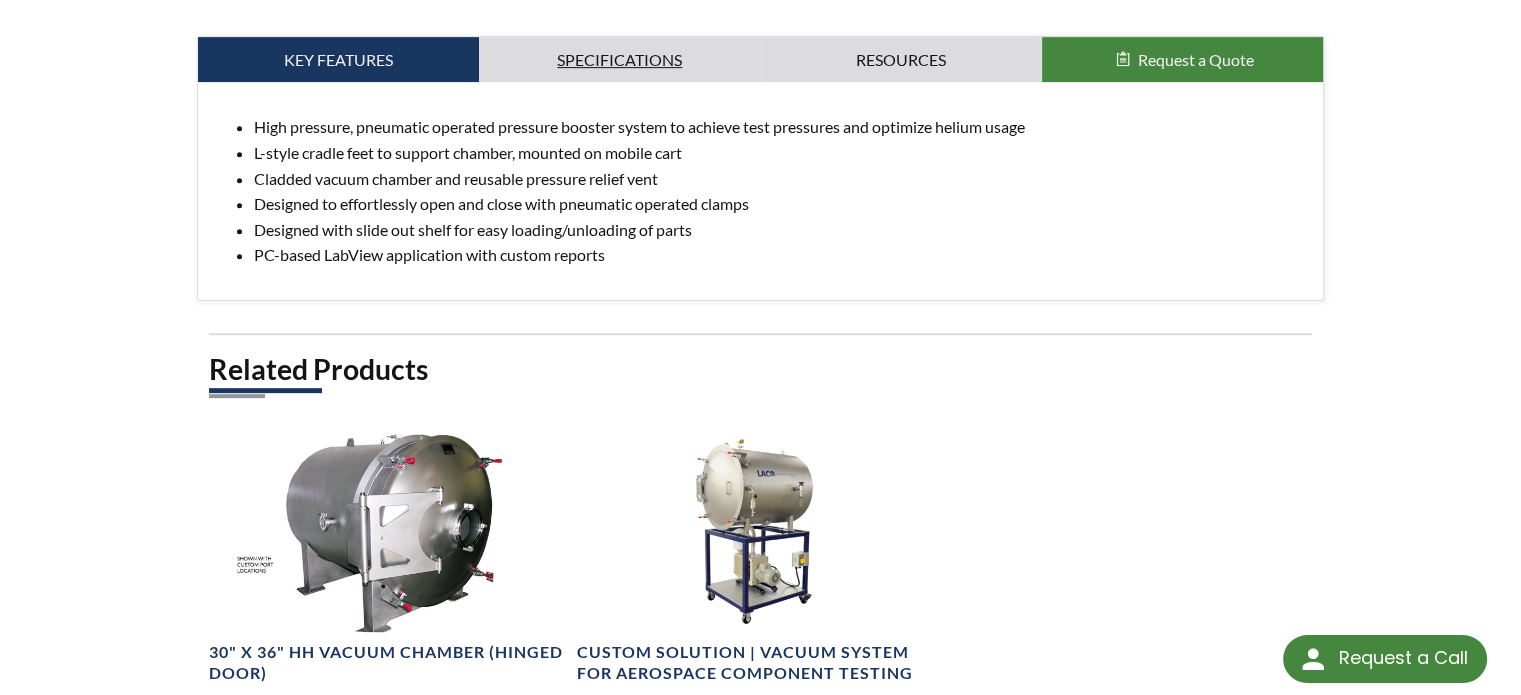 scroll, scrollTop: 800, scrollLeft: 0, axis: vertical 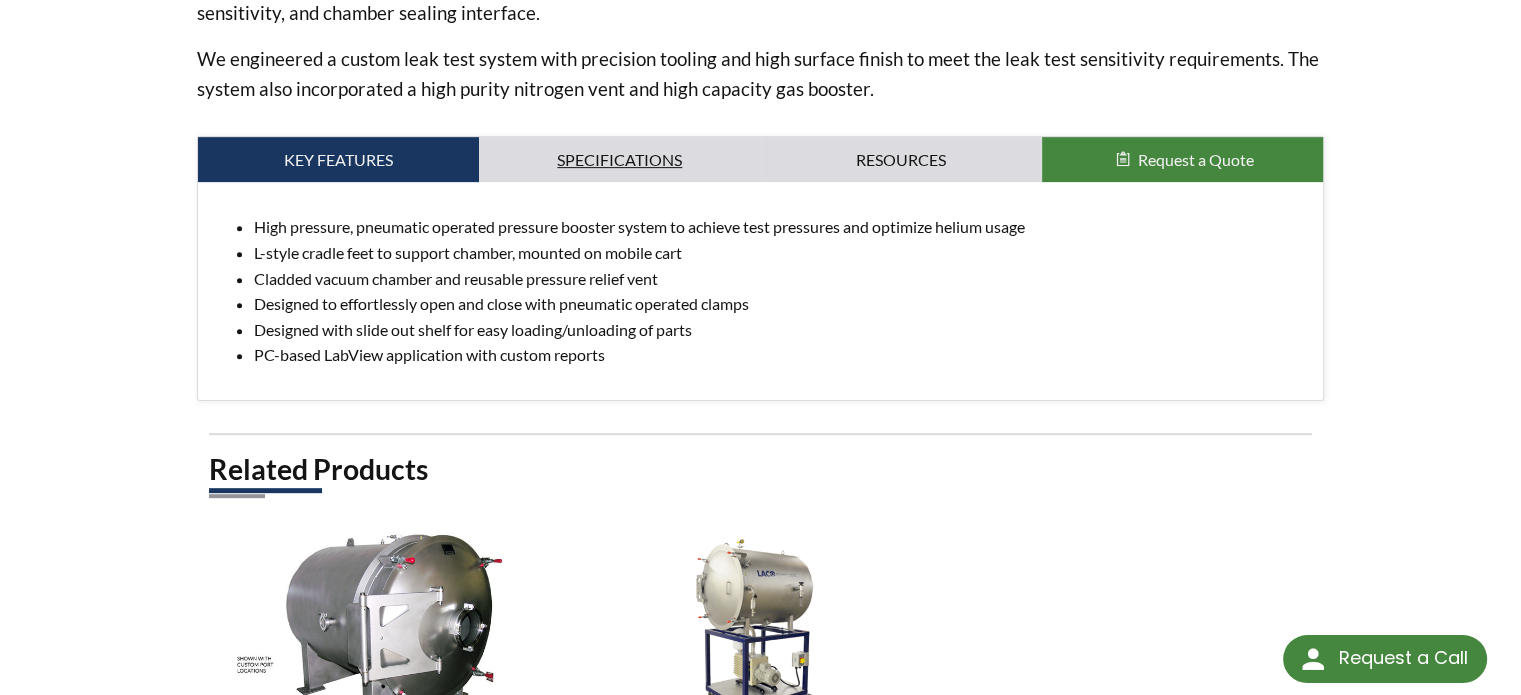 click on "Specifications" at bounding box center (338, 160) 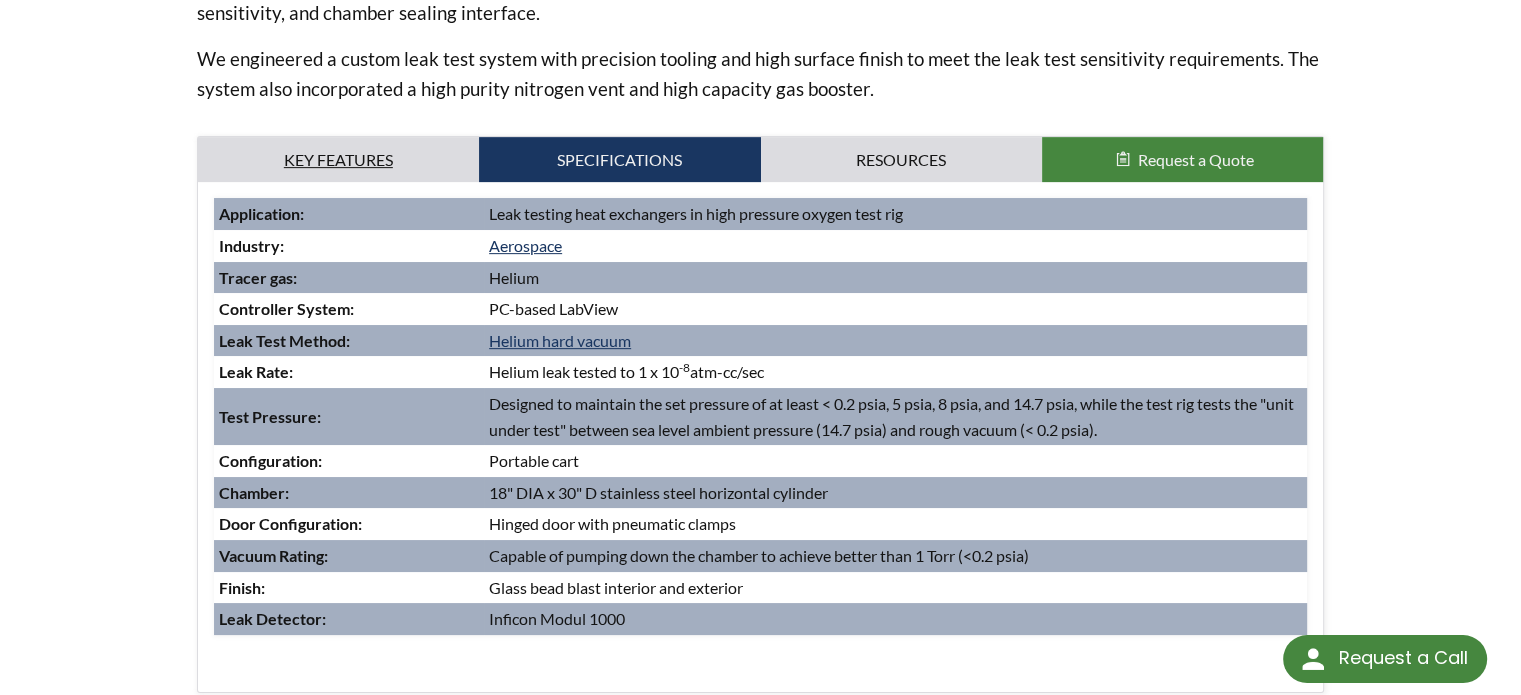 click on "Key Features" at bounding box center [338, 160] 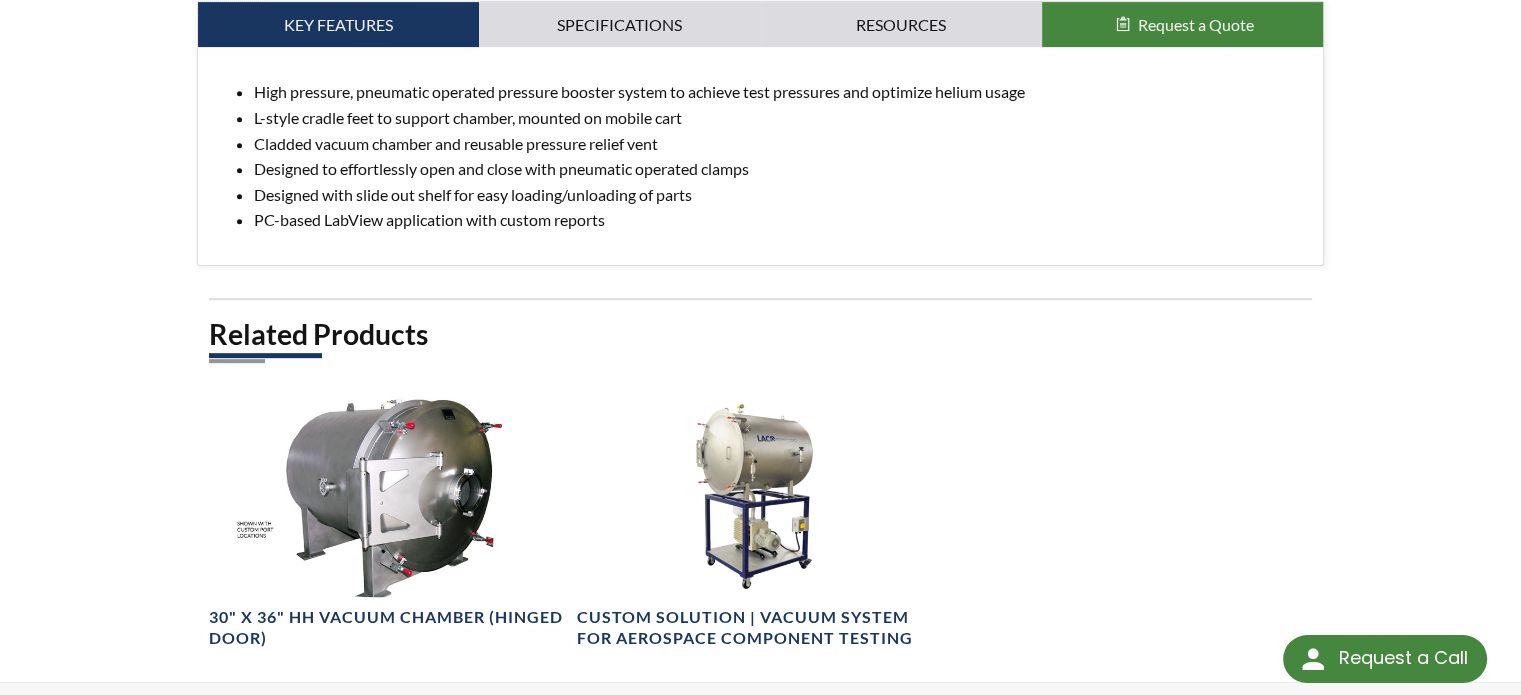 scroll, scrollTop: 900, scrollLeft: 0, axis: vertical 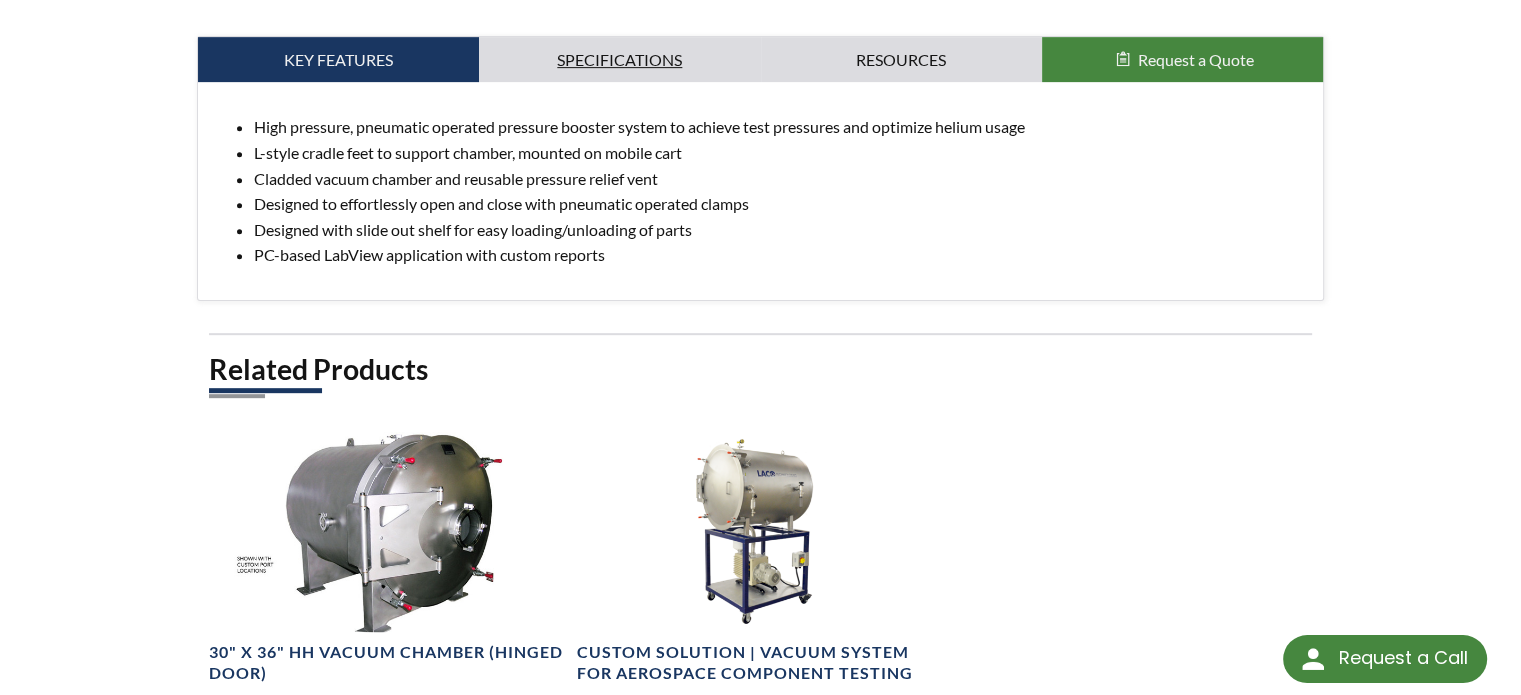 click on "Specifications" at bounding box center (338, 60) 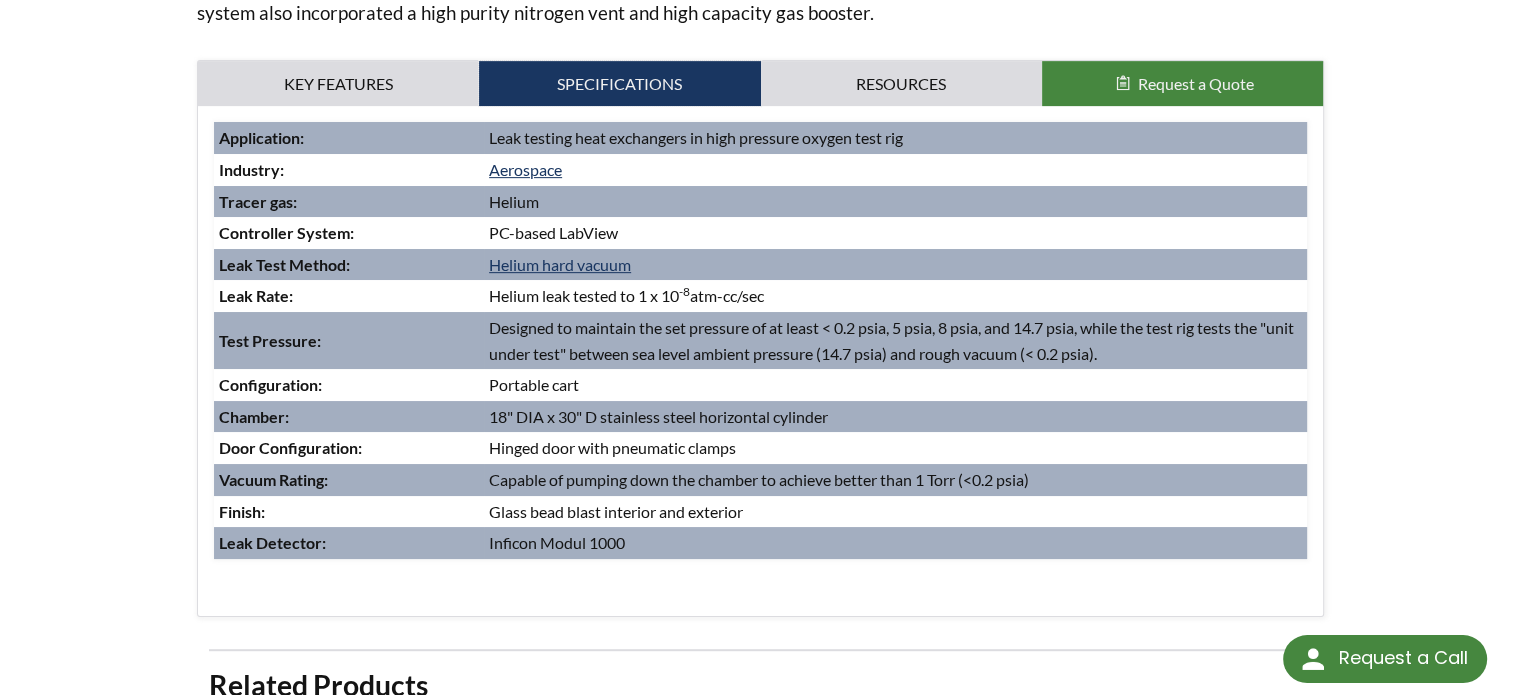 scroll, scrollTop: 872, scrollLeft: 0, axis: vertical 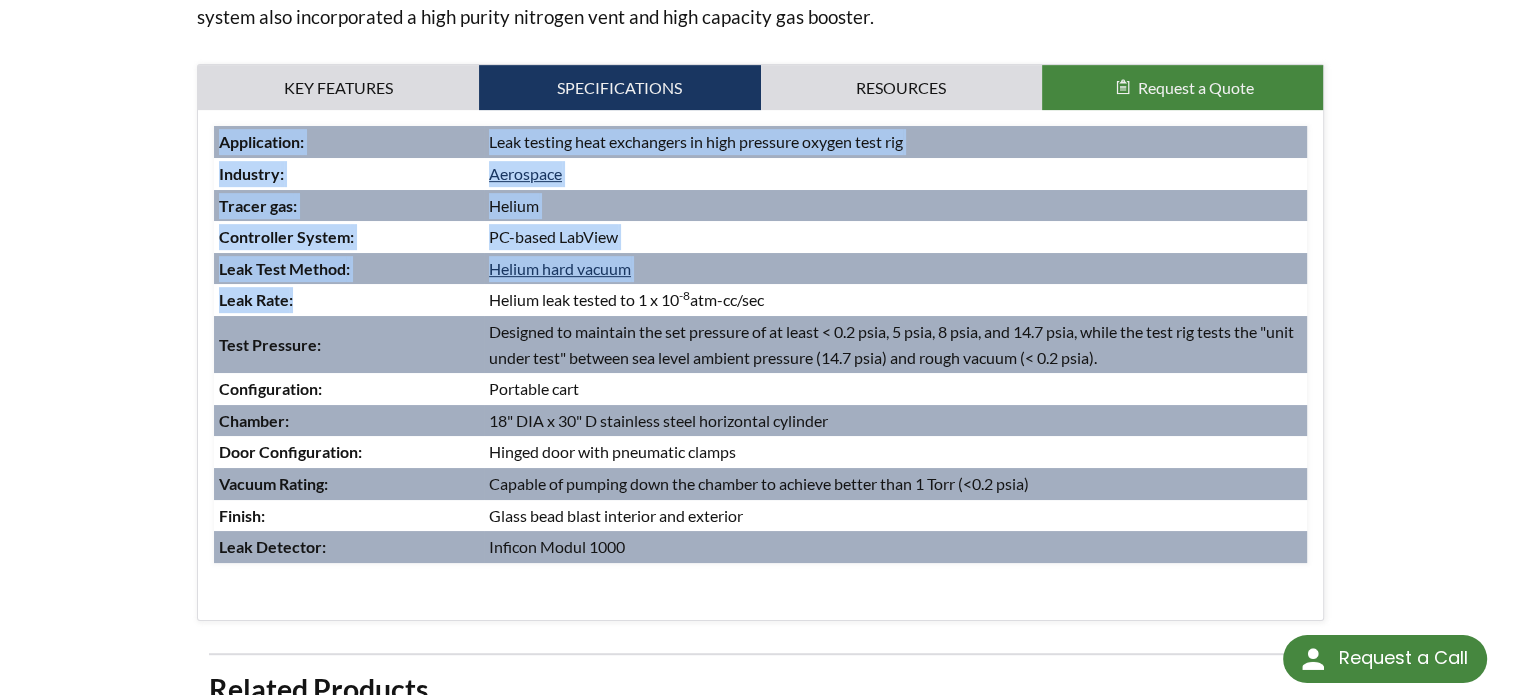 drag, startPoint x: 207, startPoint y: 301, endPoint x: 324, endPoint y: 299, distance: 117.01709 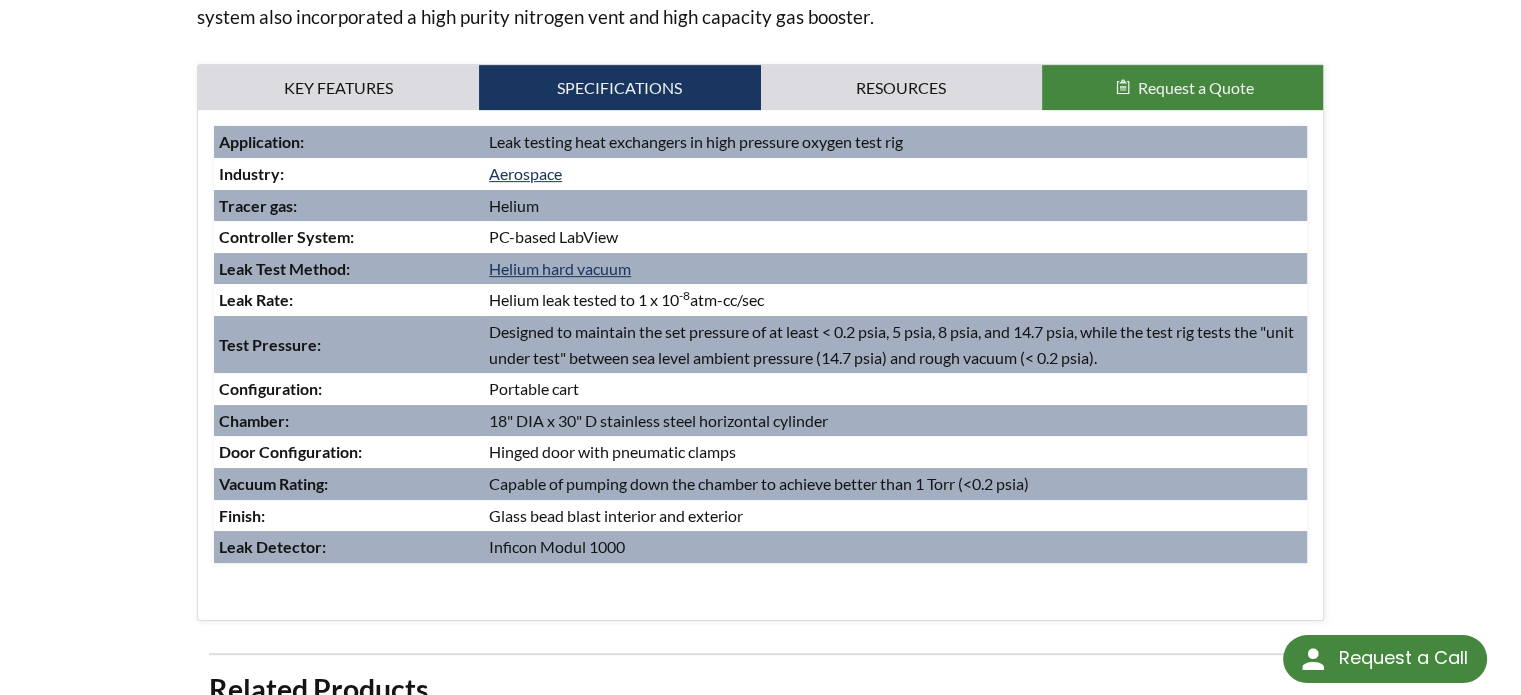 drag, startPoint x: 220, startPoint y: 302, endPoint x: 817, endPoint y: 293, distance: 597.0678 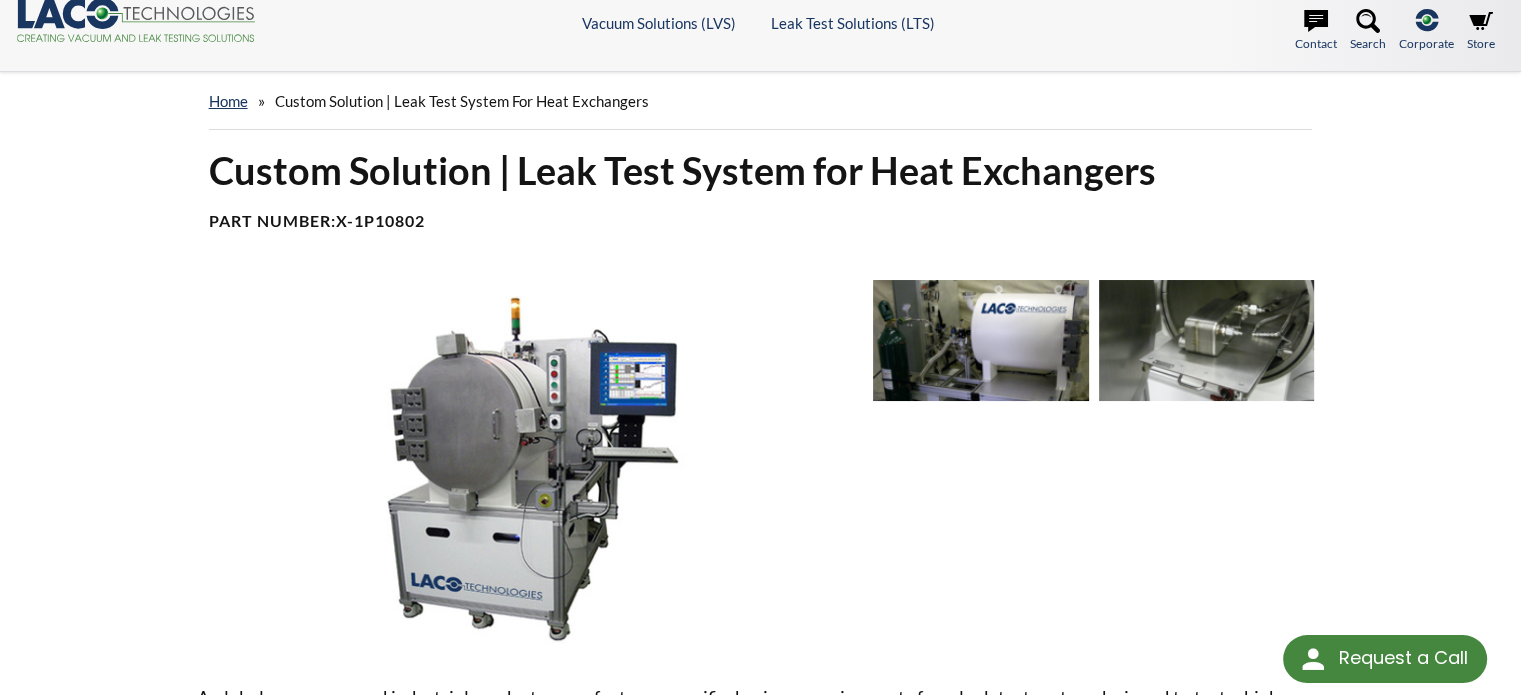 scroll, scrollTop: 0, scrollLeft: 0, axis: both 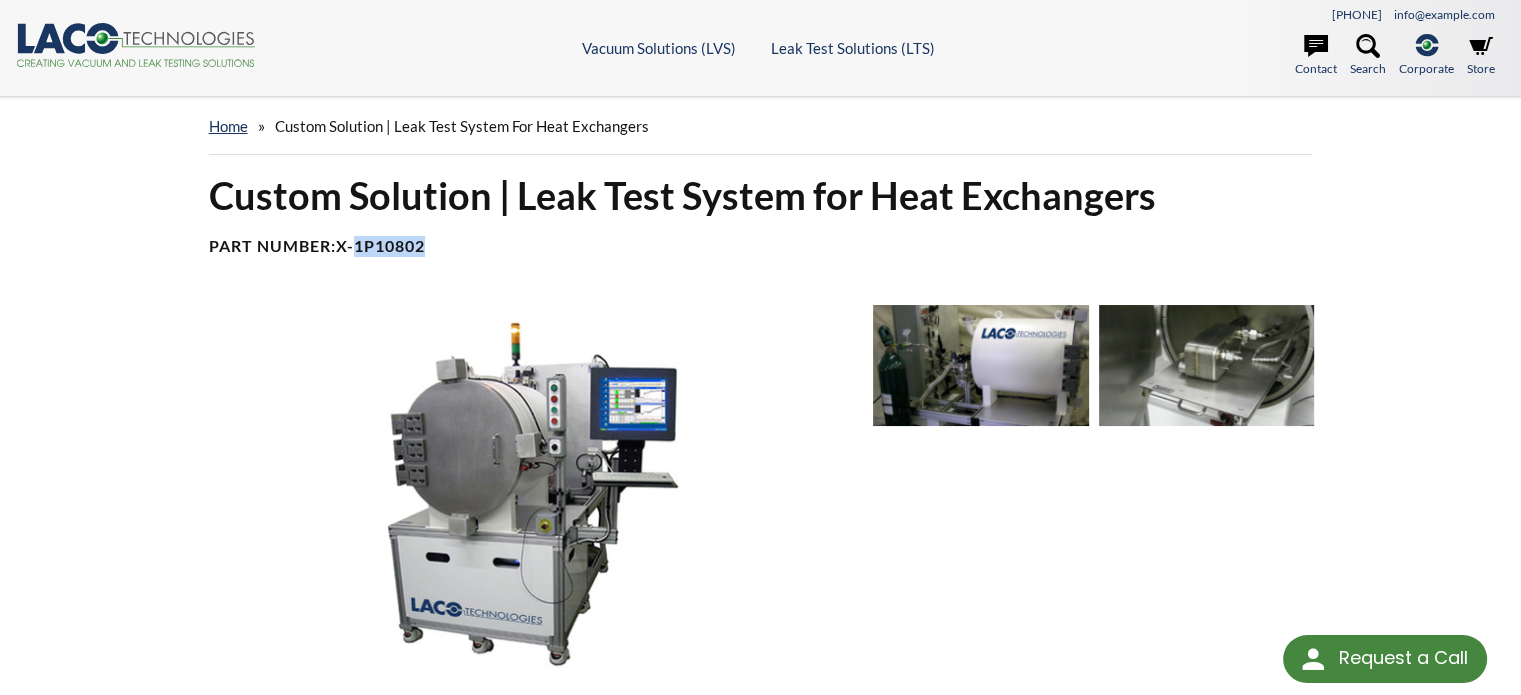 drag, startPoint x: 361, startPoint y: 247, endPoint x: 430, endPoint y: 245, distance: 69.02898 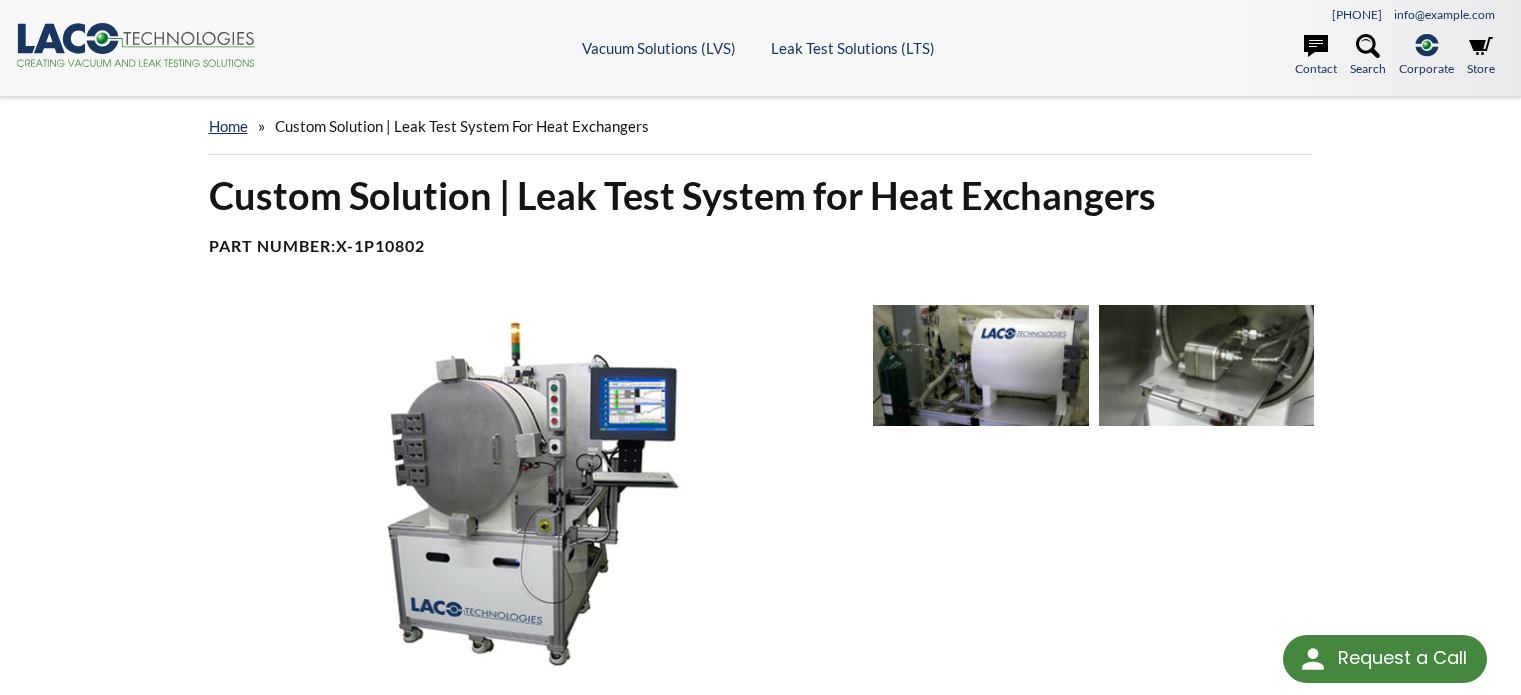 scroll, scrollTop: 0, scrollLeft: 0, axis: both 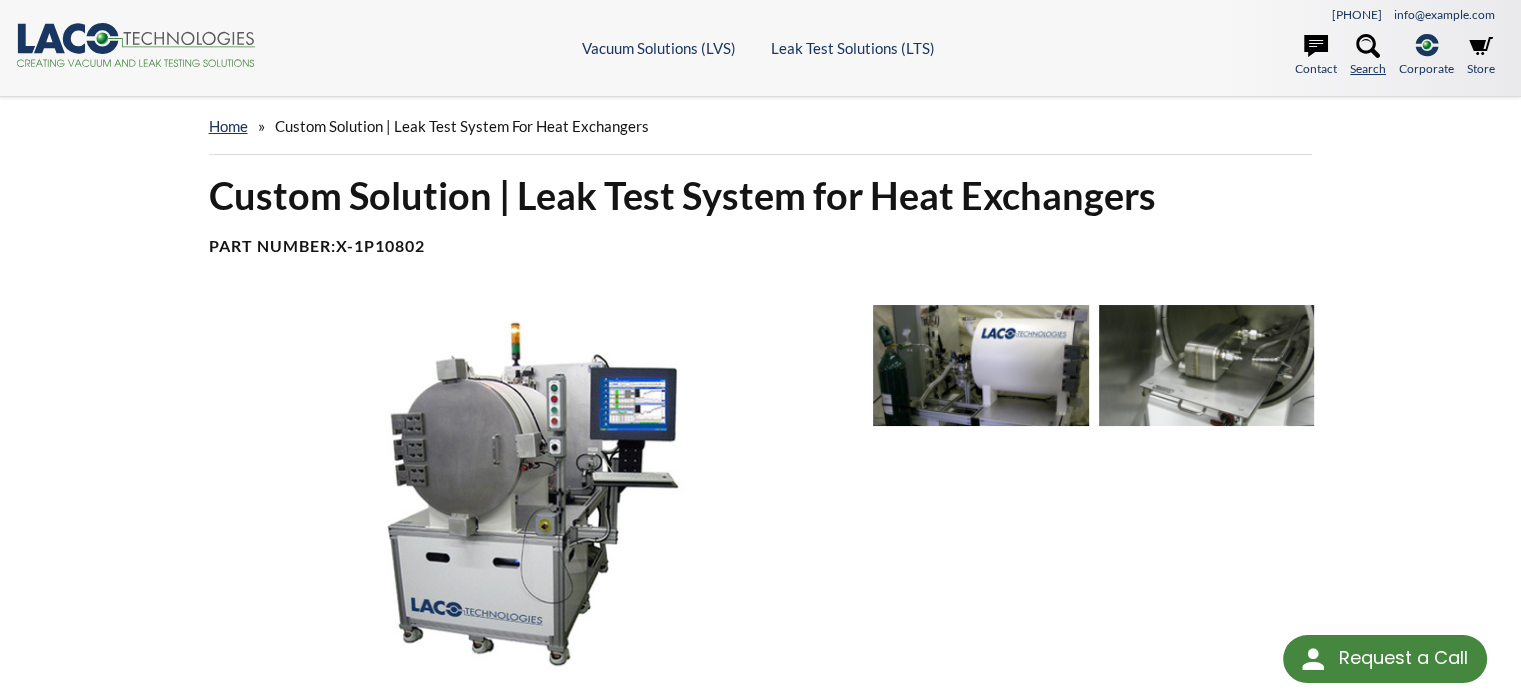 click at bounding box center (1368, 46) 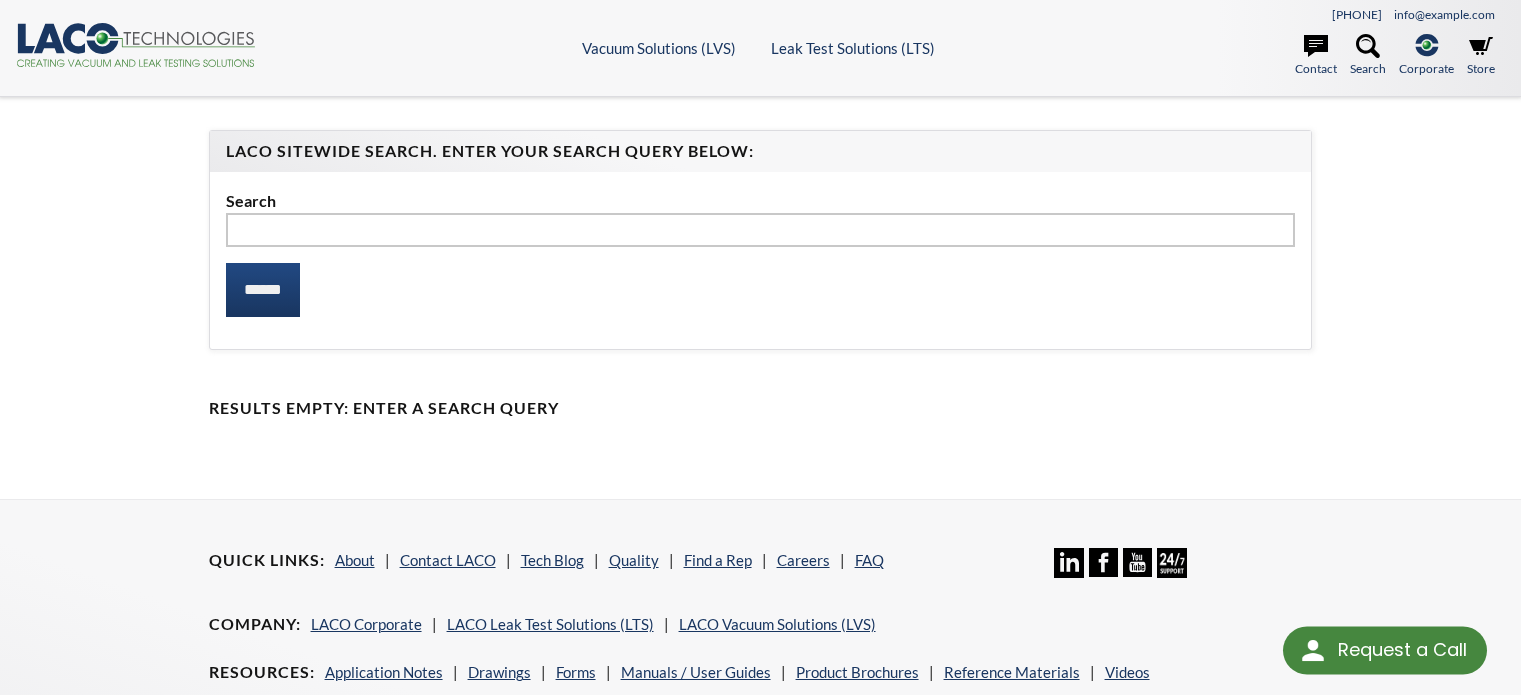 scroll, scrollTop: 0, scrollLeft: 0, axis: both 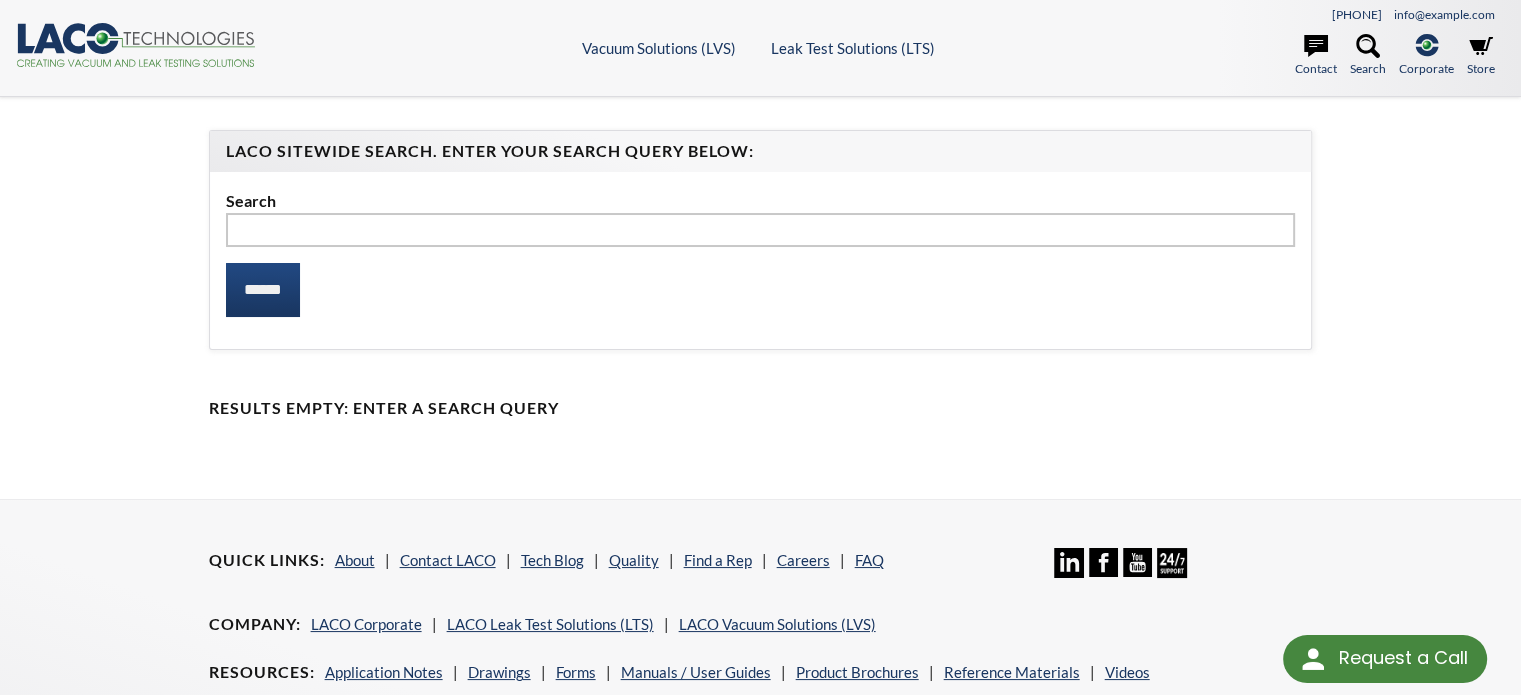 click at bounding box center (761, 230) 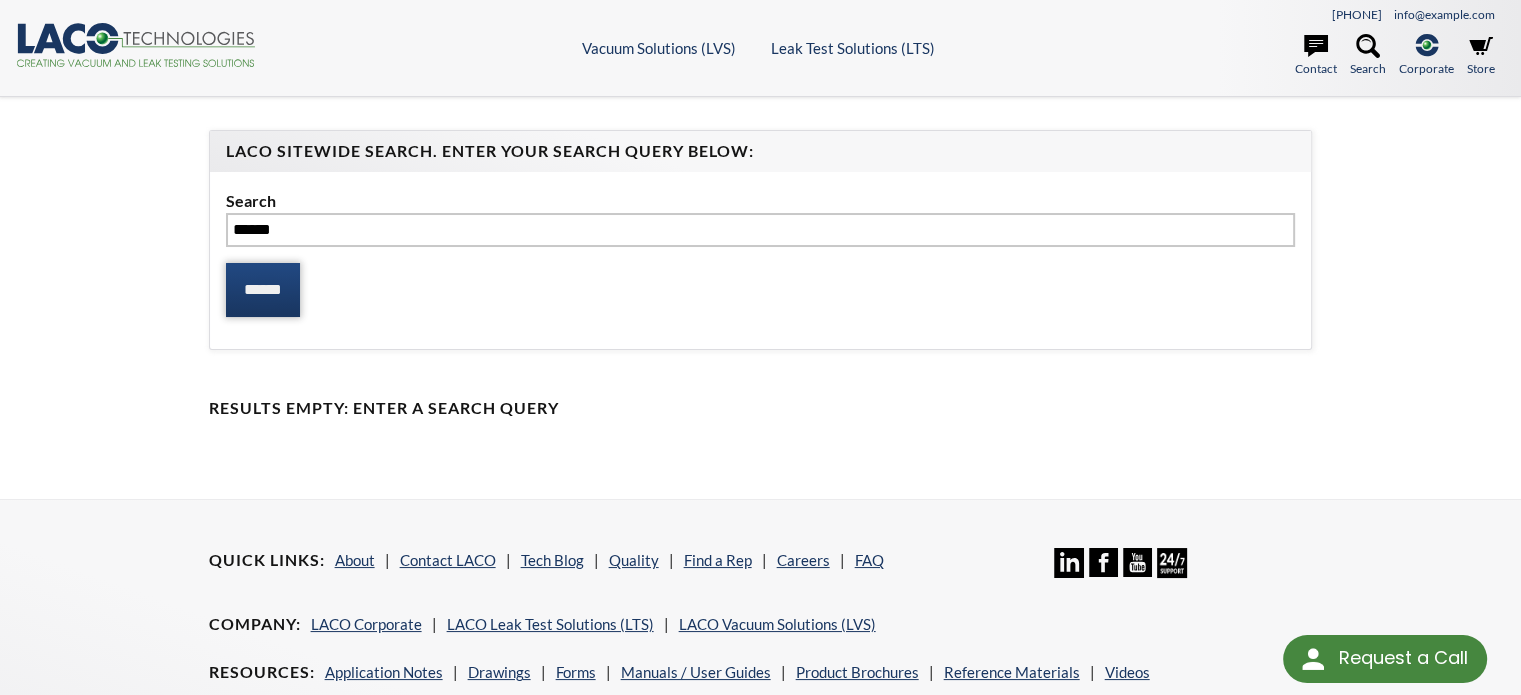 type on "******" 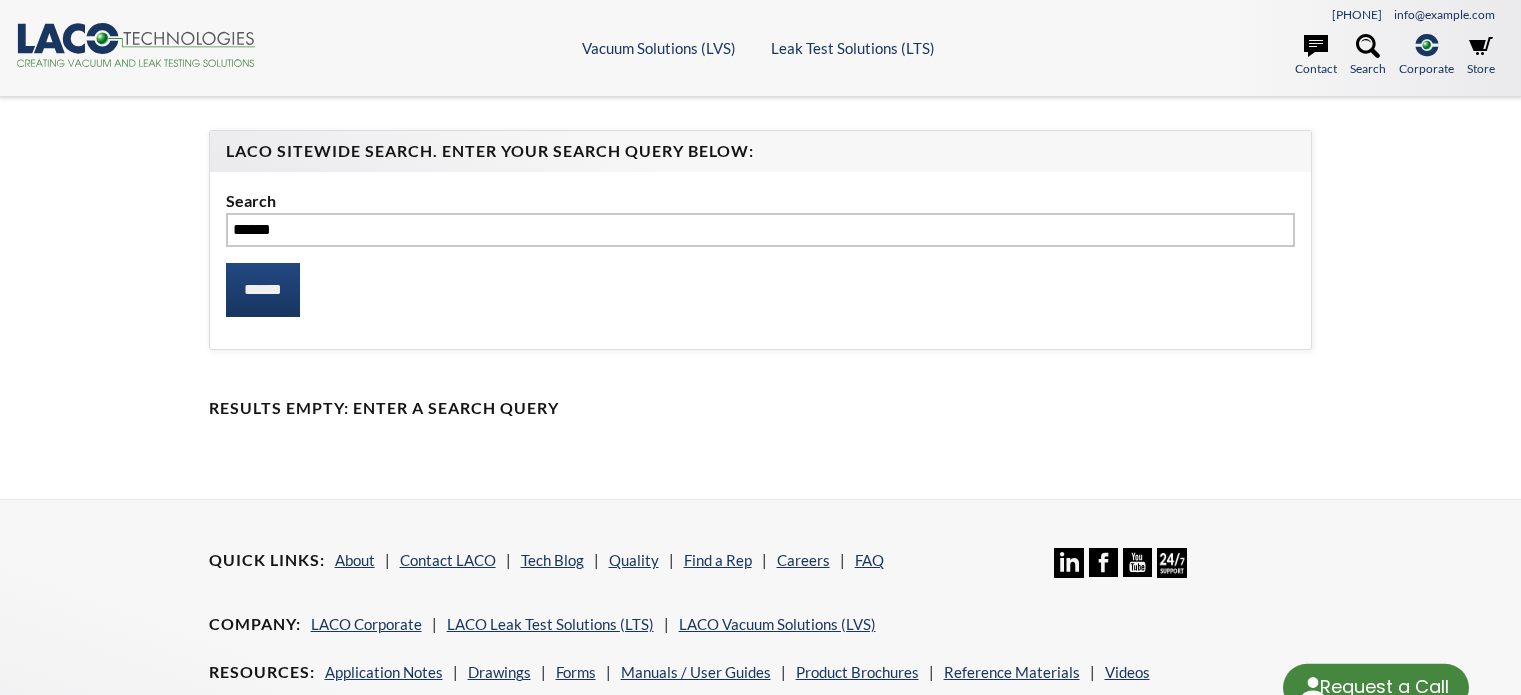 scroll, scrollTop: 0, scrollLeft: 0, axis: both 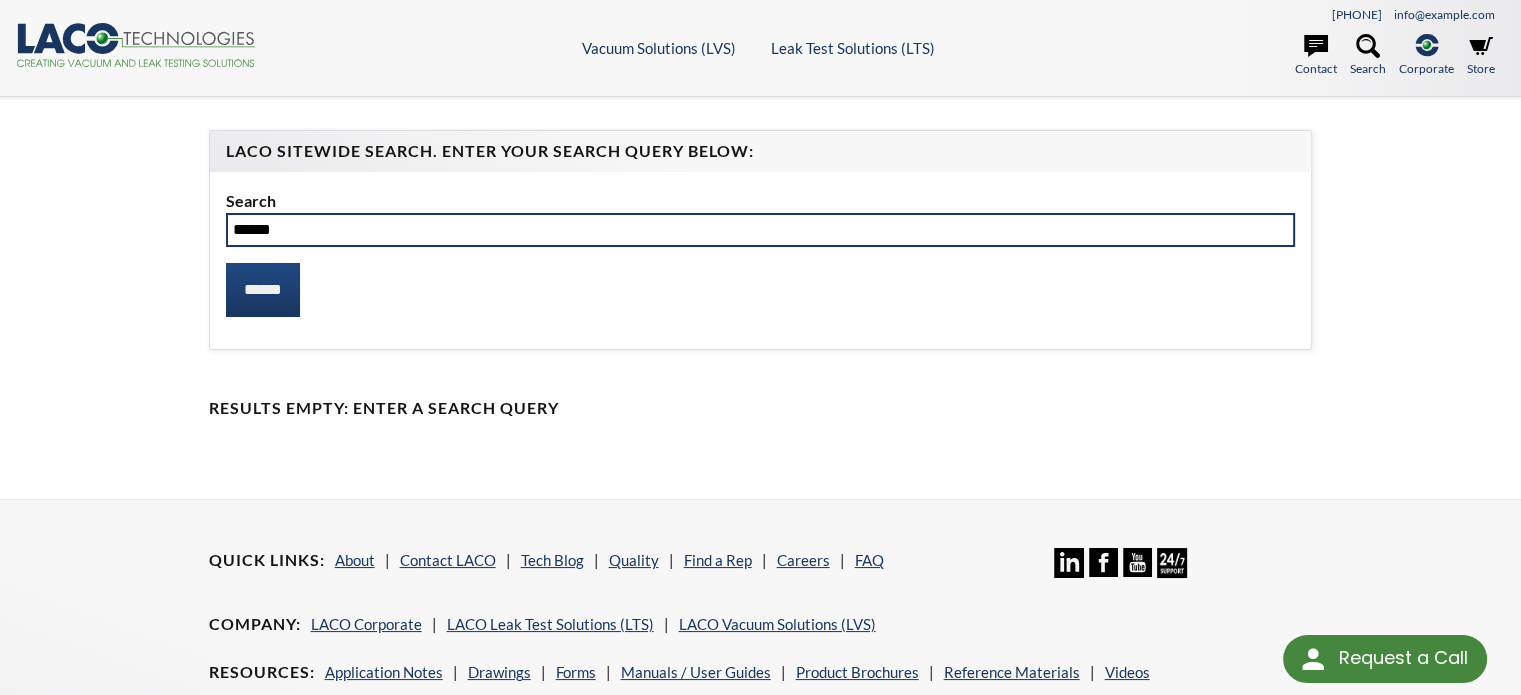 drag, startPoint x: 314, startPoint y: 247, endPoint x: 206, endPoint y: 224, distance: 110.42192 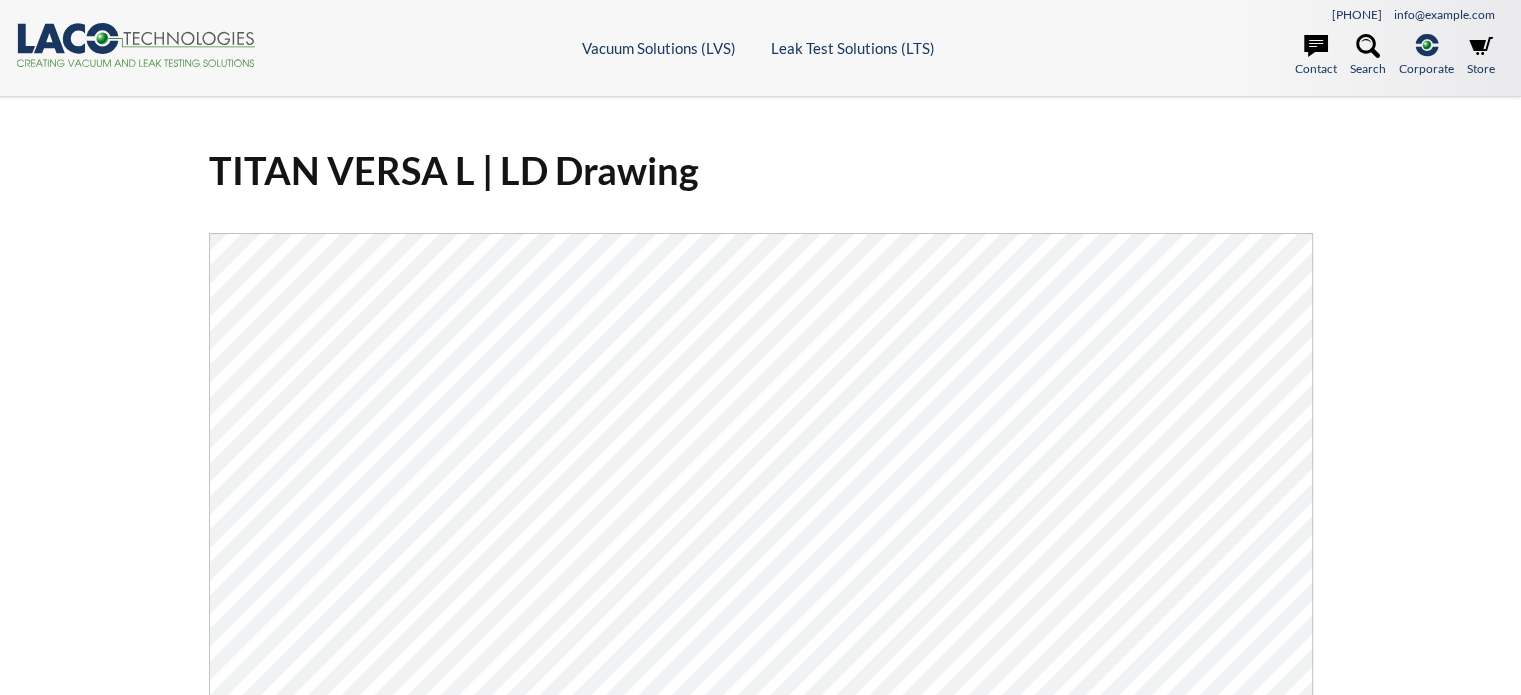 scroll, scrollTop: 0, scrollLeft: 0, axis: both 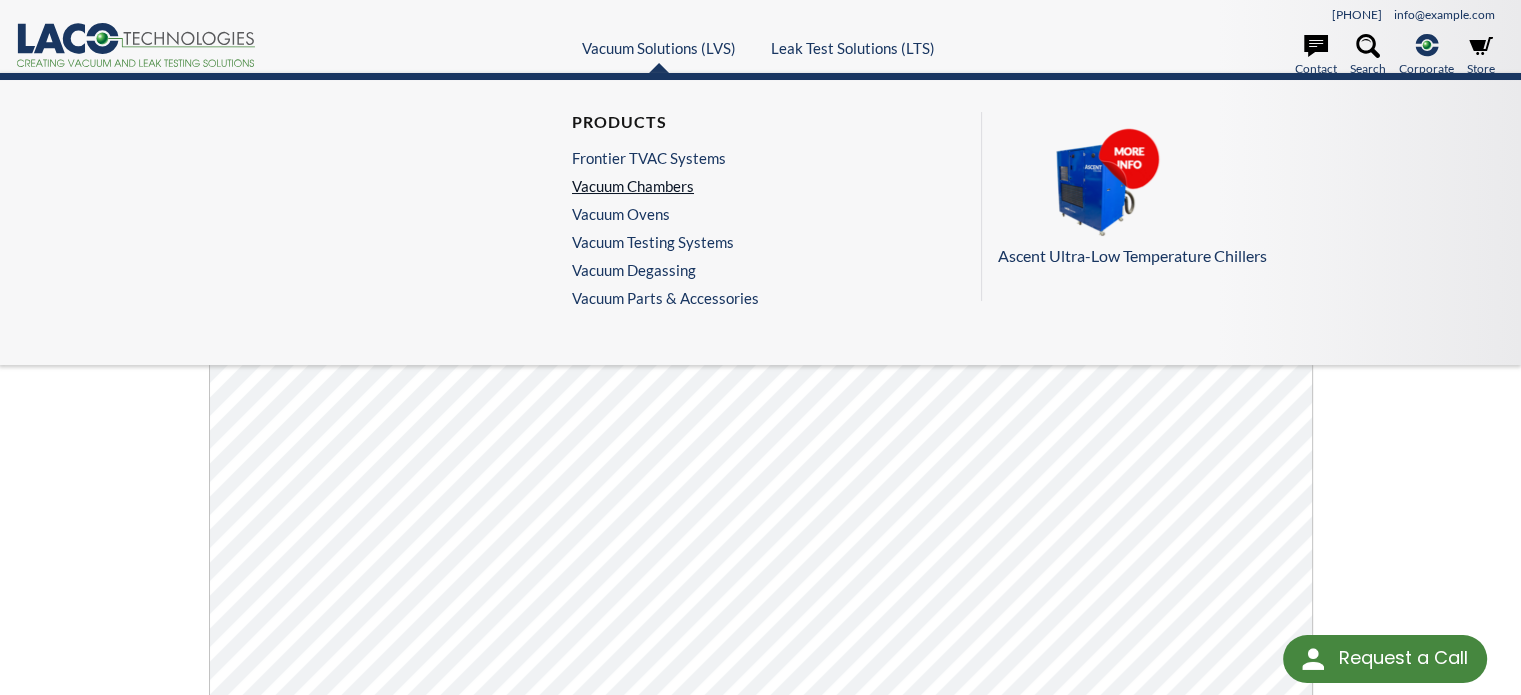 click on "Vacuum Chambers" at bounding box center (660, 186) 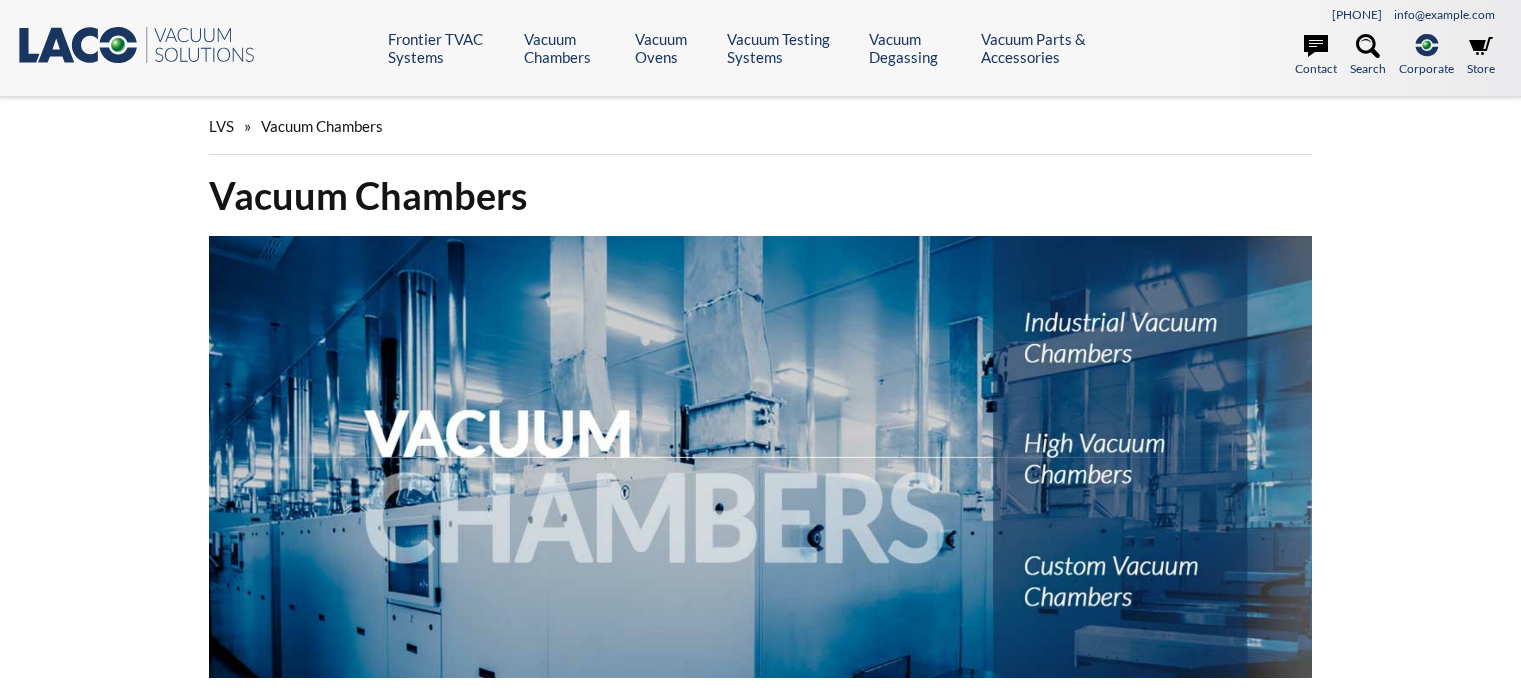 scroll, scrollTop: 0, scrollLeft: 0, axis: both 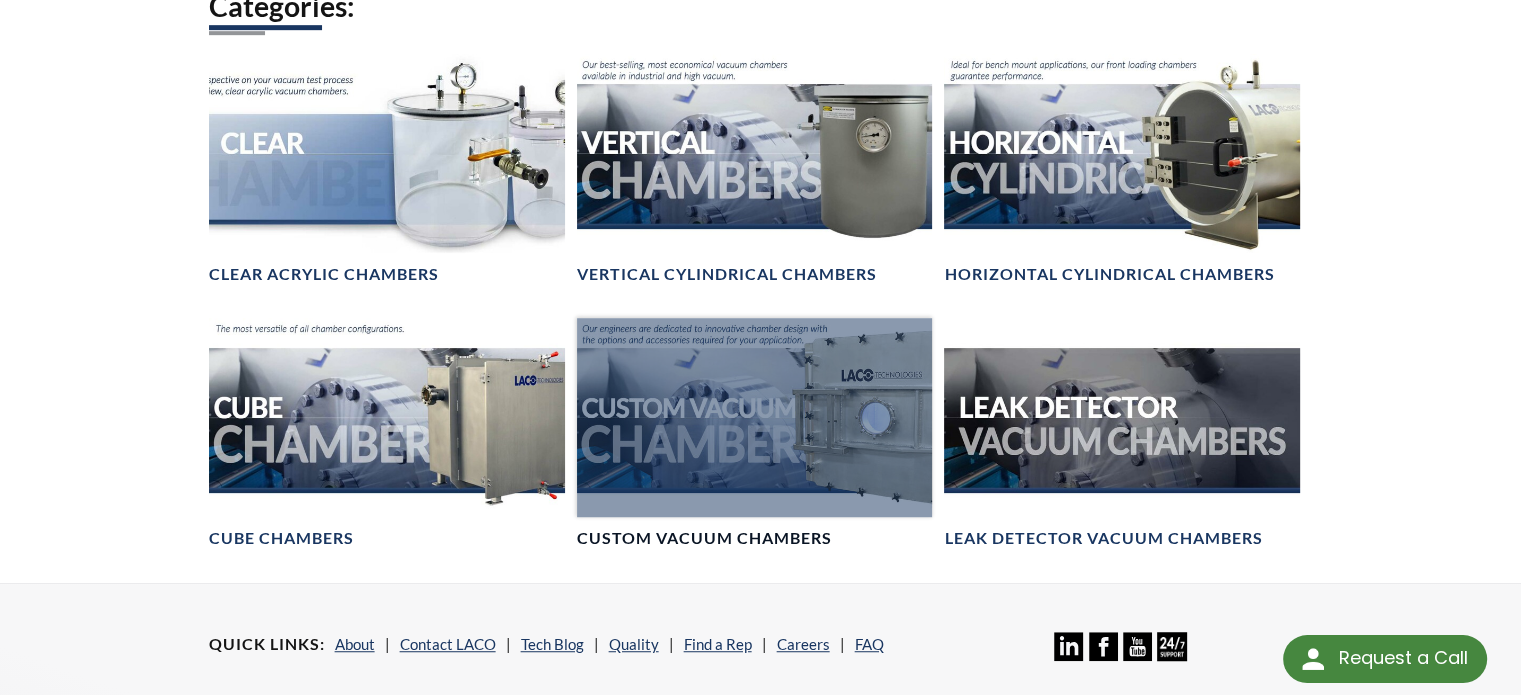 click on "Custom Vacuum Chambers" at bounding box center [704, 538] 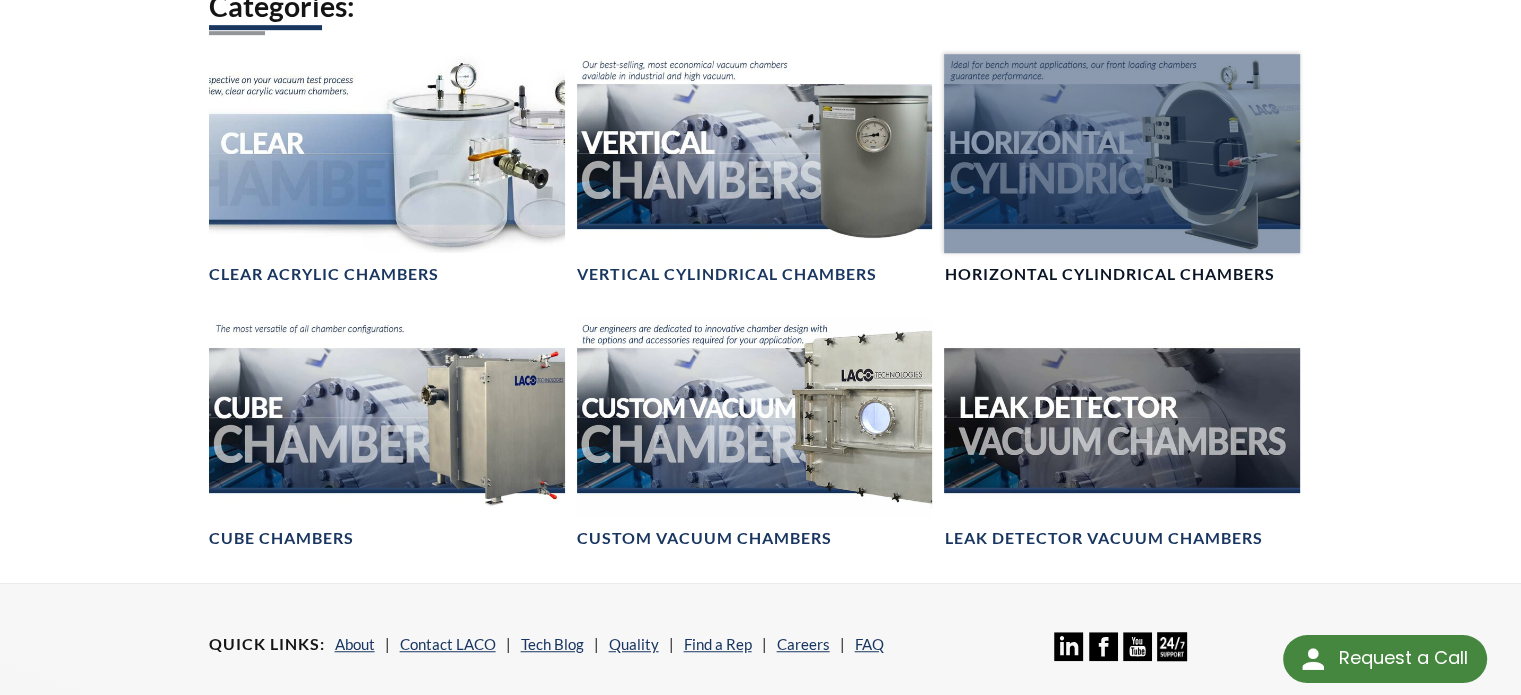 click on "Horizontal Cylindrical Chambers" at bounding box center (1122, 170) 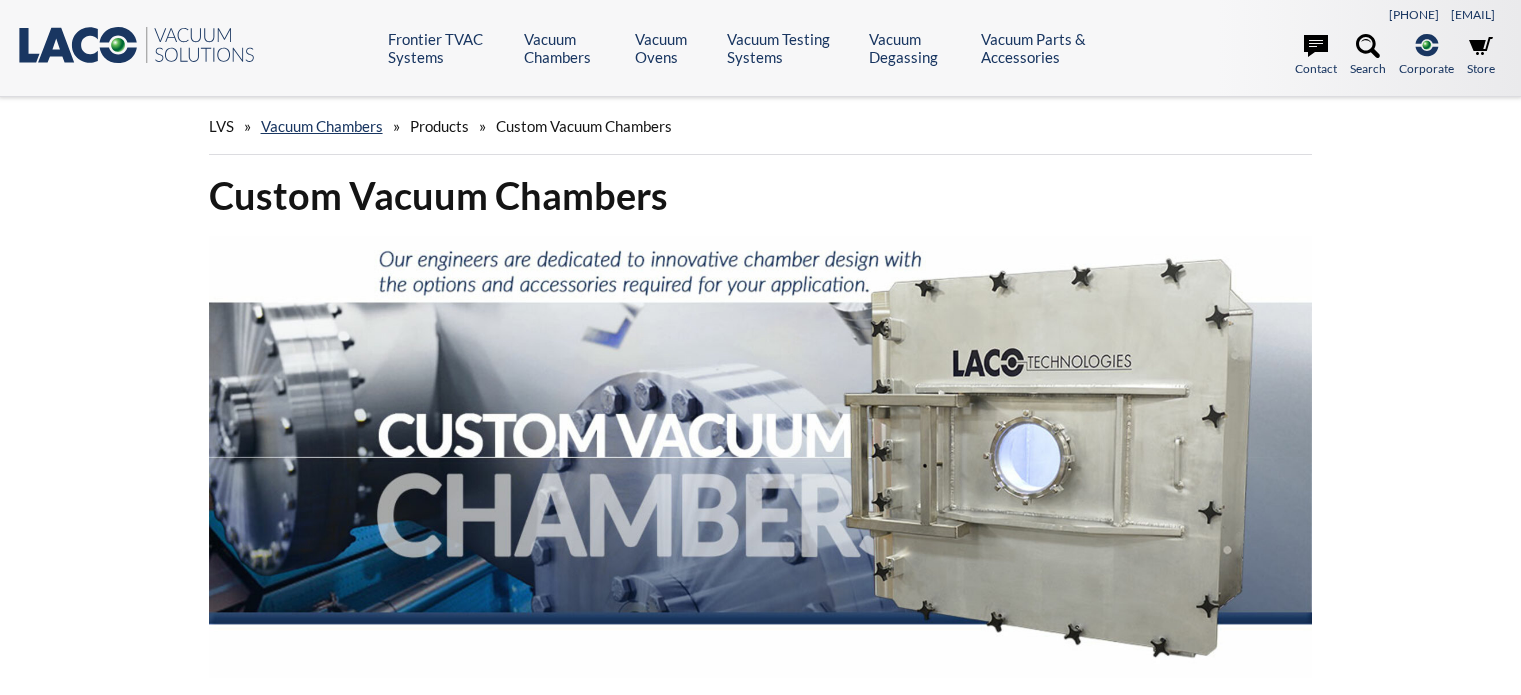 scroll, scrollTop: 0, scrollLeft: 0, axis: both 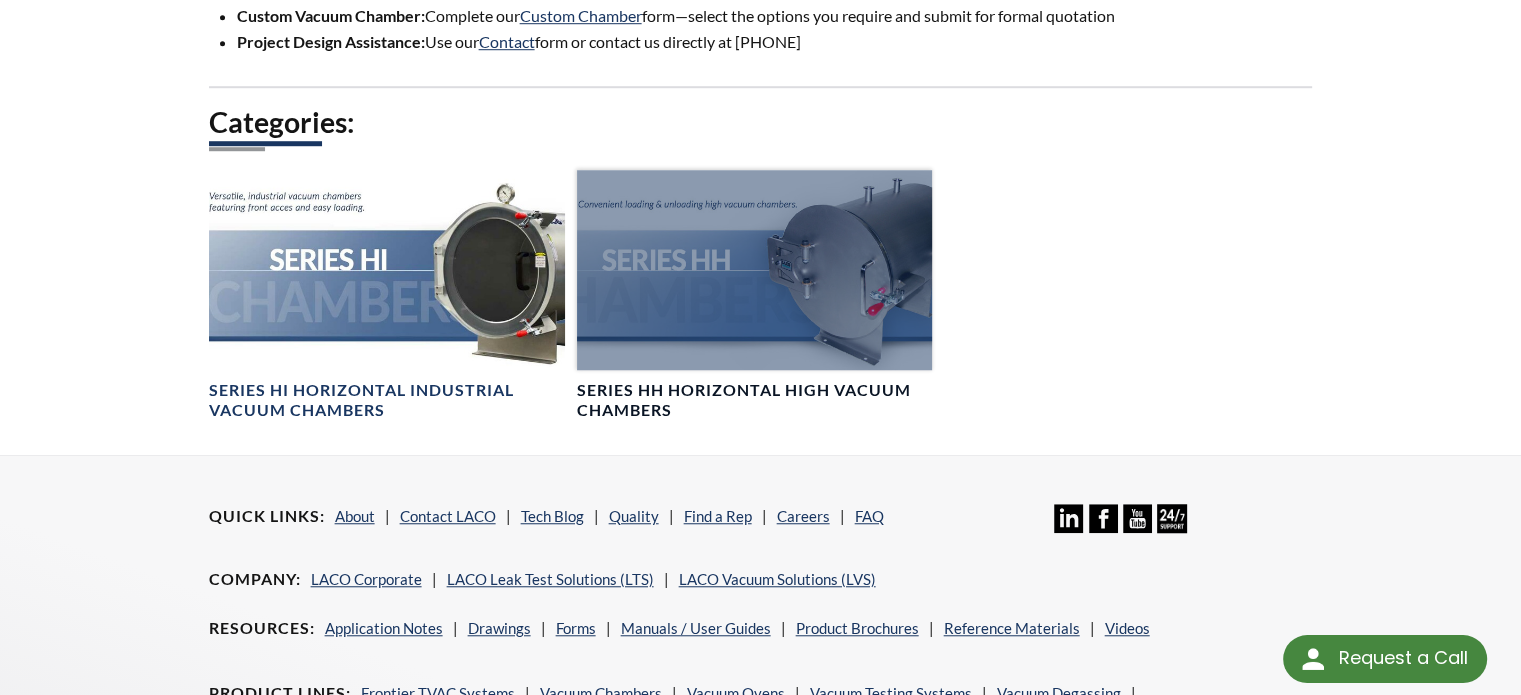 click on "Series HH Horizontal High Vacuum Chambers" at bounding box center [755, 401] 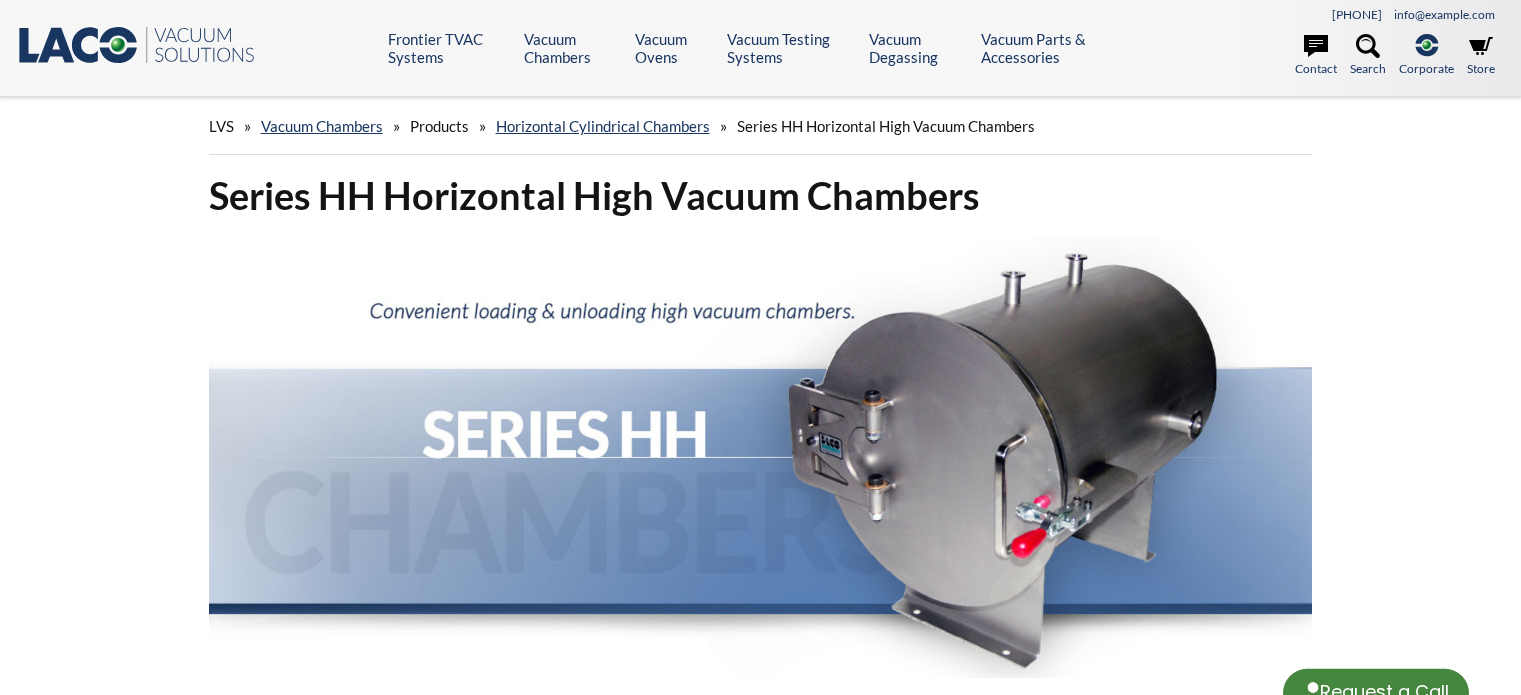 scroll, scrollTop: 0, scrollLeft: 0, axis: both 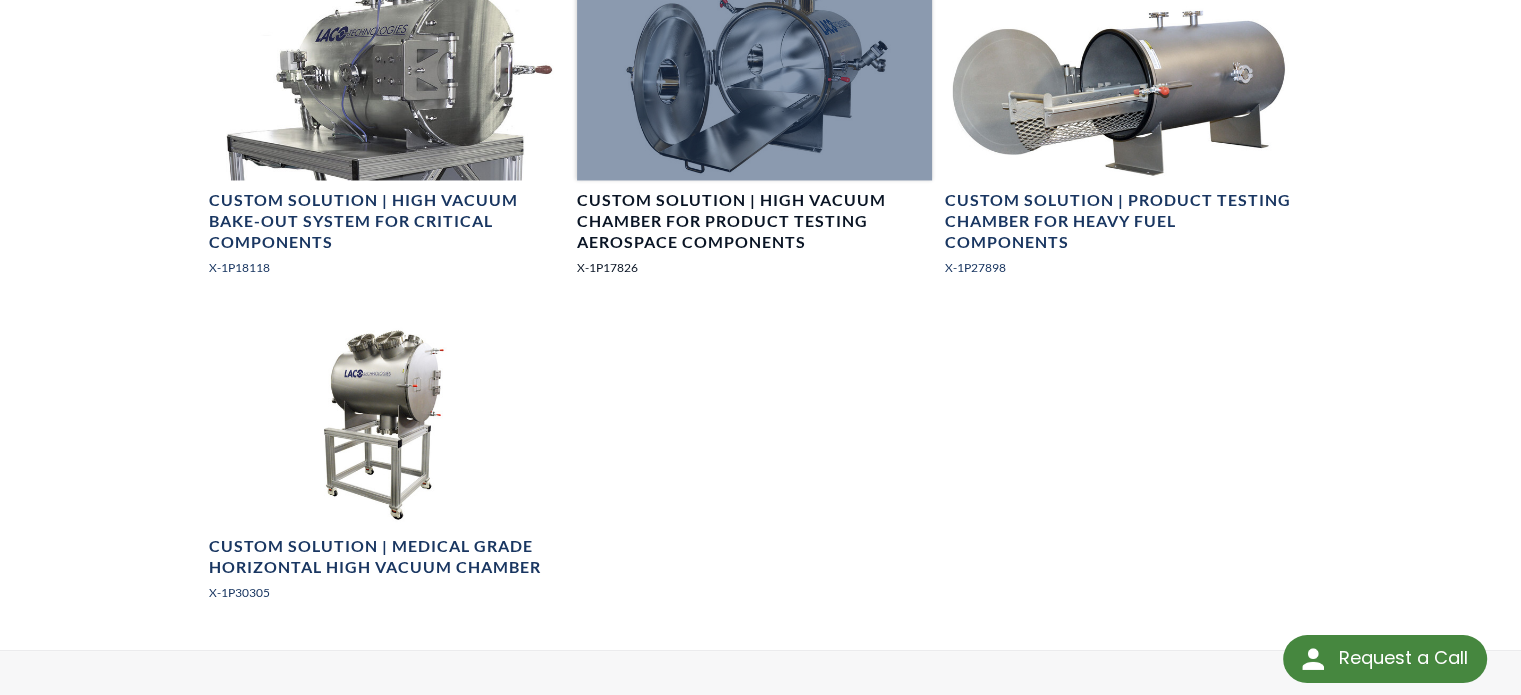 click on "Custom Solution | High Vacuum Chamber for Product Testing Aerospace Components" at bounding box center [755, 221] 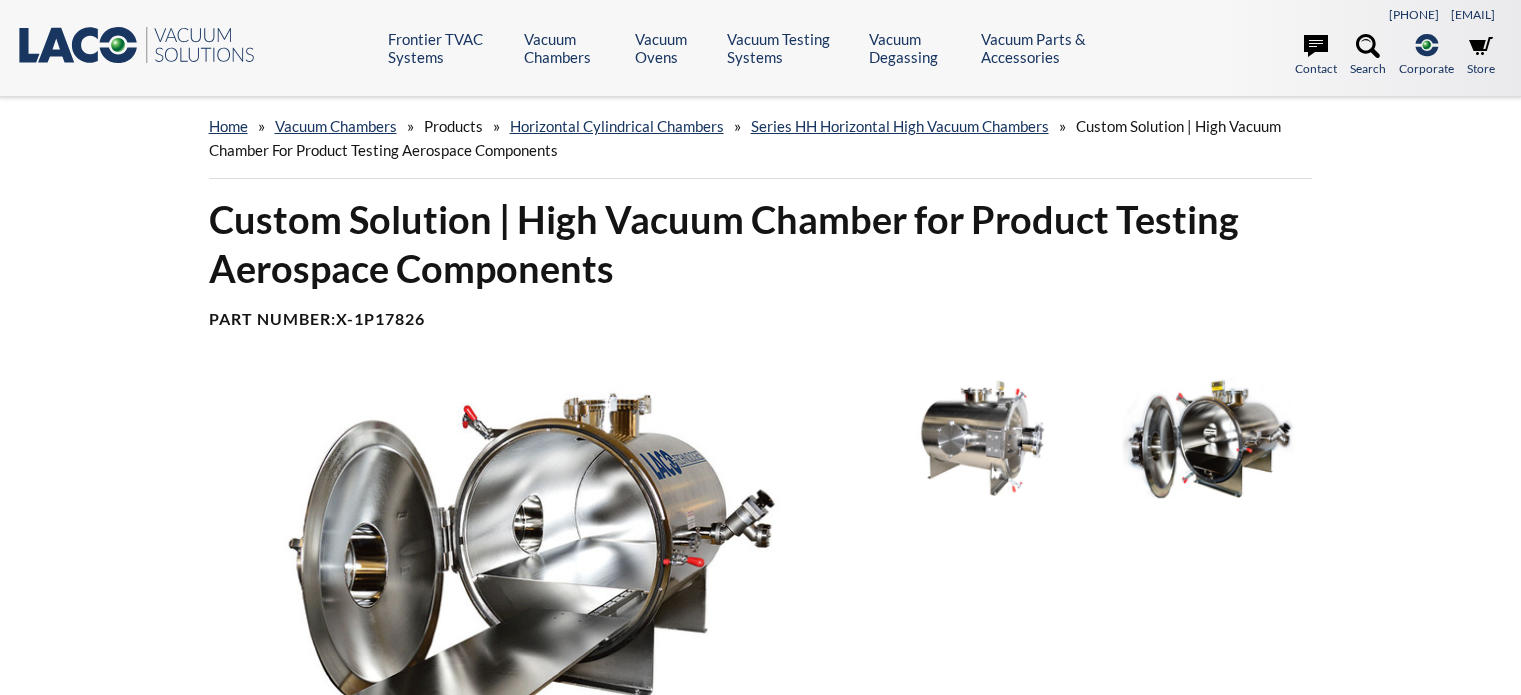 scroll, scrollTop: 0, scrollLeft: 0, axis: both 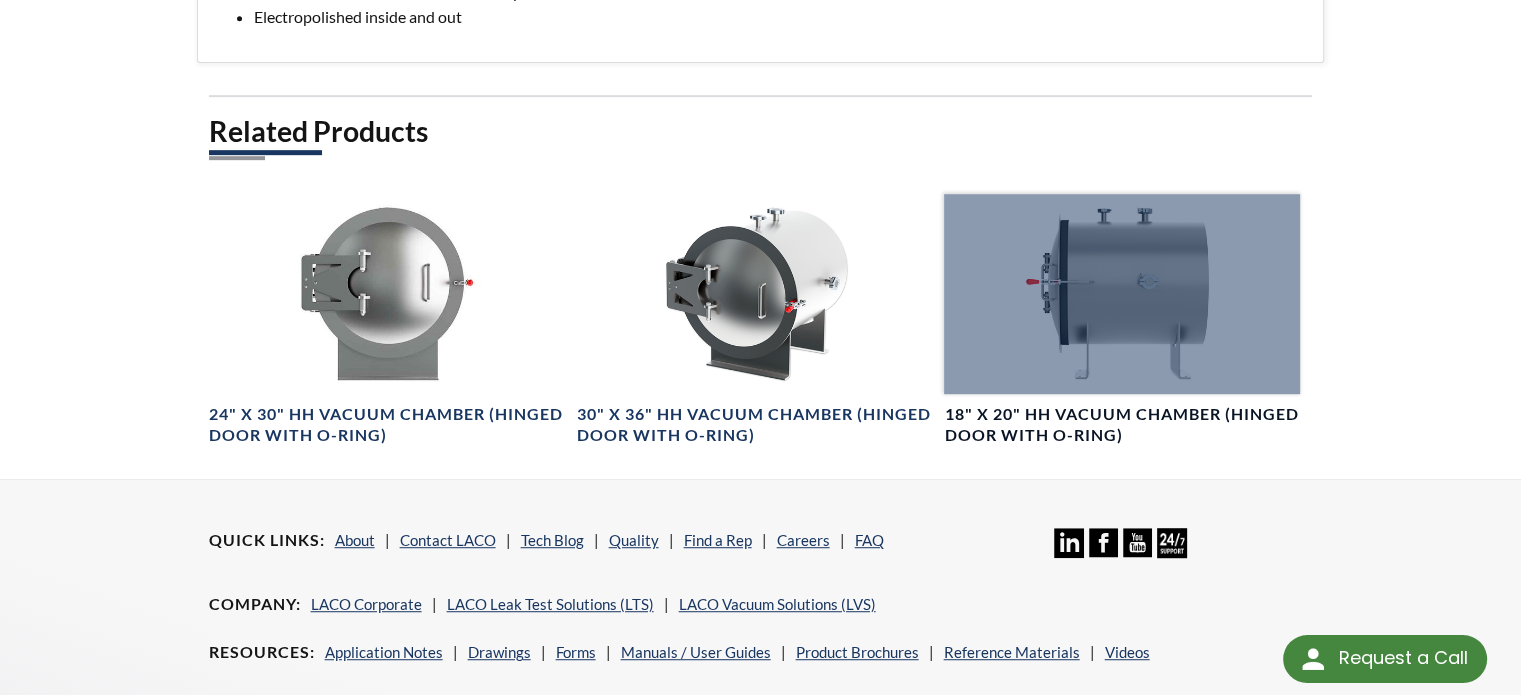 click on "18" X 20" HH Vacuum Chamber (Hinged Door with O-ring)" at bounding box center (1122, 425) 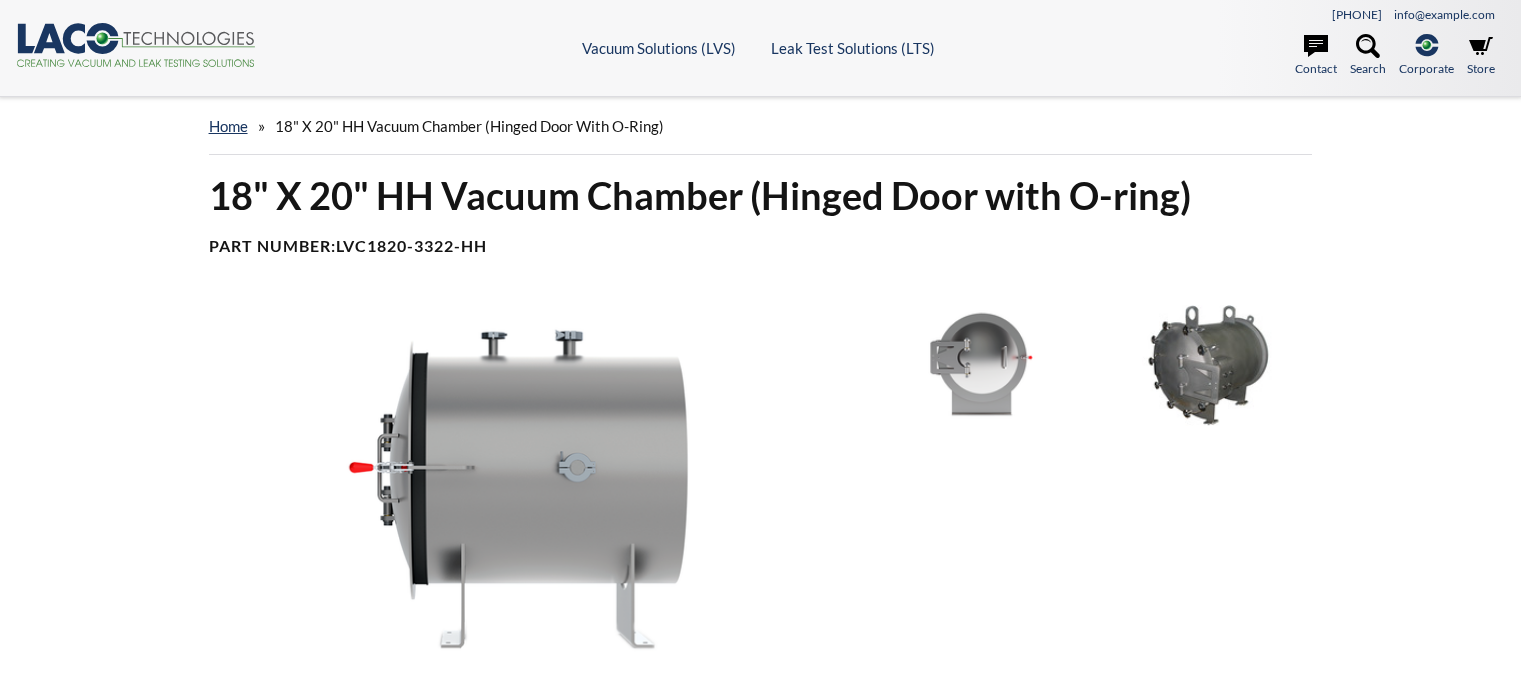 scroll, scrollTop: 0, scrollLeft: 0, axis: both 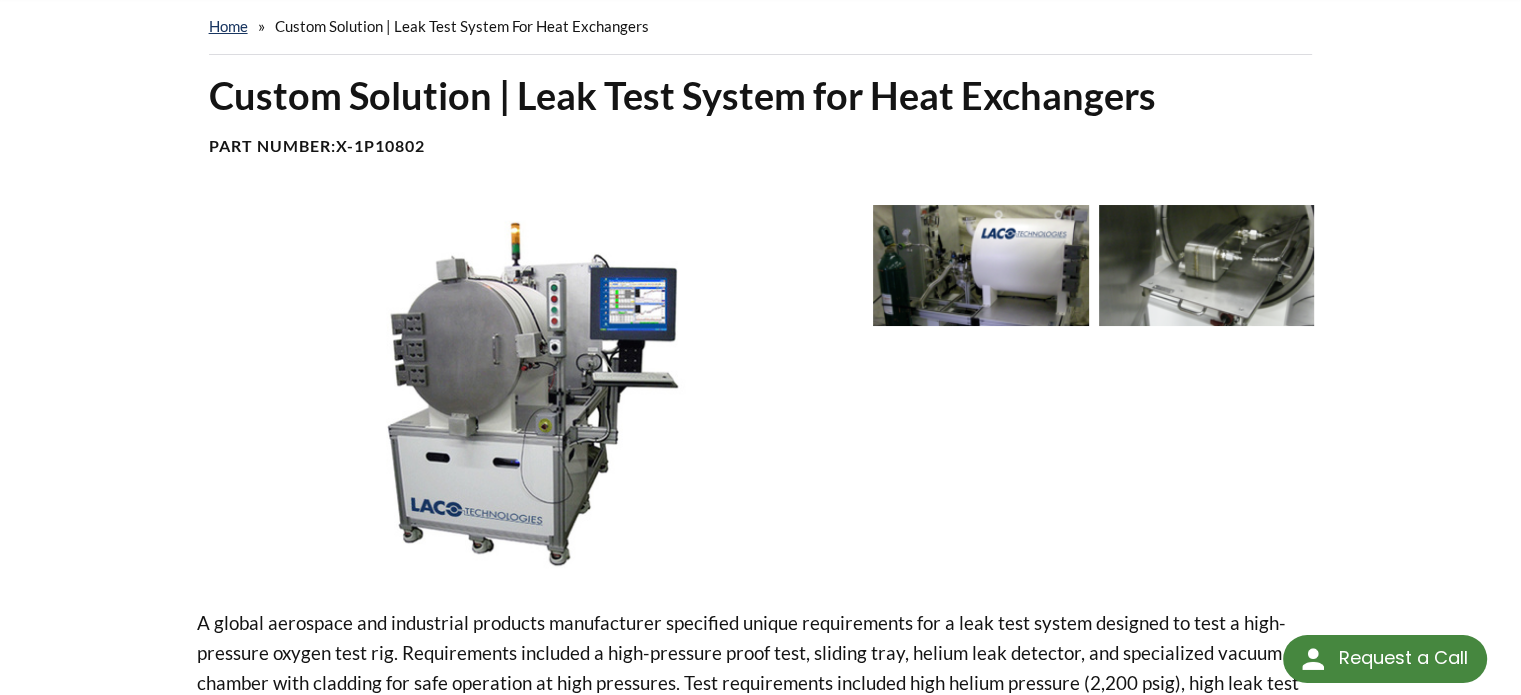 click at bounding box center (981, 265) 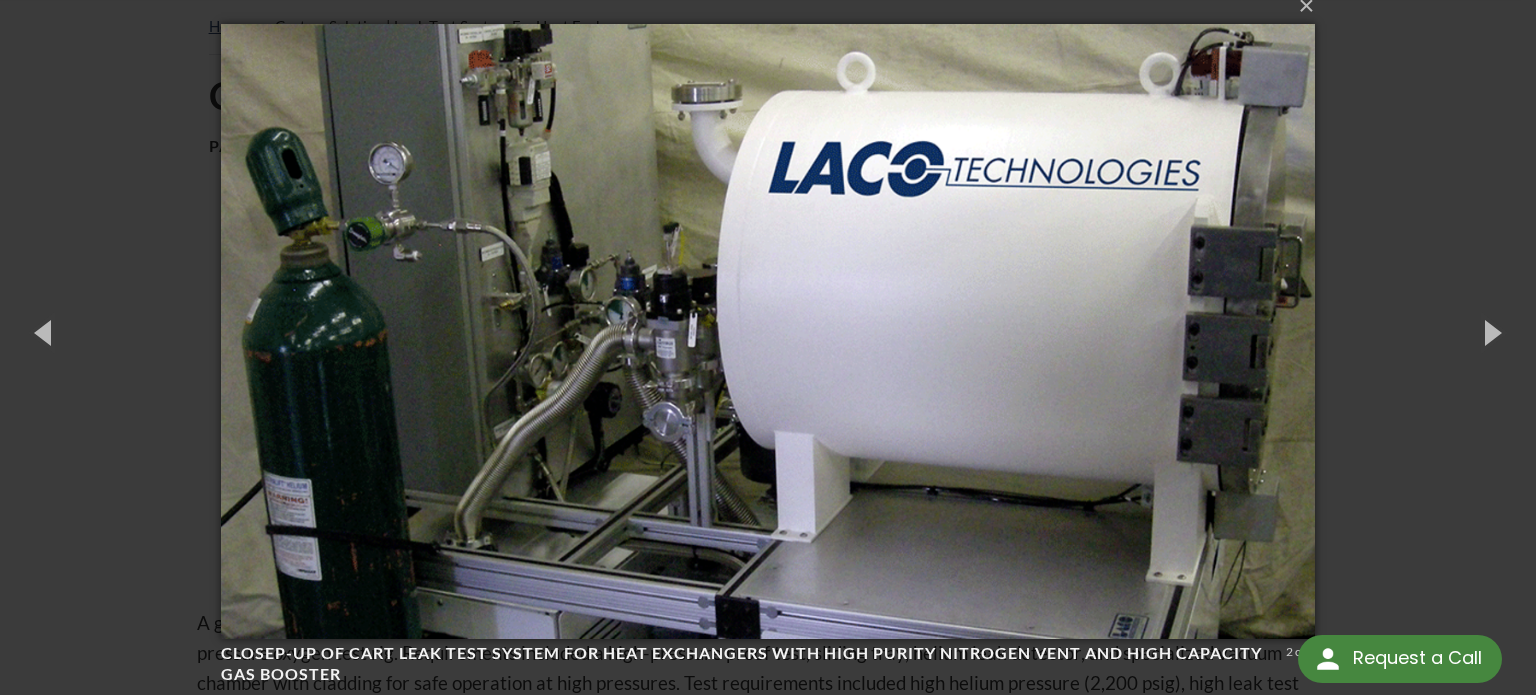 scroll, scrollTop: 21, scrollLeft: 0, axis: vertical 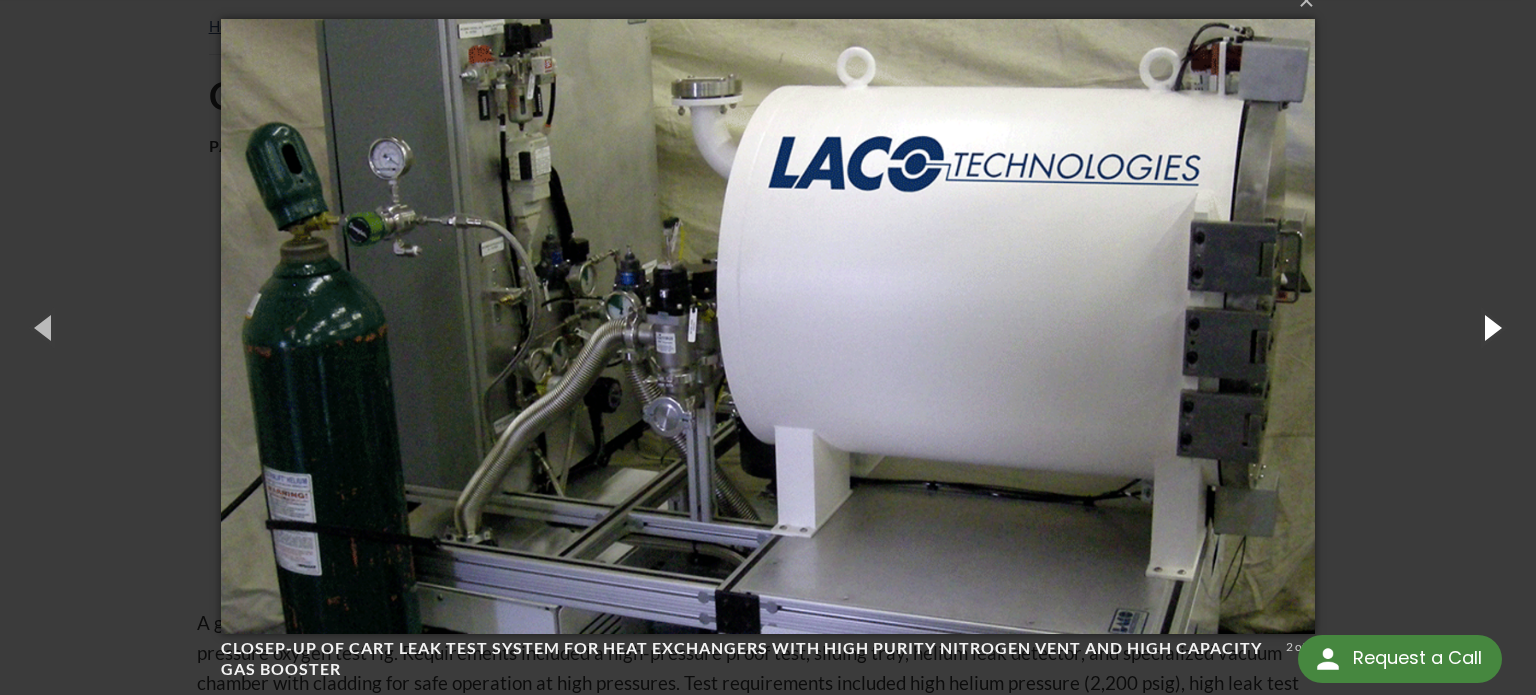 click at bounding box center [1491, 327] 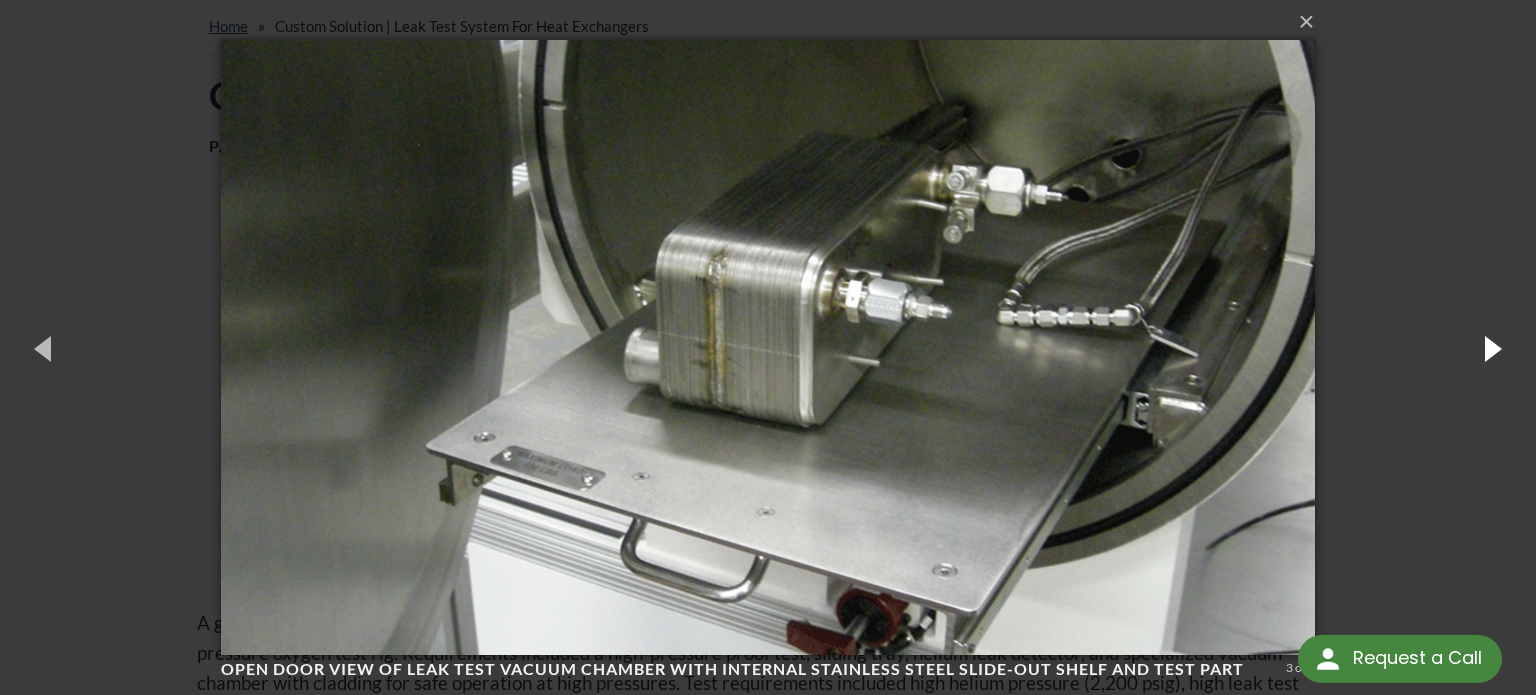 click at bounding box center [1491, 348] 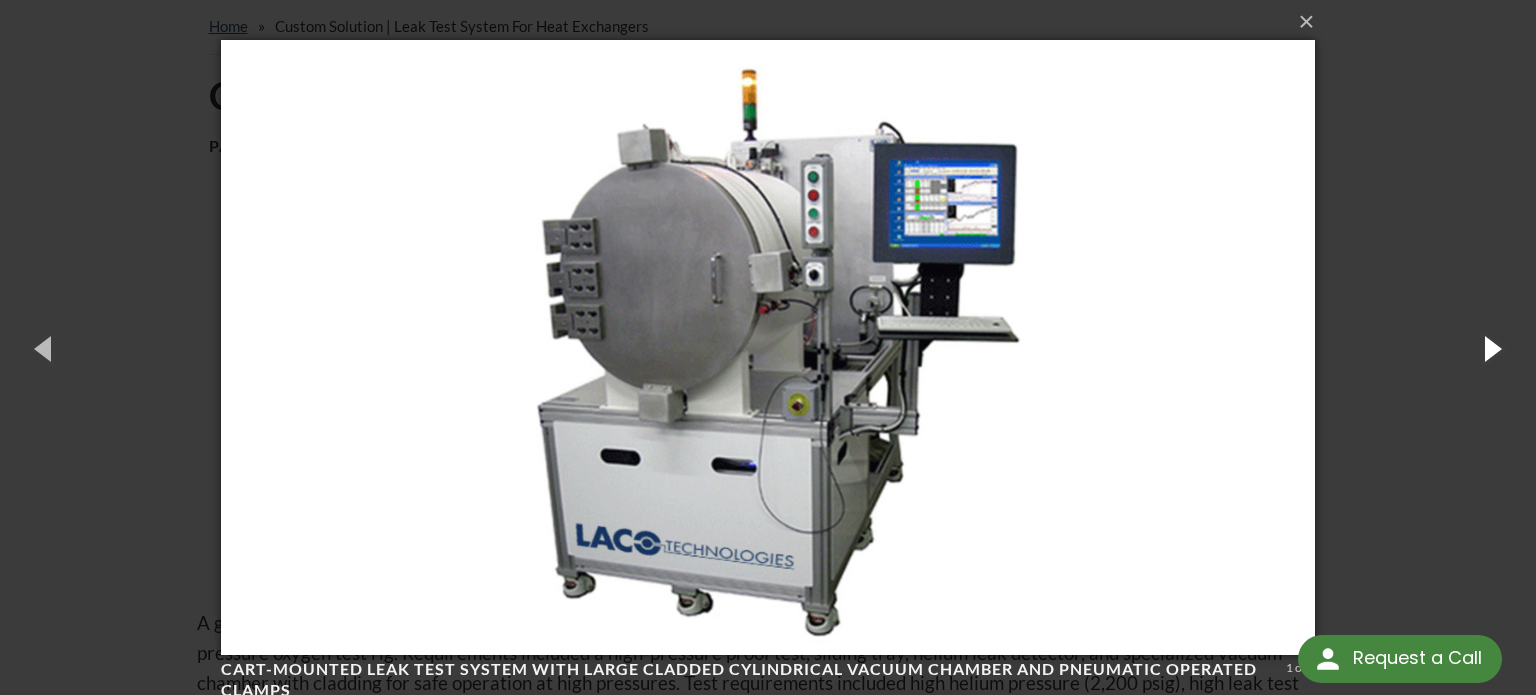 scroll, scrollTop: 21, scrollLeft: 0, axis: vertical 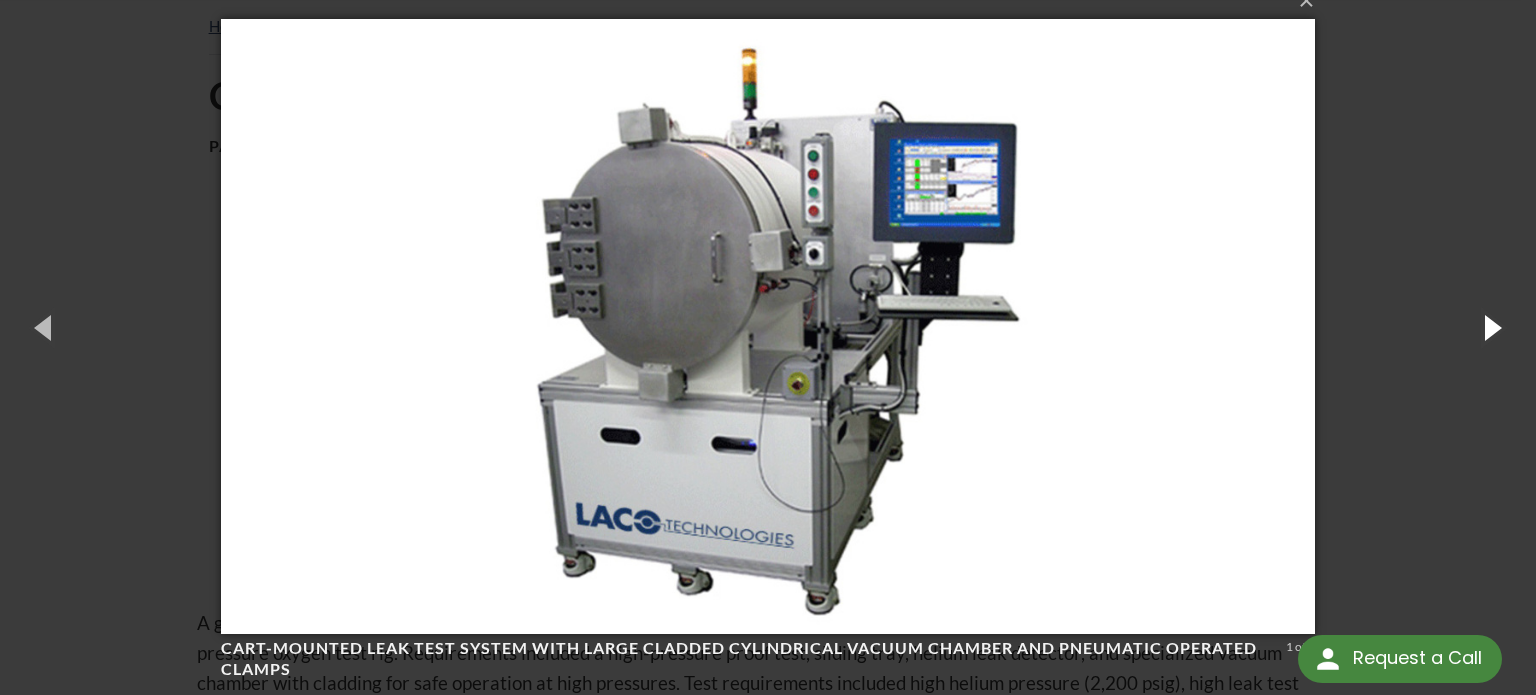 click at bounding box center (1491, 327) 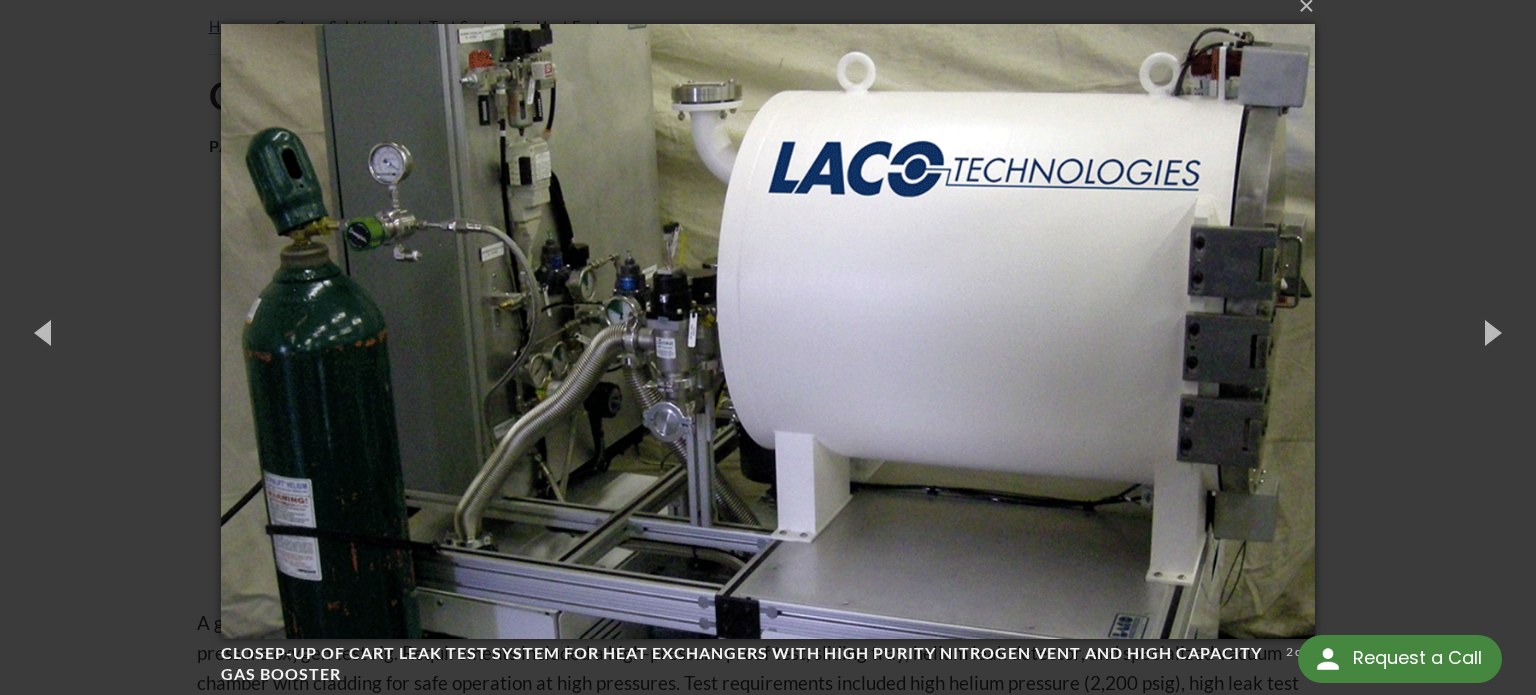 scroll, scrollTop: 21, scrollLeft: 0, axis: vertical 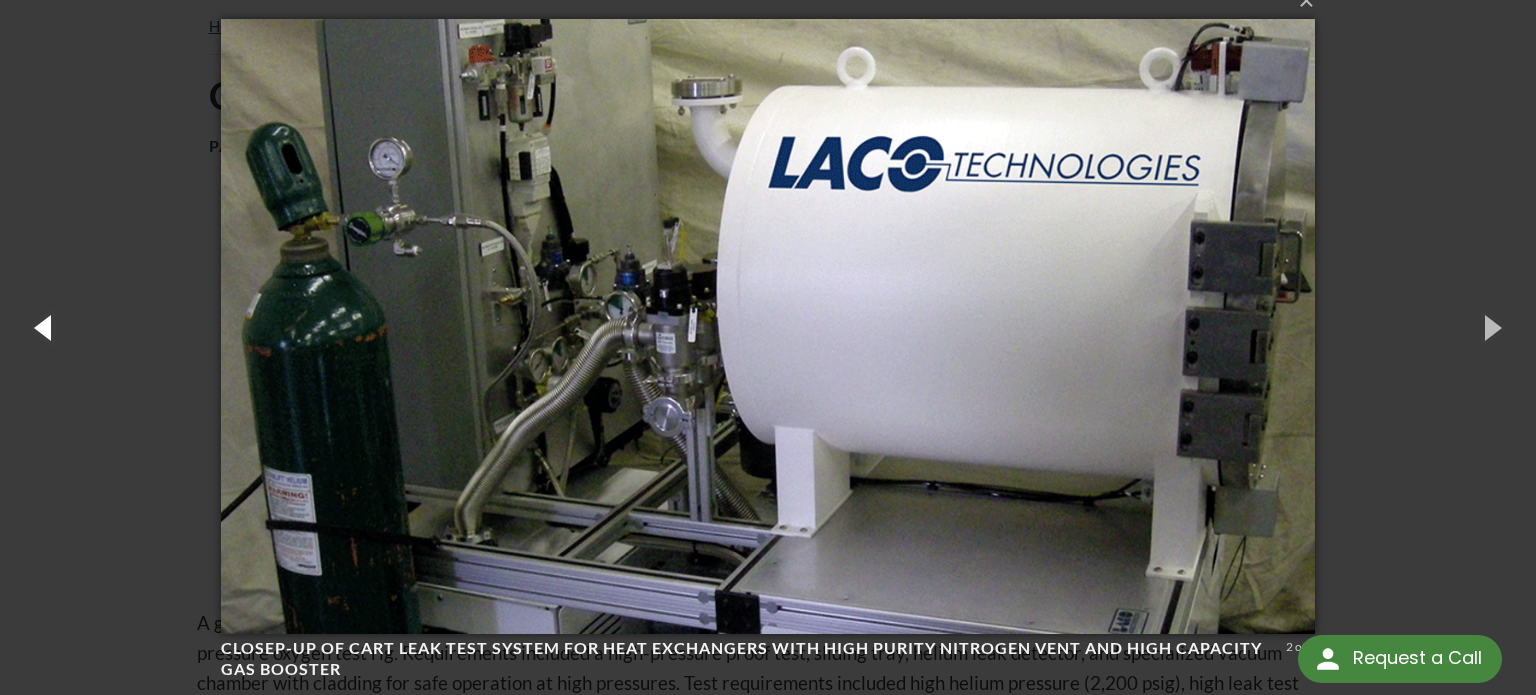 click at bounding box center [45, 327] 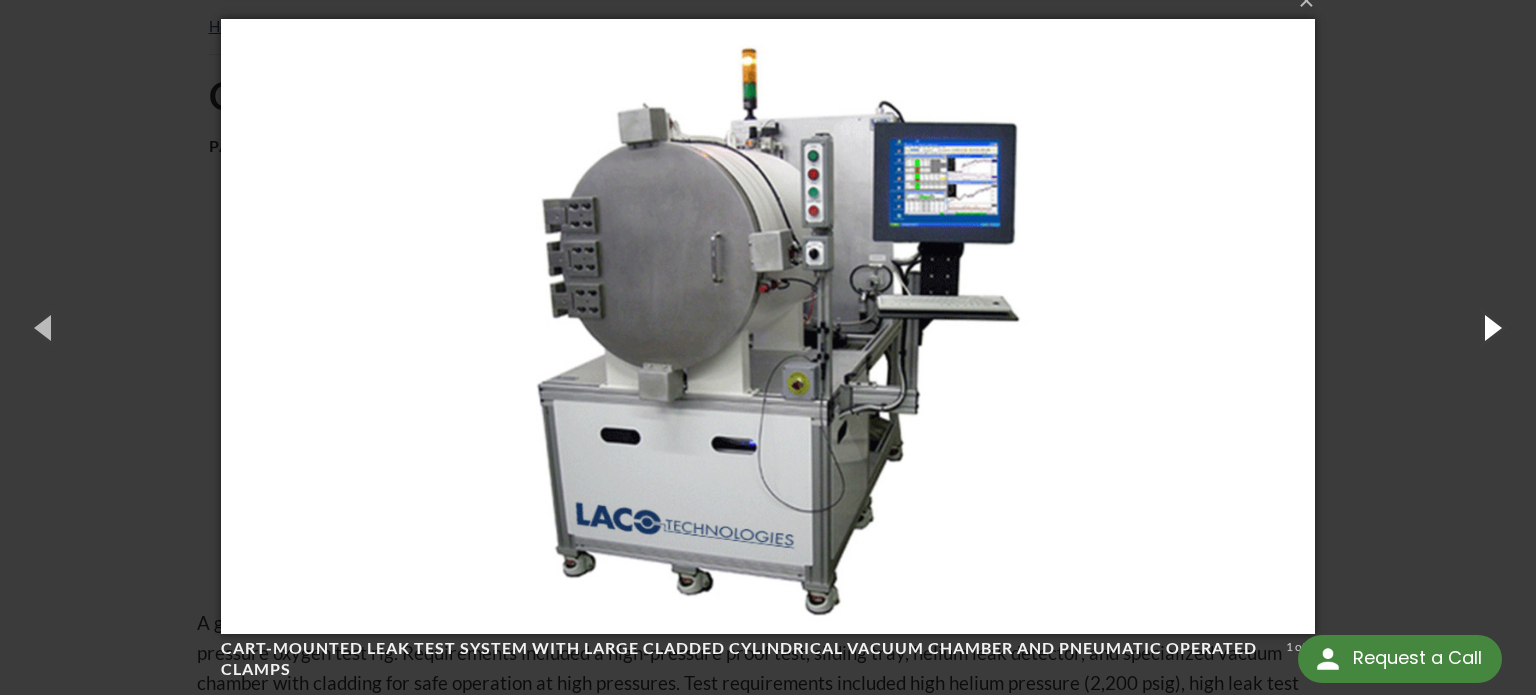 click at bounding box center [1491, 327] 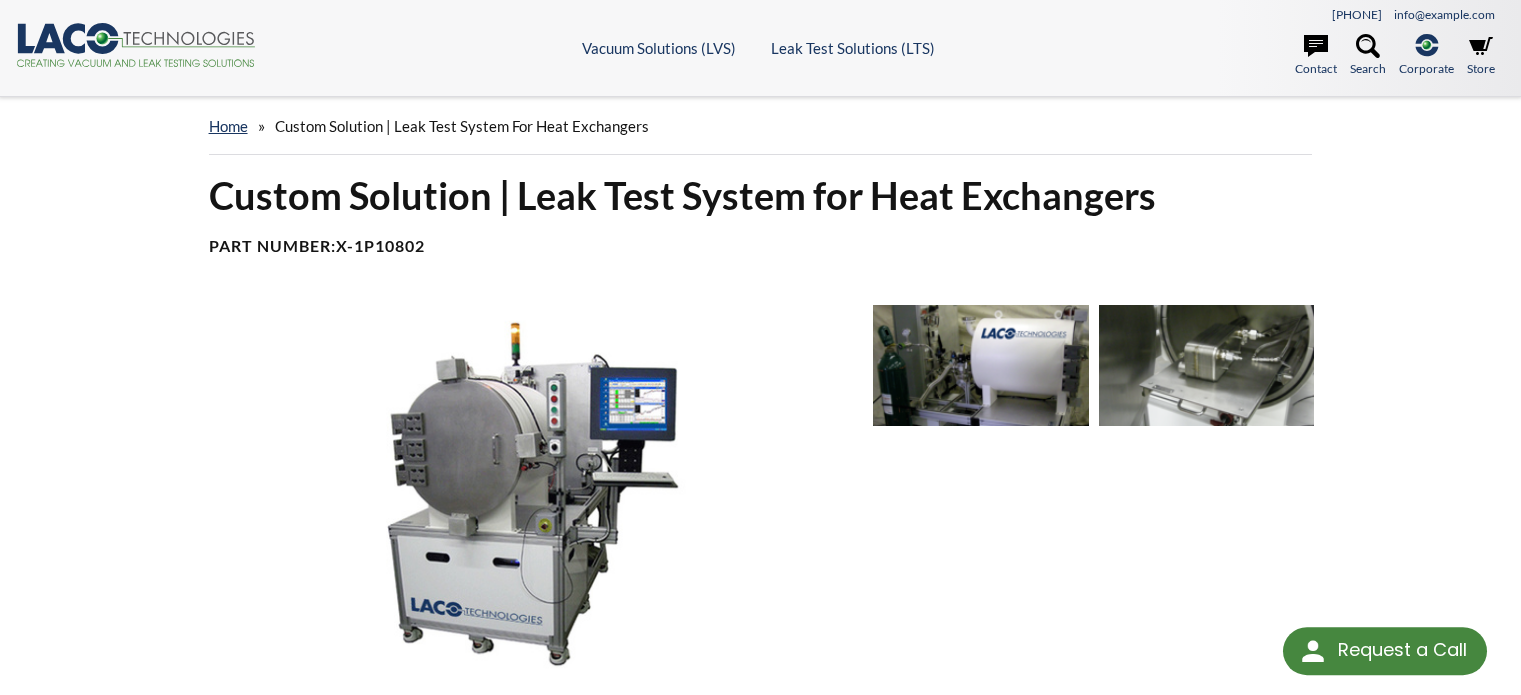 scroll, scrollTop: 0, scrollLeft: 0, axis: both 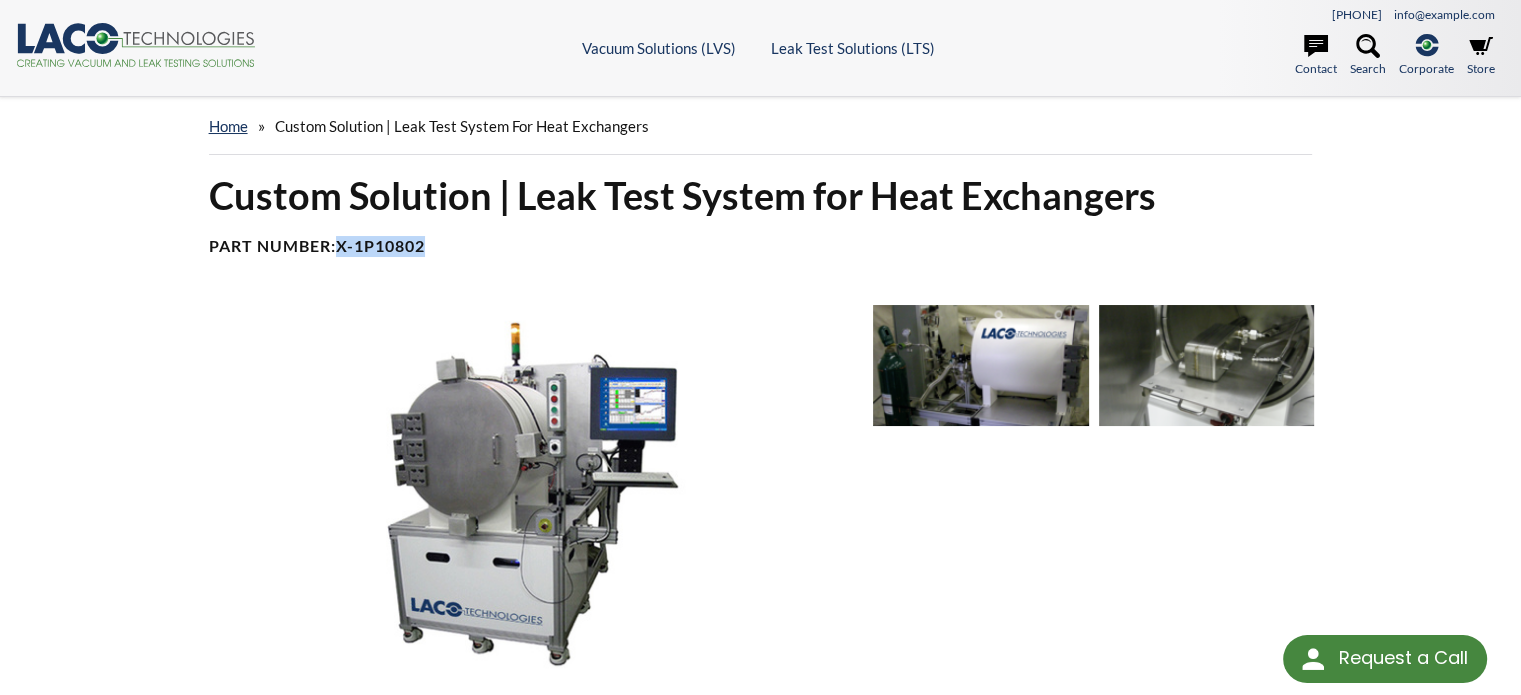 drag, startPoint x: 343, startPoint y: 243, endPoint x: 428, endPoint y: 243, distance: 85 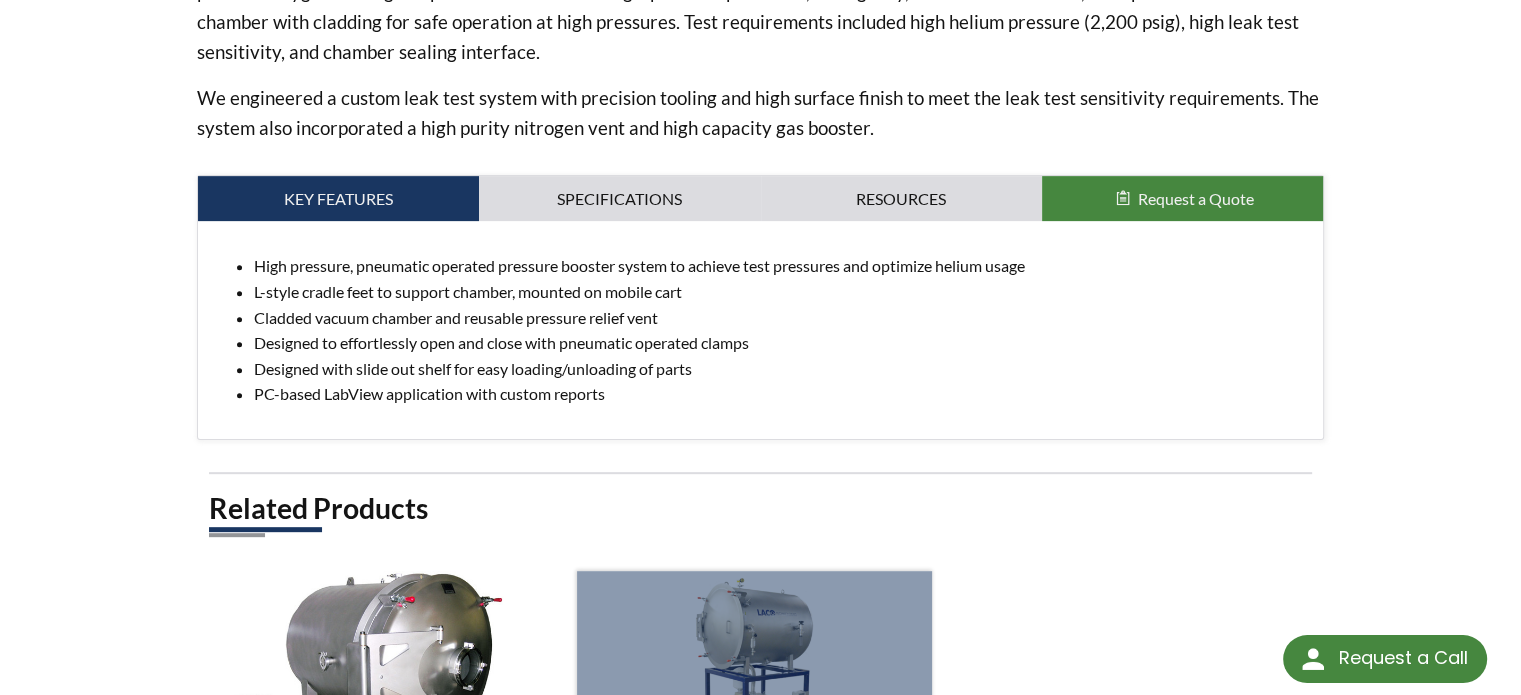 scroll, scrollTop: 700, scrollLeft: 0, axis: vertical 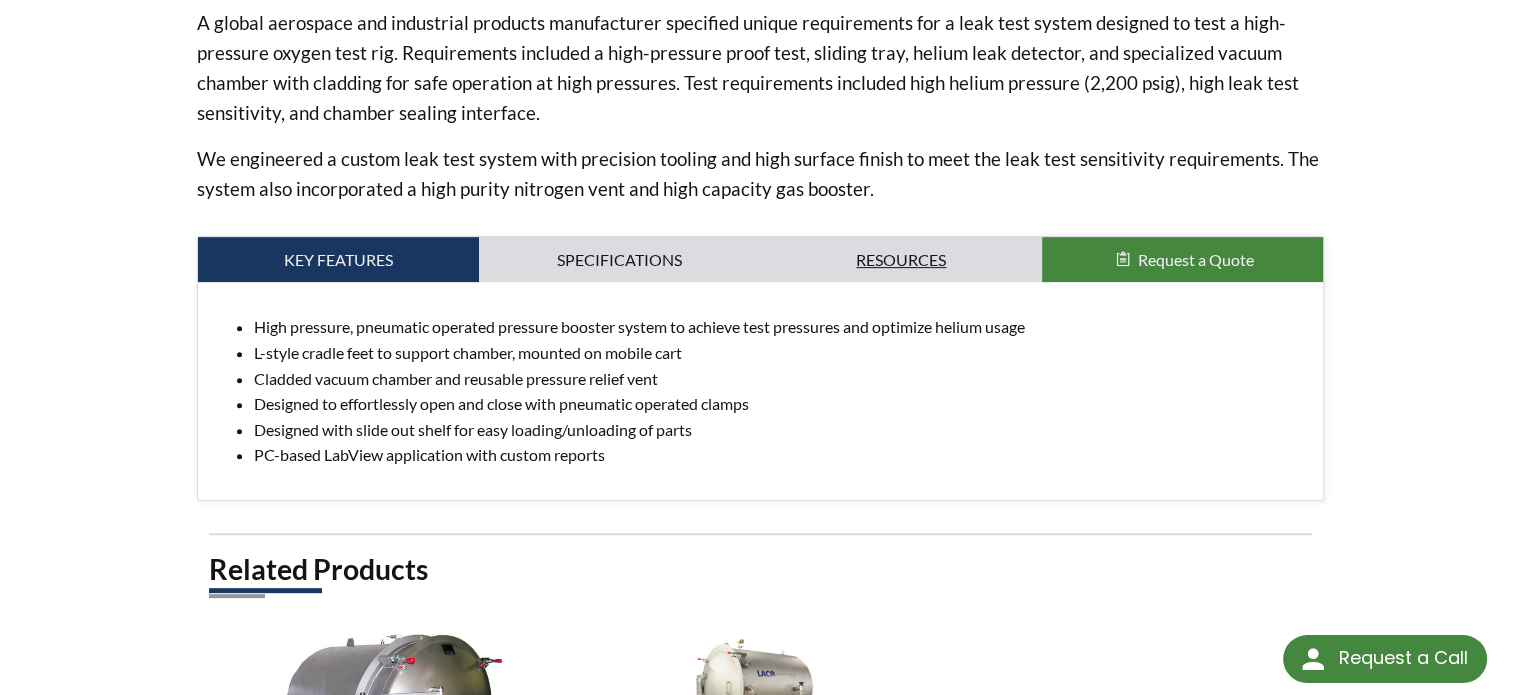 click on "Resources" at bounding box center [338, 260] 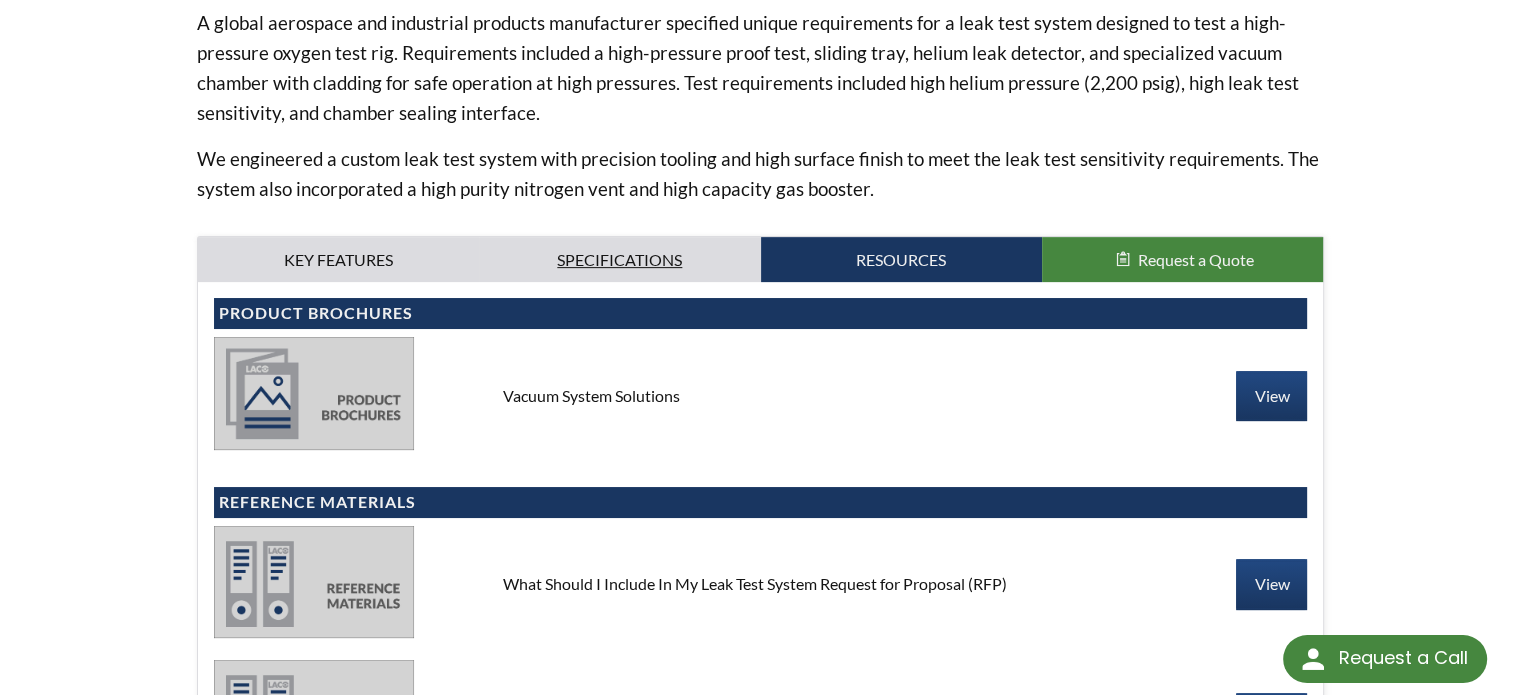 click on "Specifications" at bounding box center [338, 260] 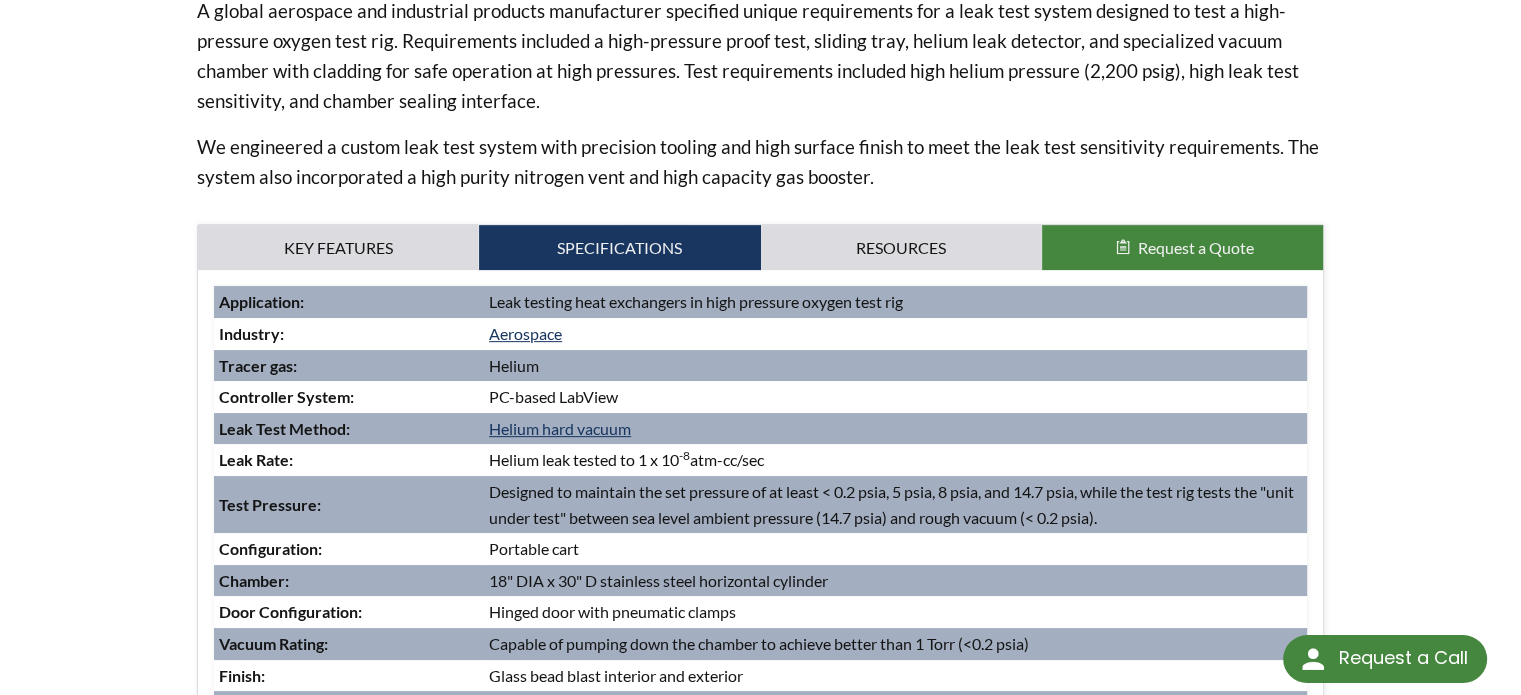 scroll, scrollTop: 700, scrollLeft: 0, axis: vertical 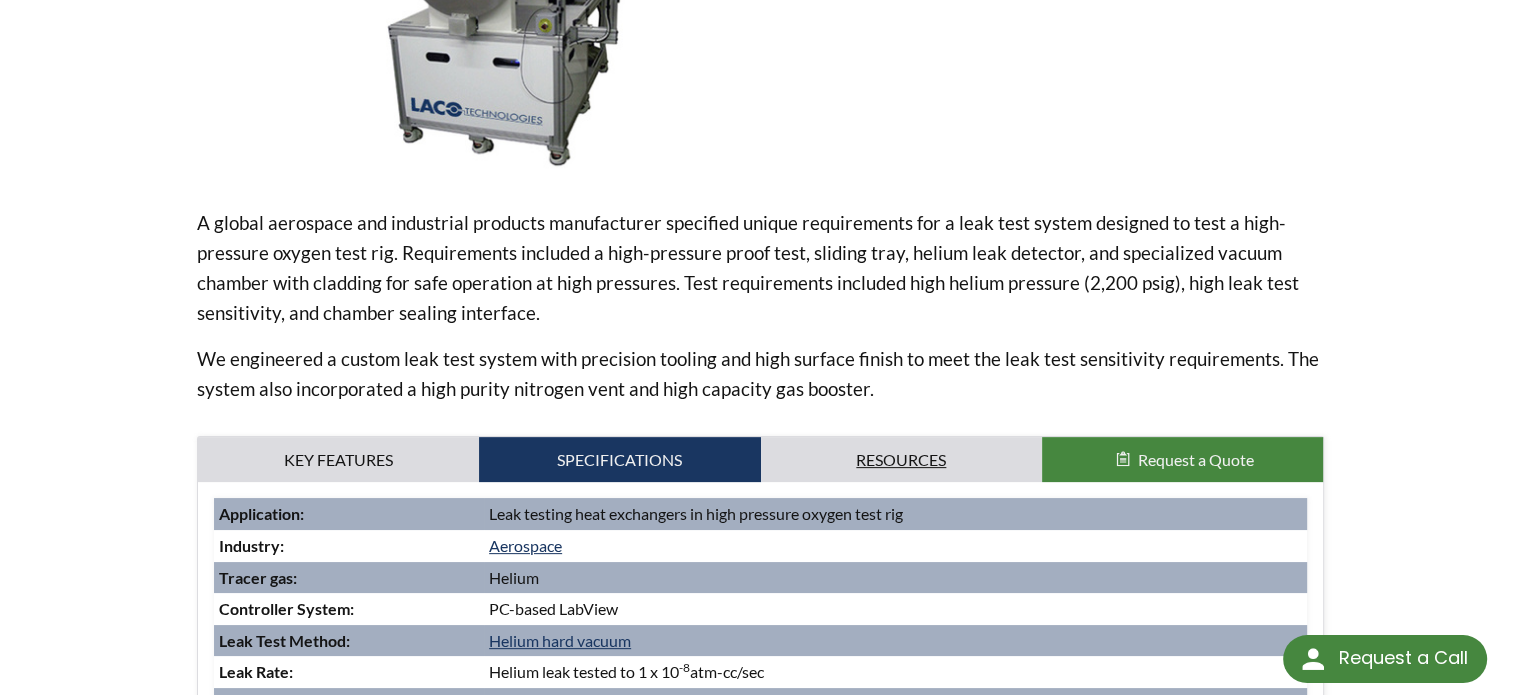click on "Resources" at bounding box center [338, 460] 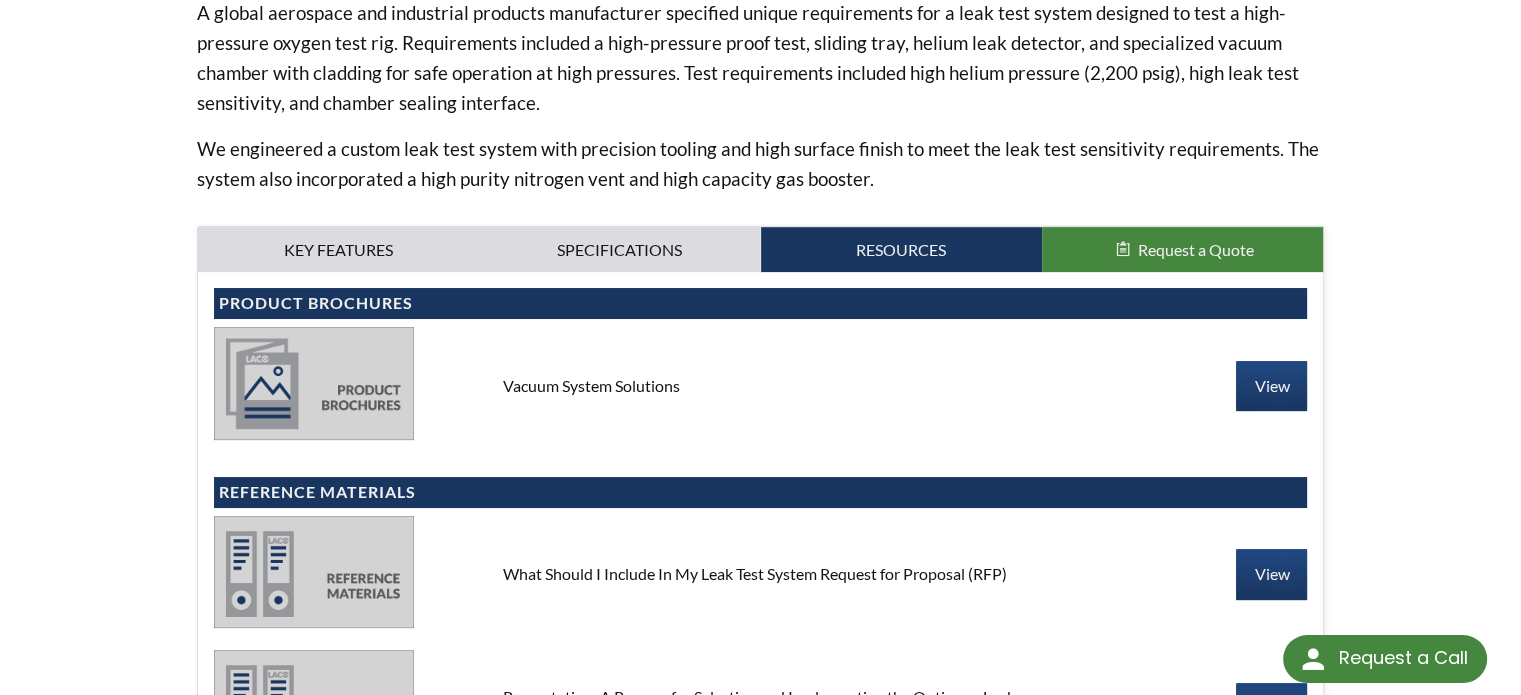 scroll, scrollTop: 800, scrollLeft: 0, axis: vertical 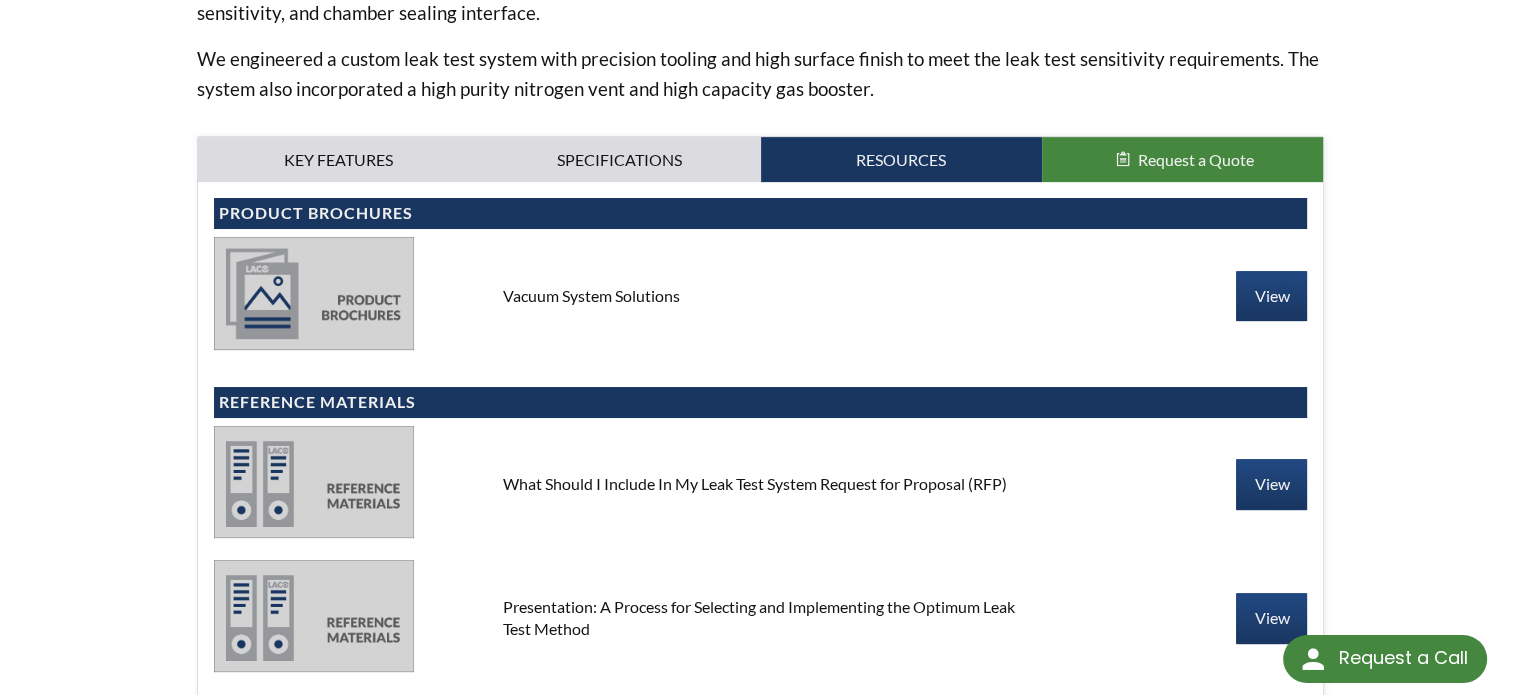 click on "Request a Quote" at bounding box center [1182, 160] 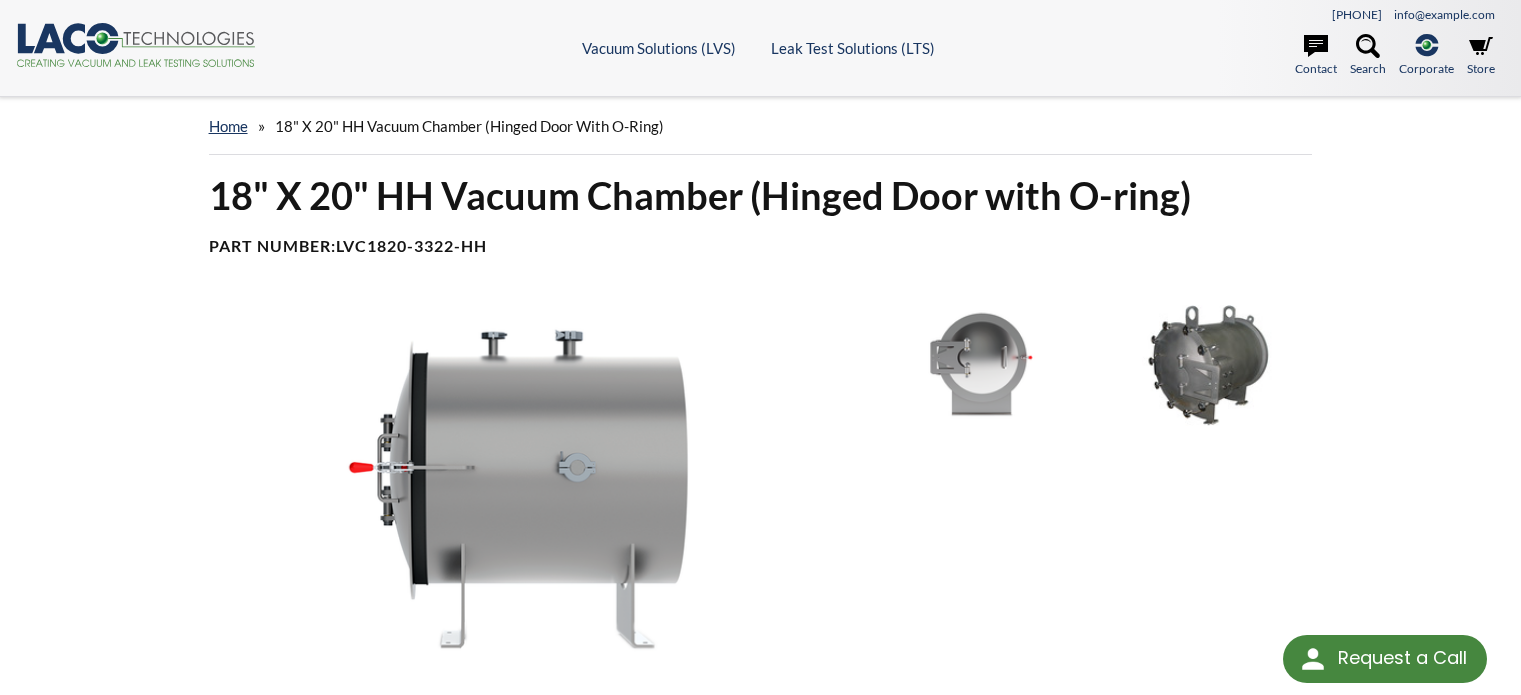 scroll, scrollTop: 0, scrollLeft: 0, axis: both 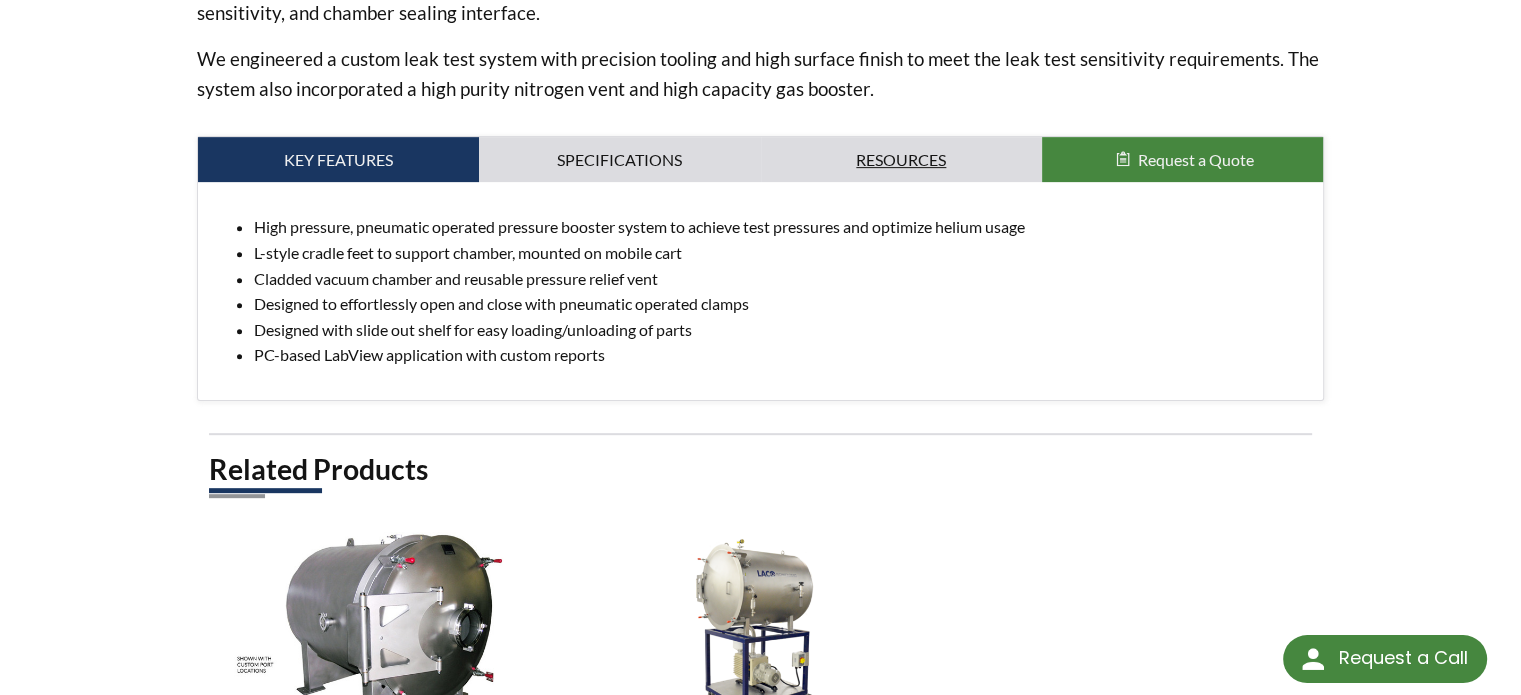 click on "Resources" at bounding box center (338, 160) 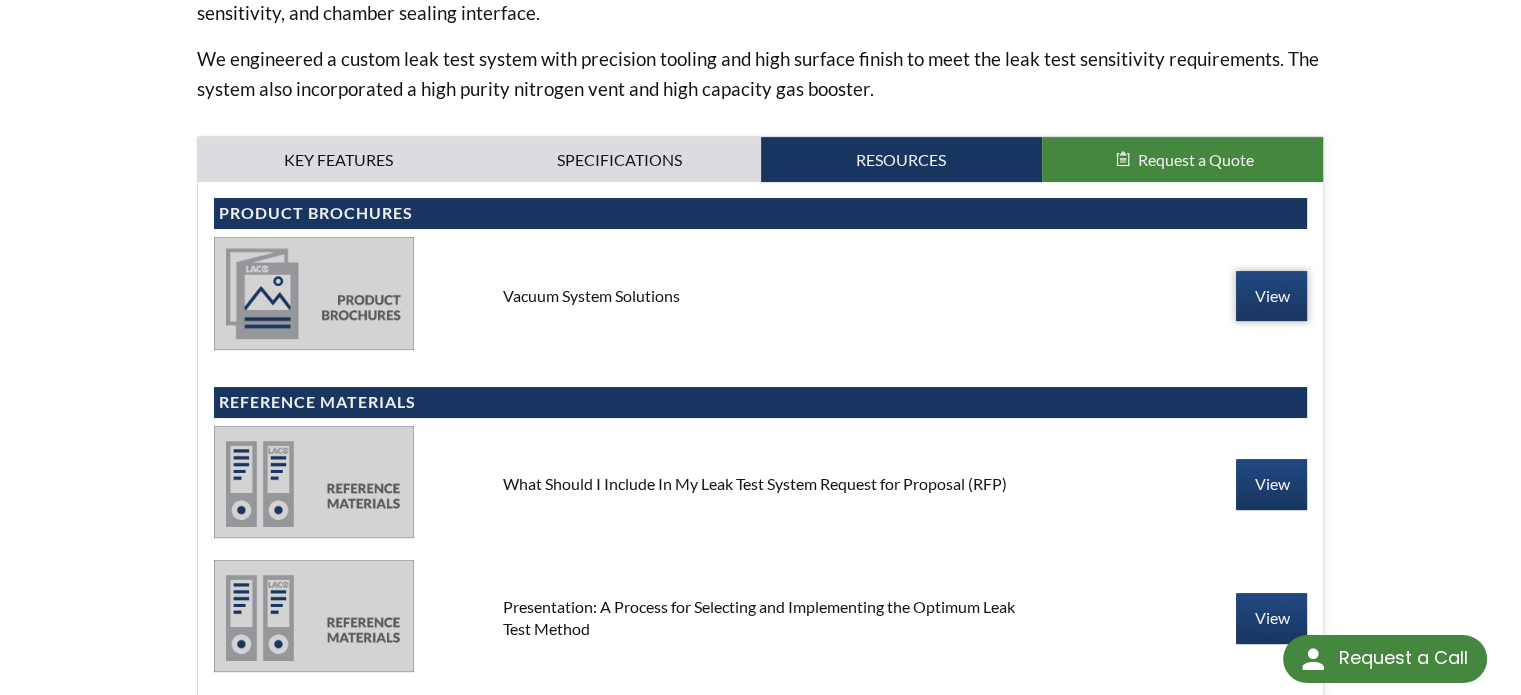 click on "View" at bounding box center [1271, 296] 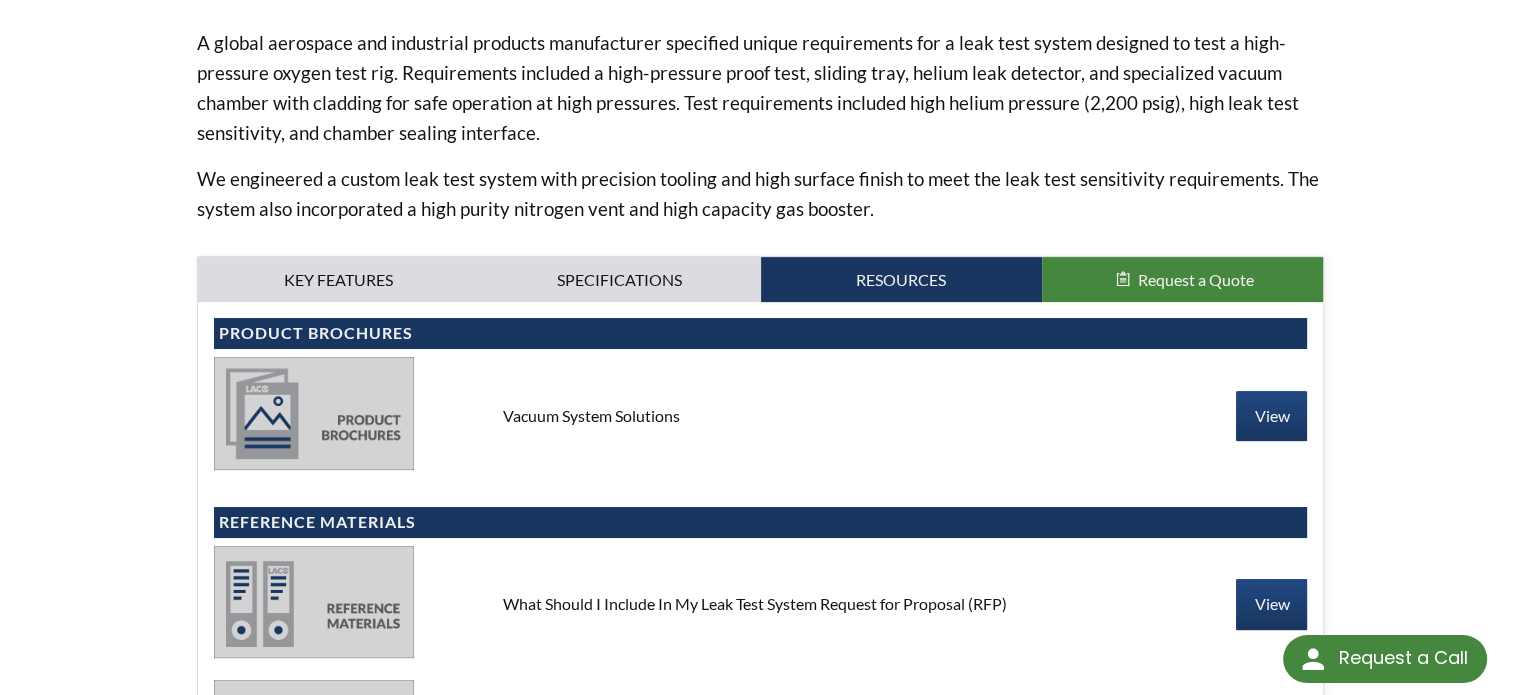 scroll, scrollTop: 600, scrollLeft: 0, axis: vertical 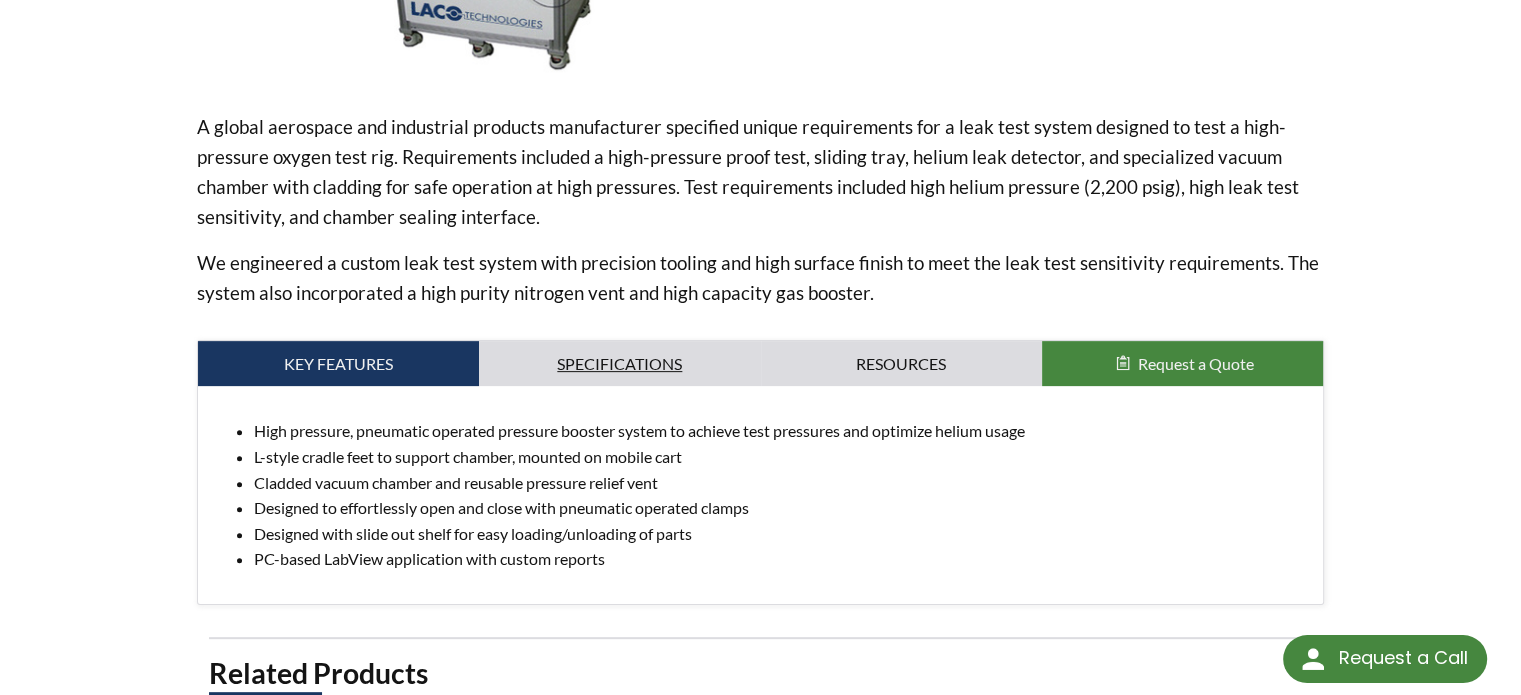 click on "Specifications" at bounding box center (338, 364) 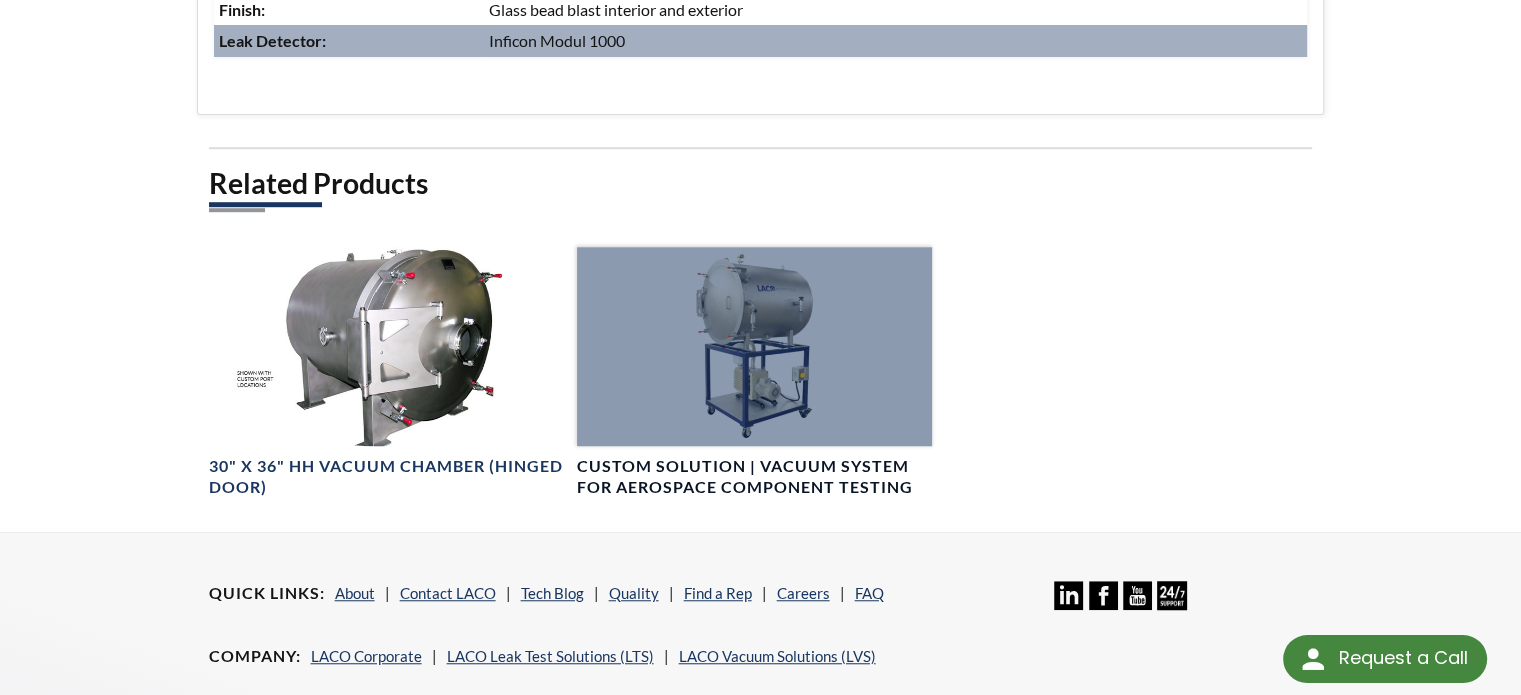 scroll, scrollTop: 1496, scrollLeft: 0, axis: vertical 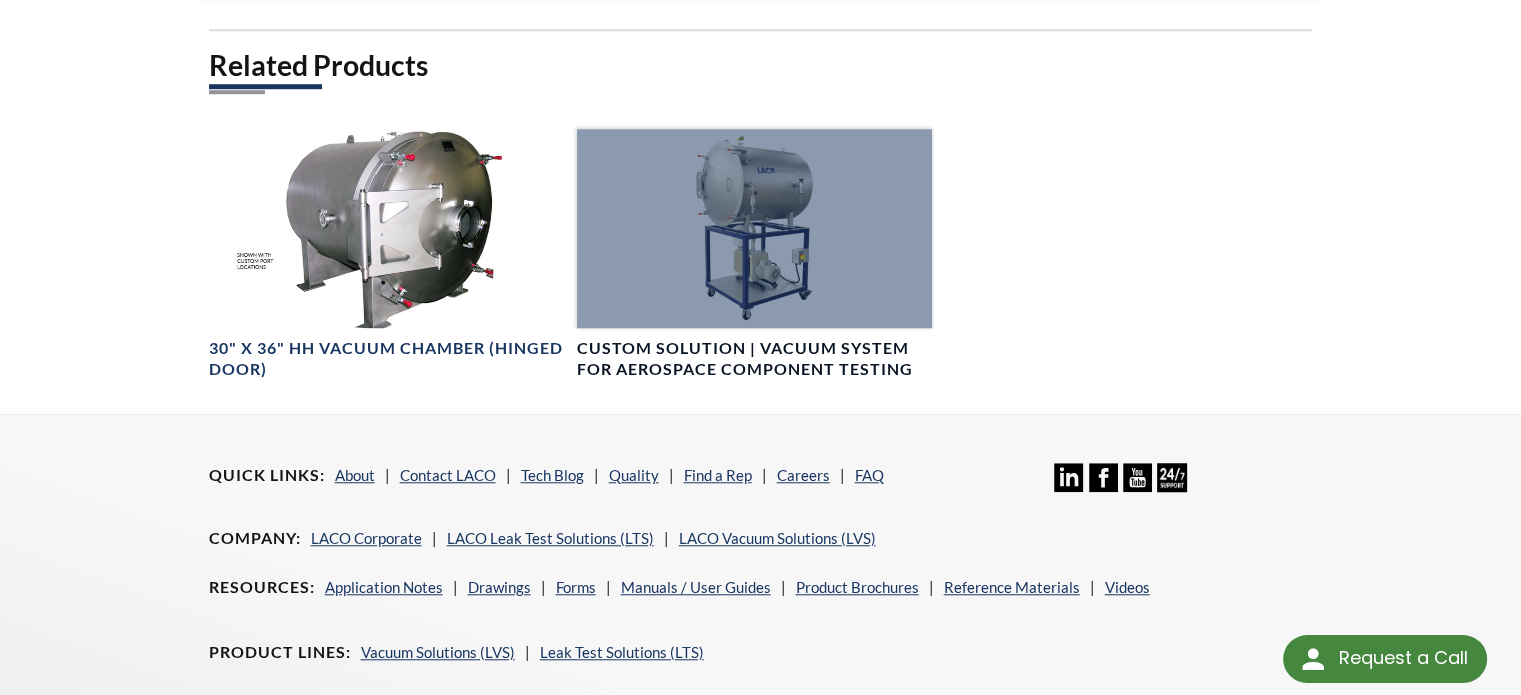 click on "Custom Solution | Vacuum System for Aerospace Component Testing" at bounding box center (755, 359) 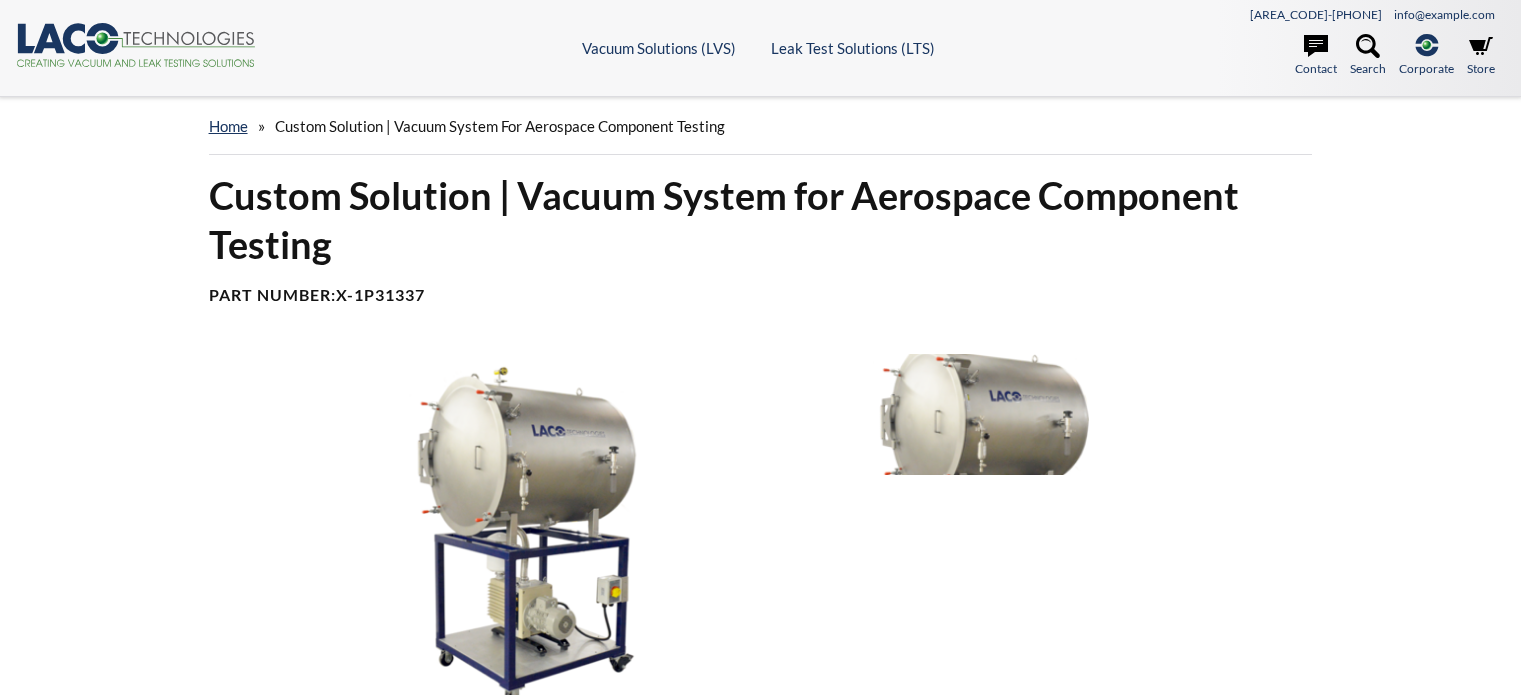 scroll, scrollTop: 0, scrollLeft: 0, axis: both 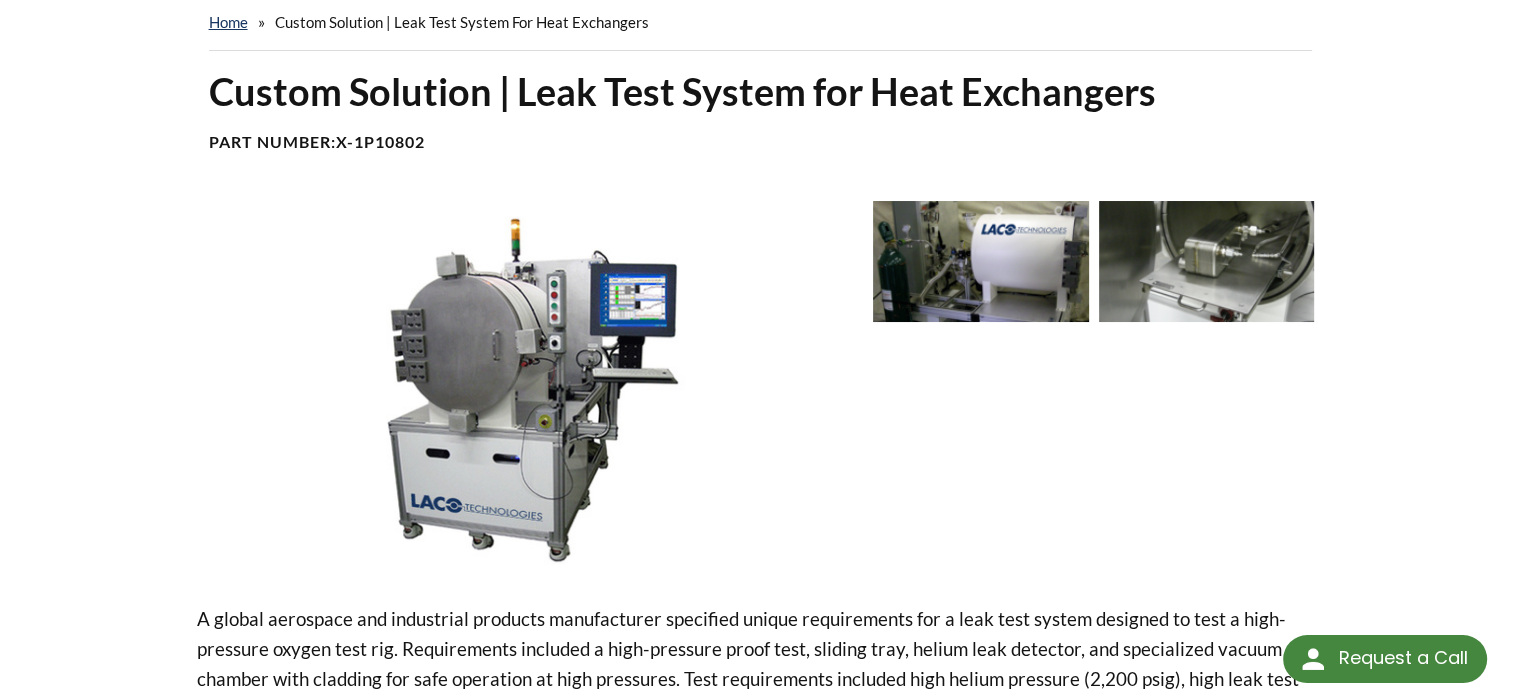 click at bounding box center [981, 261] 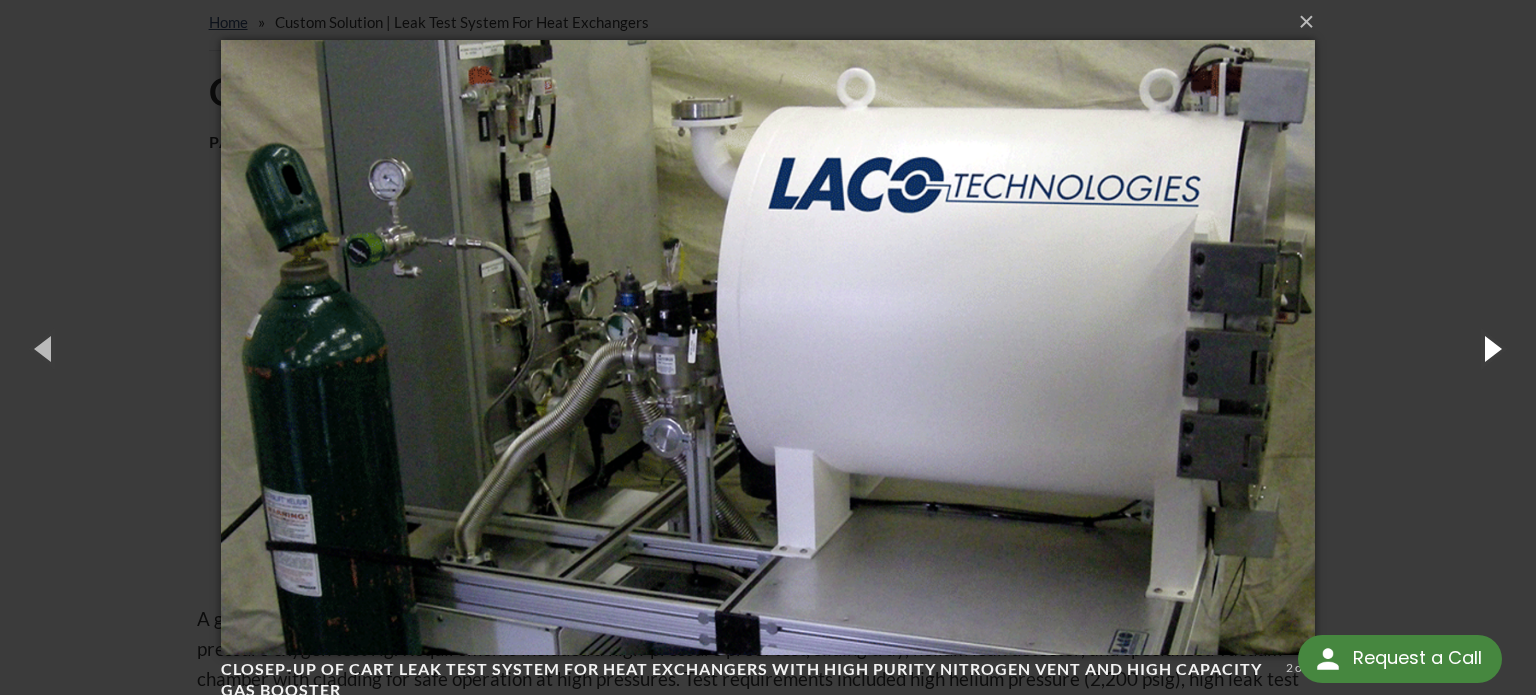 click at bounding box center [1491, 348] 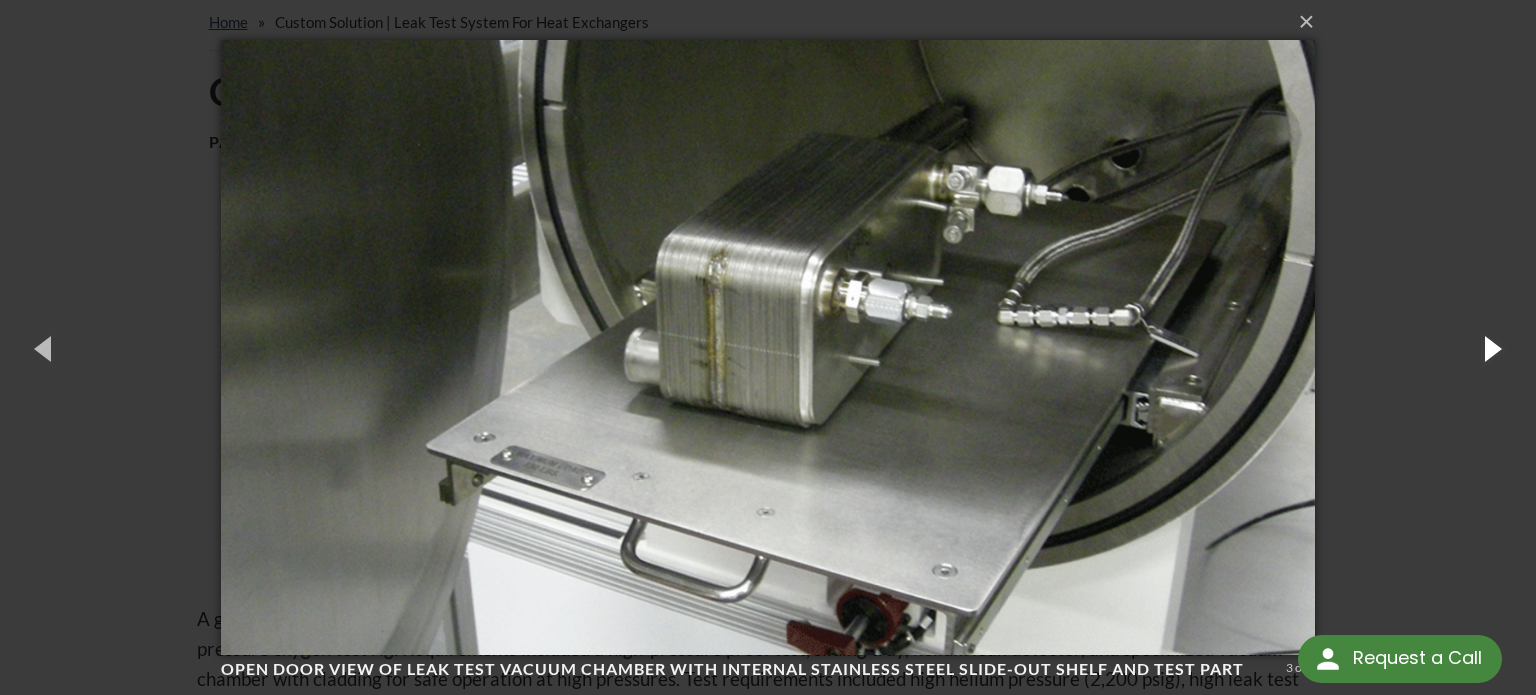 scroll, scrollTop: 0, scrollLeft: 0, axis: both 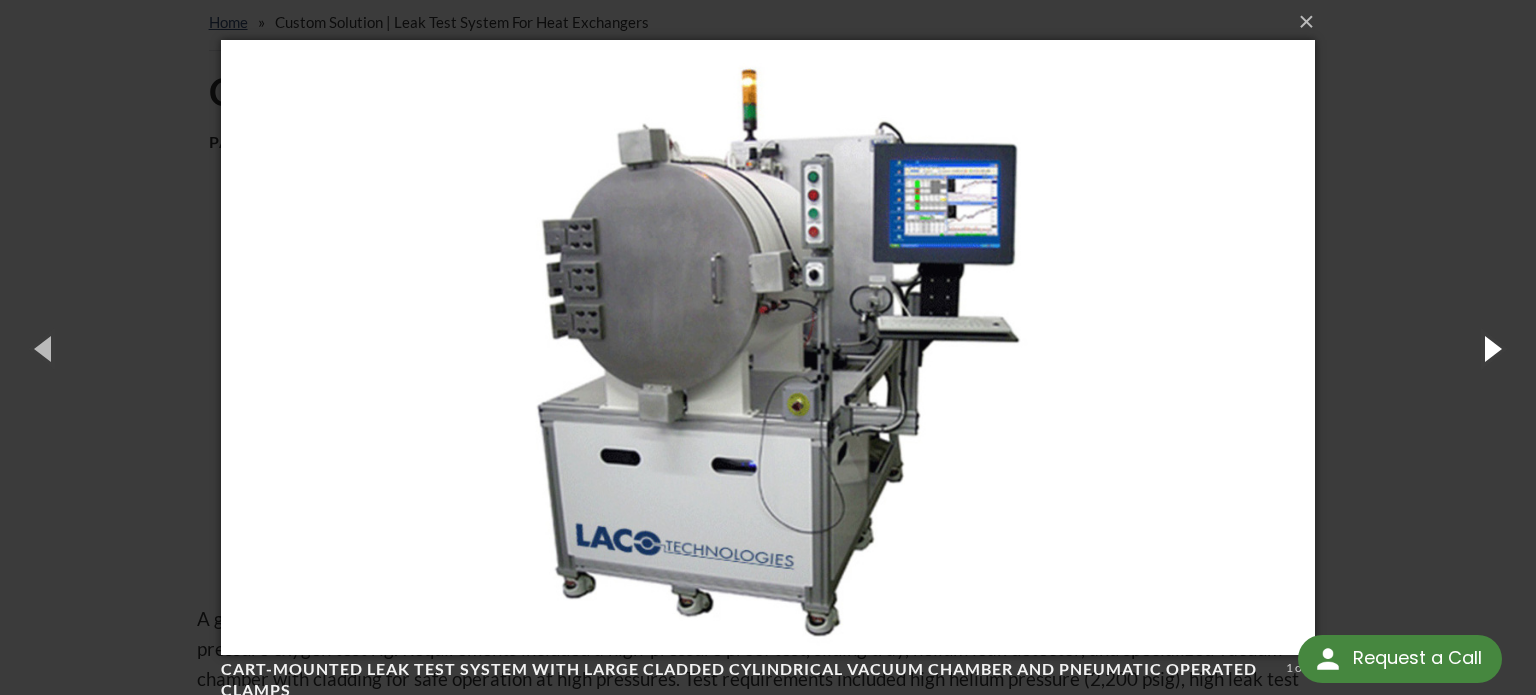 click at bounding box center [1491, 348] 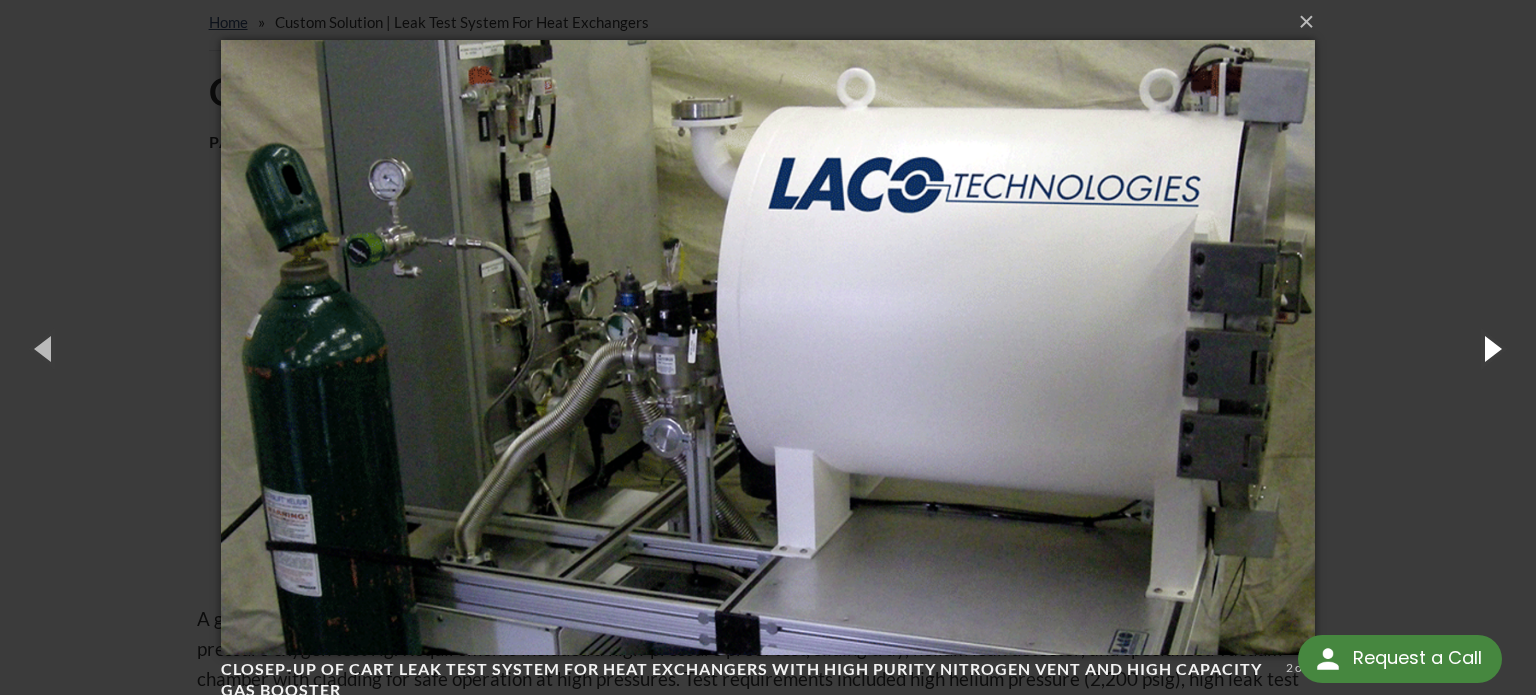 click at bounding box center [1491, 348] 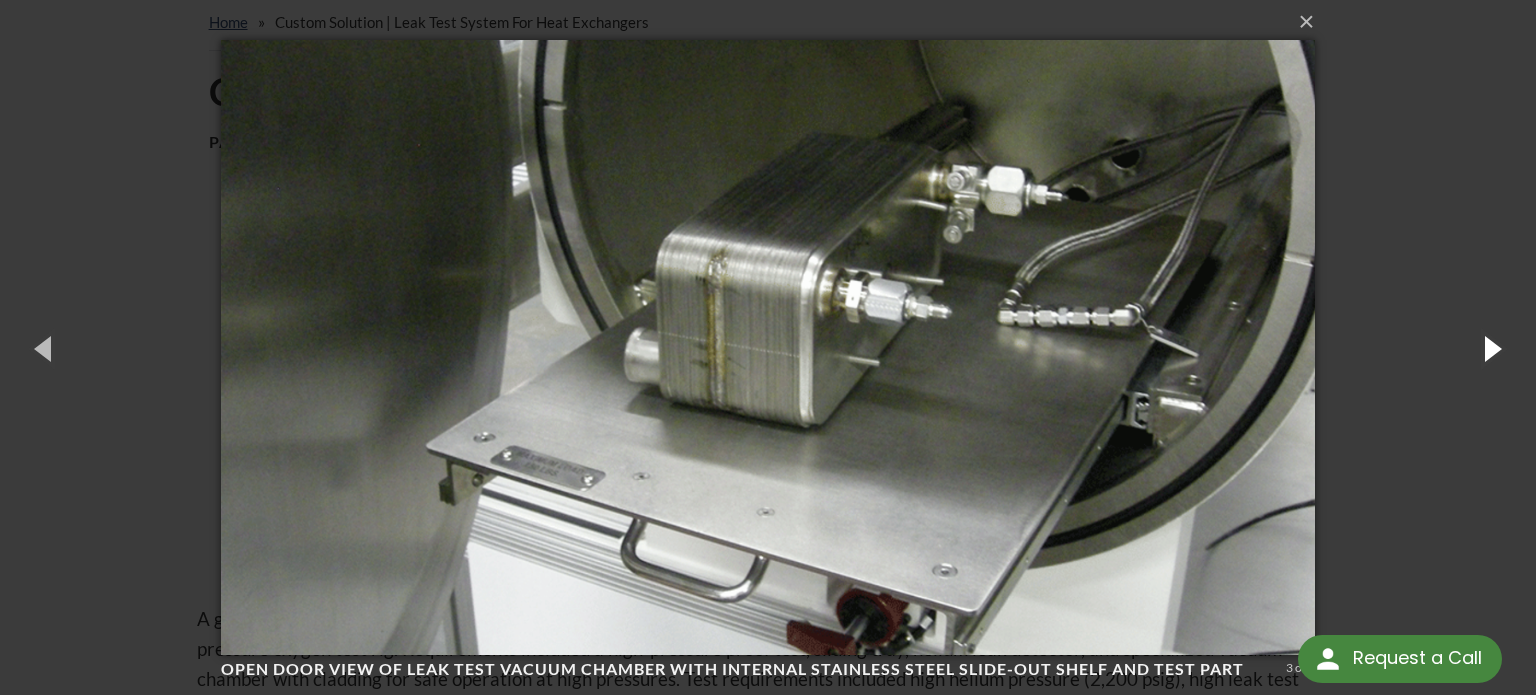 click at bounding box center [1491, 348] 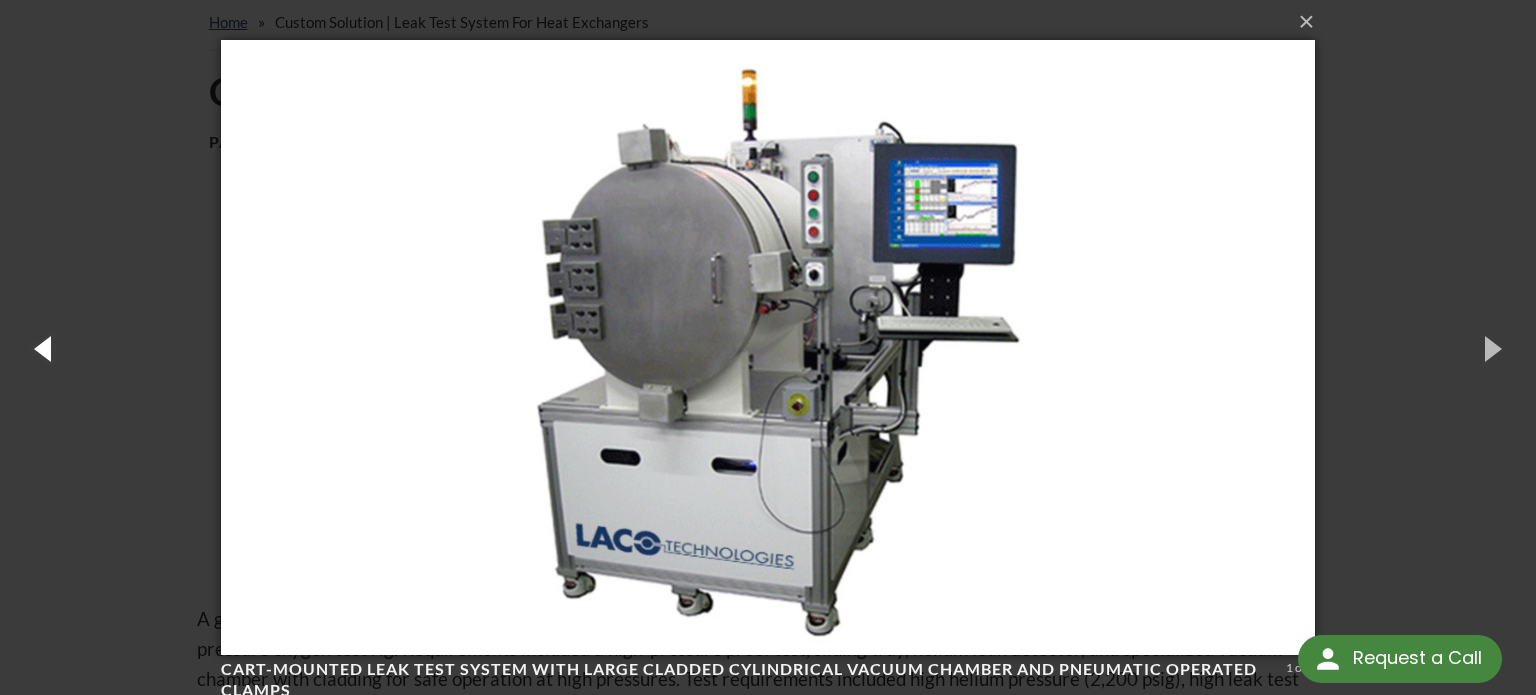click at bounding box center (45, 348) 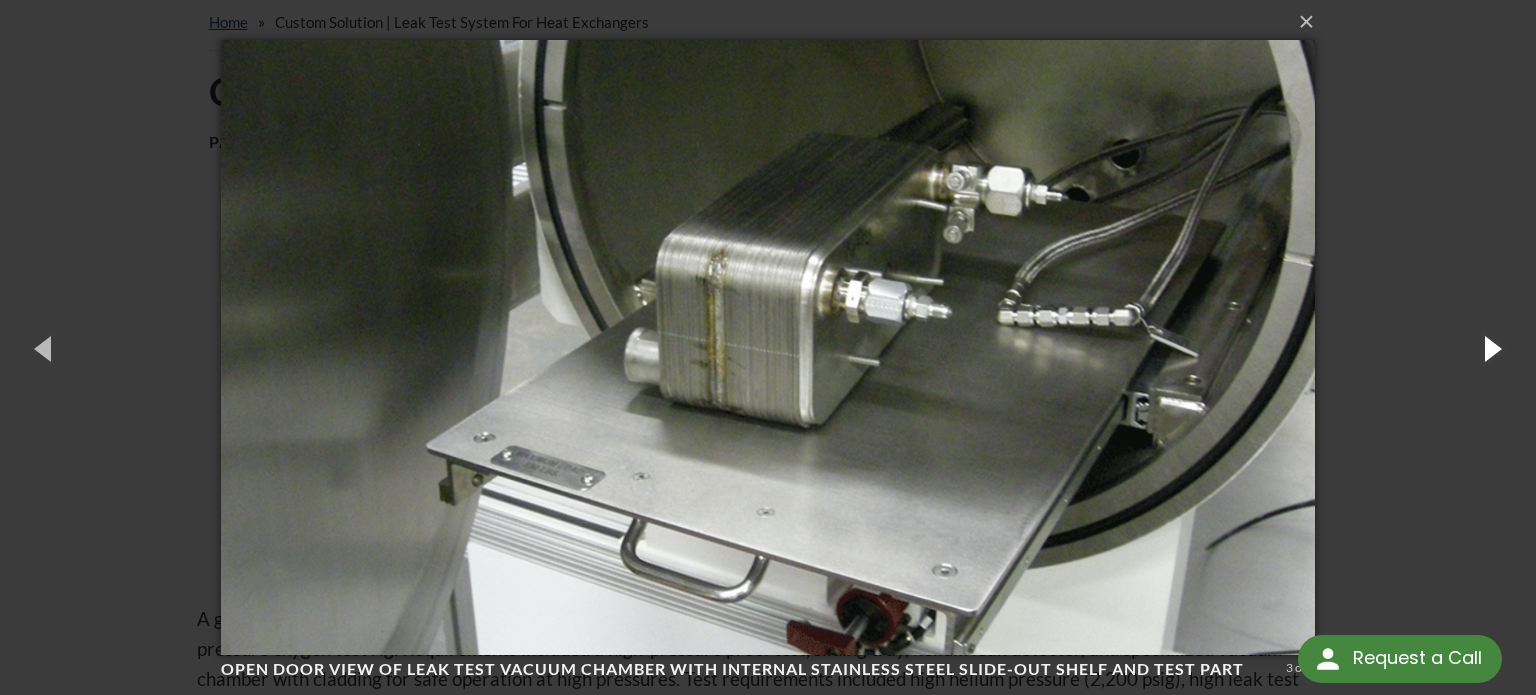 click at bounding box center (1491, 348) 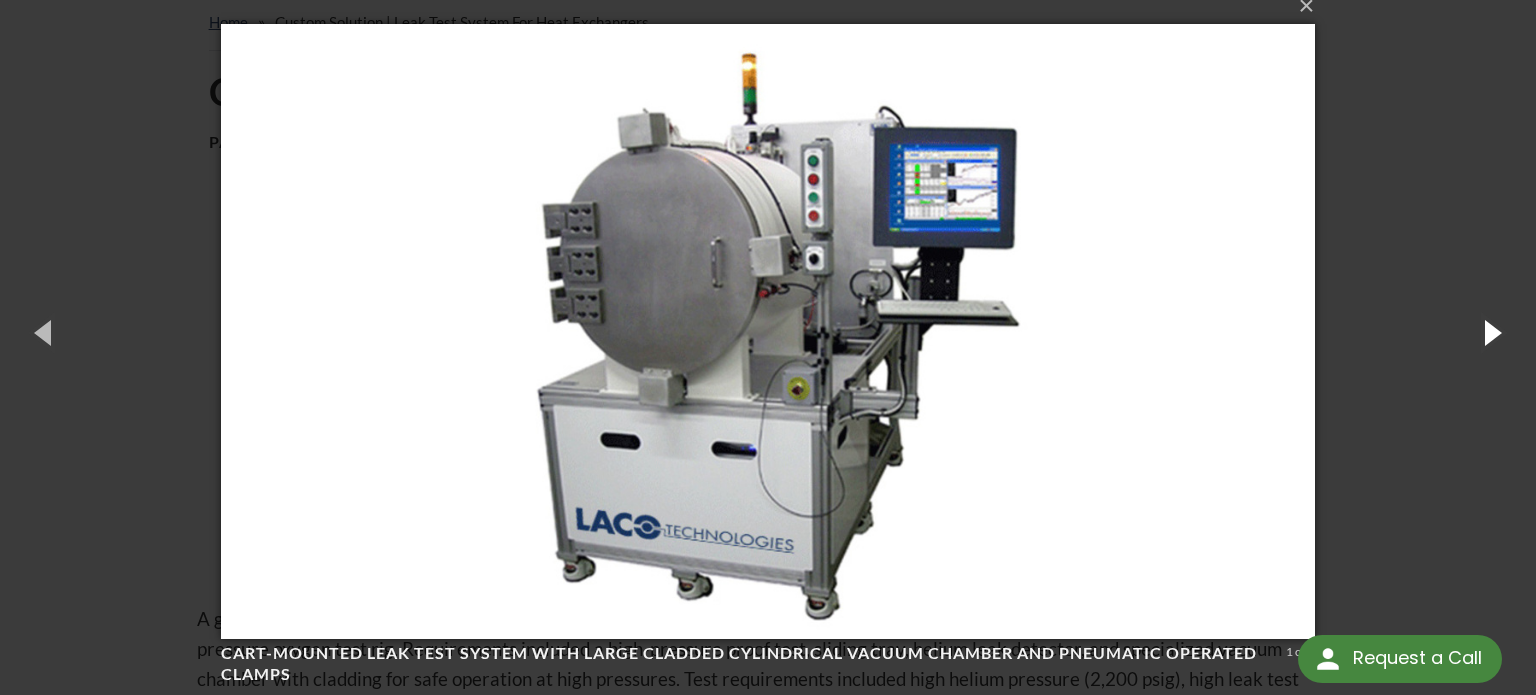 scroll, scrollTop: 21, scrollLeft: 0, axis: vertical 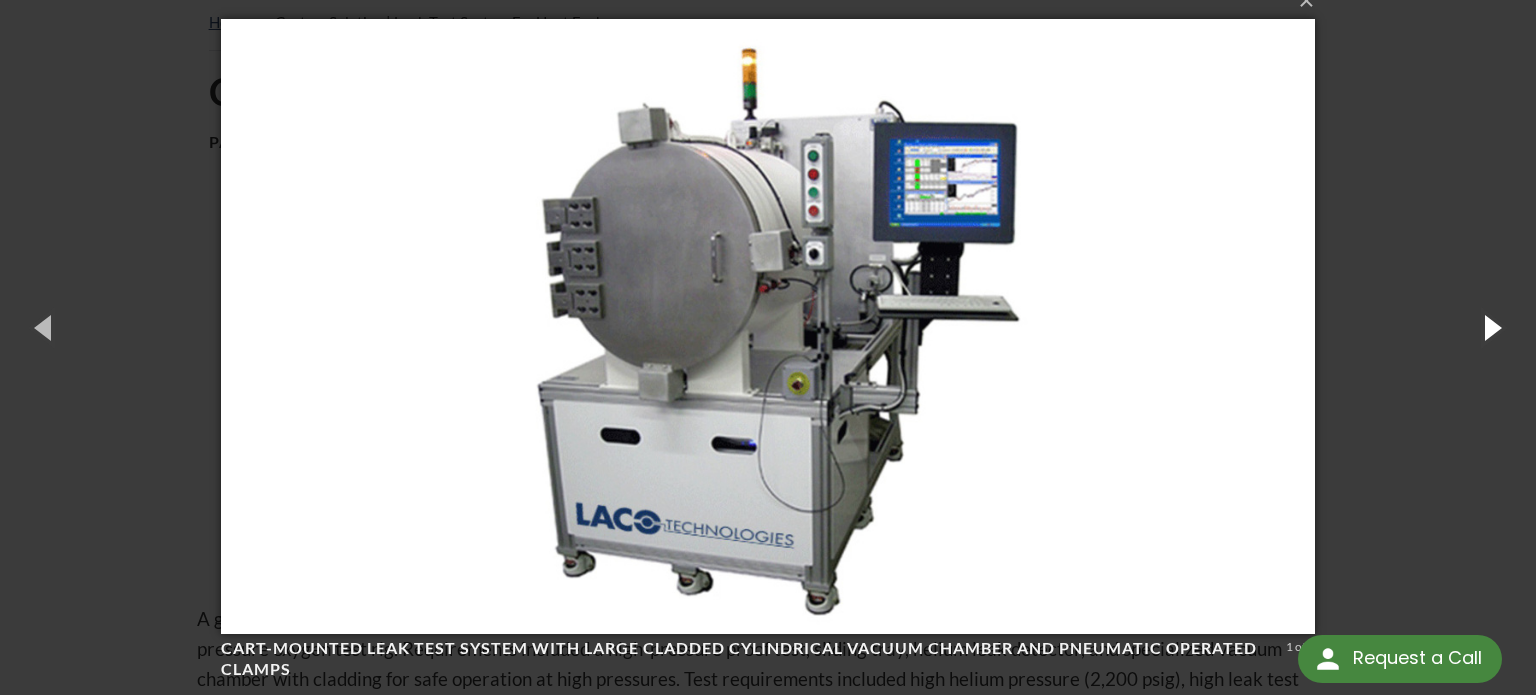 click at bounding box center (1491, 327) 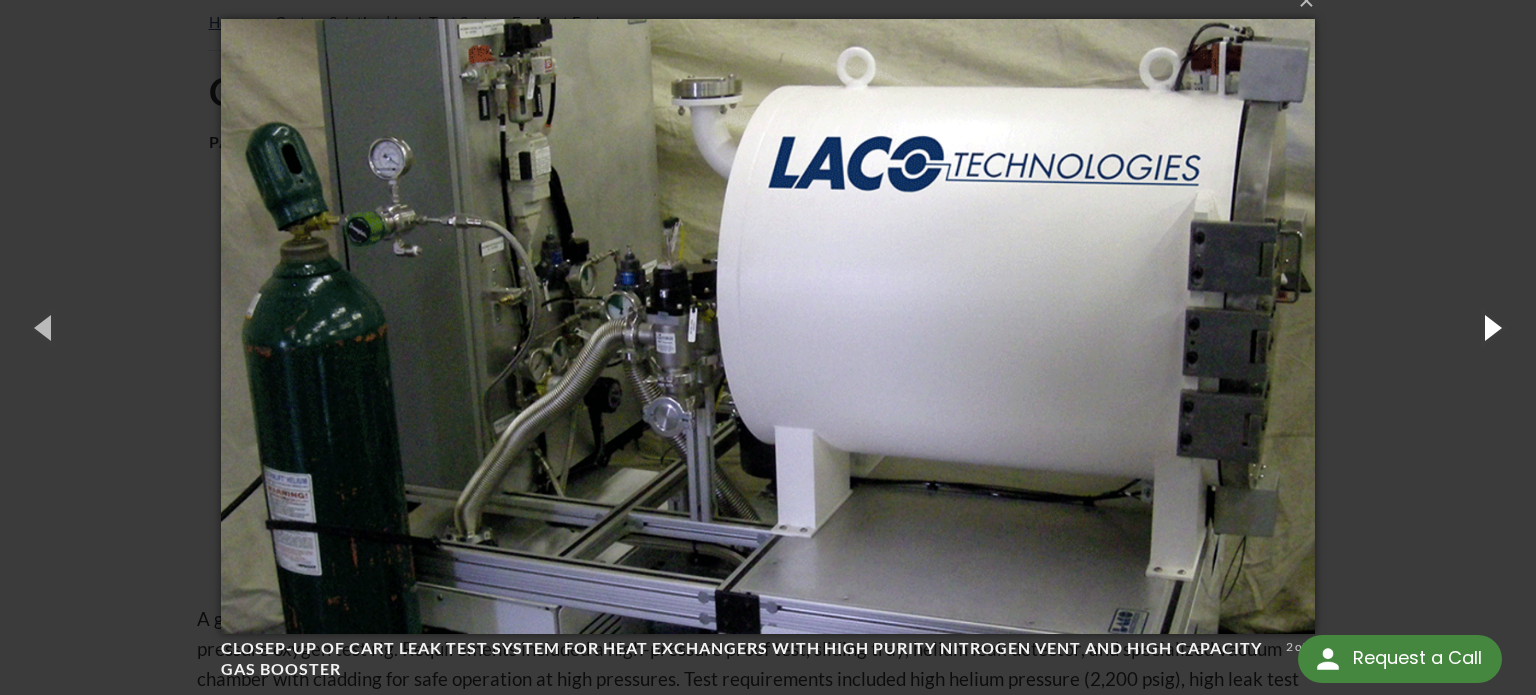 click at bounding box center (1491, 327) 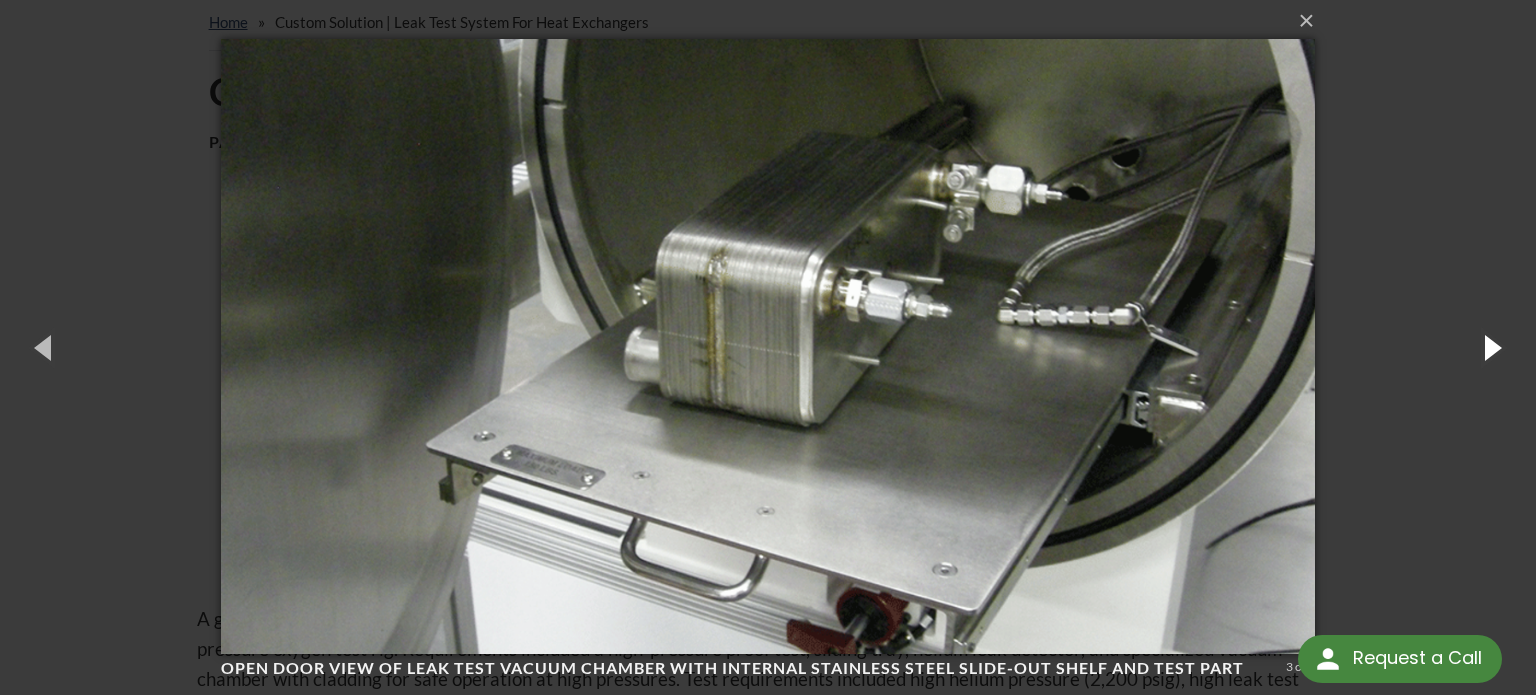 scroll, scrollTop: 0, scrollLeft: 0, axis: both 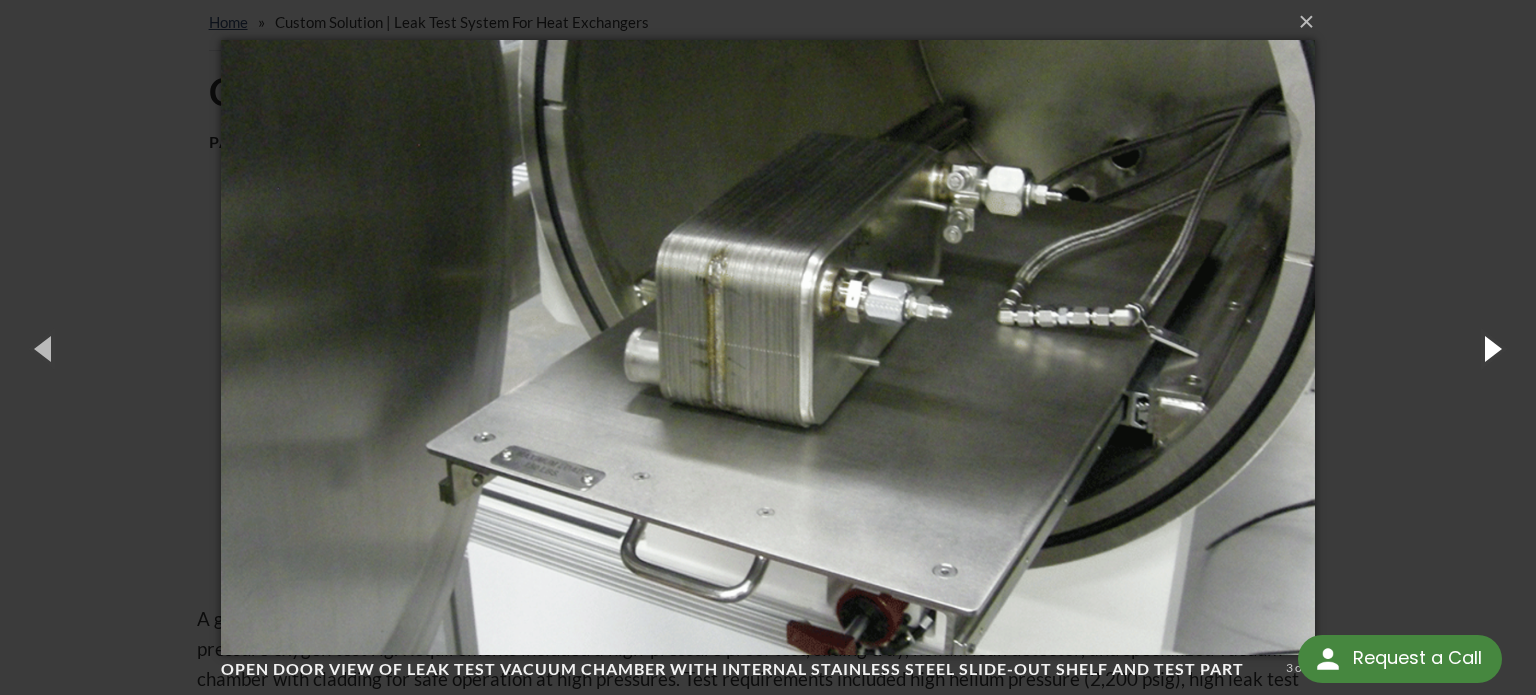 click at bounding box center (1491, 348) 